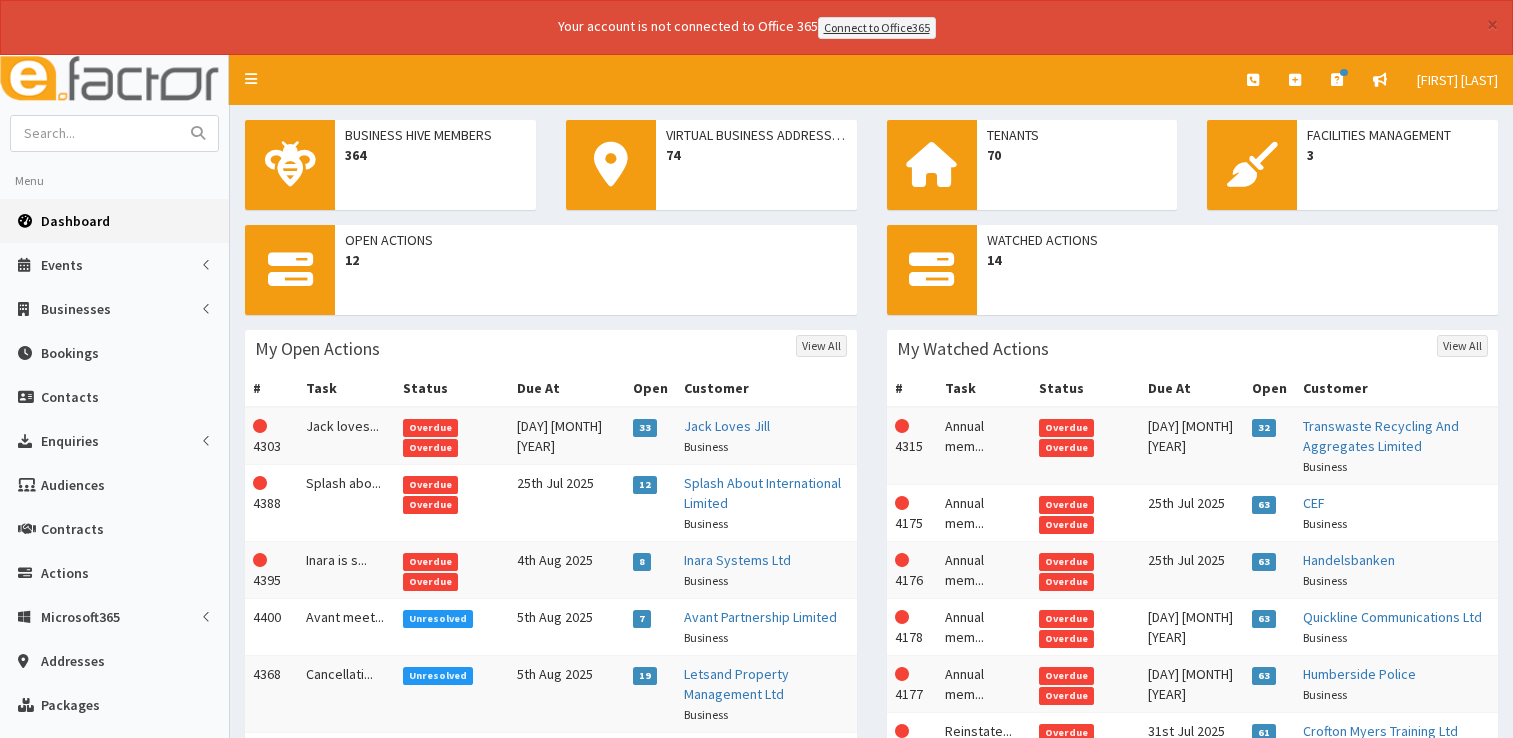 scroll, scrollTop: 0, scrollLeft: 0, axis: both 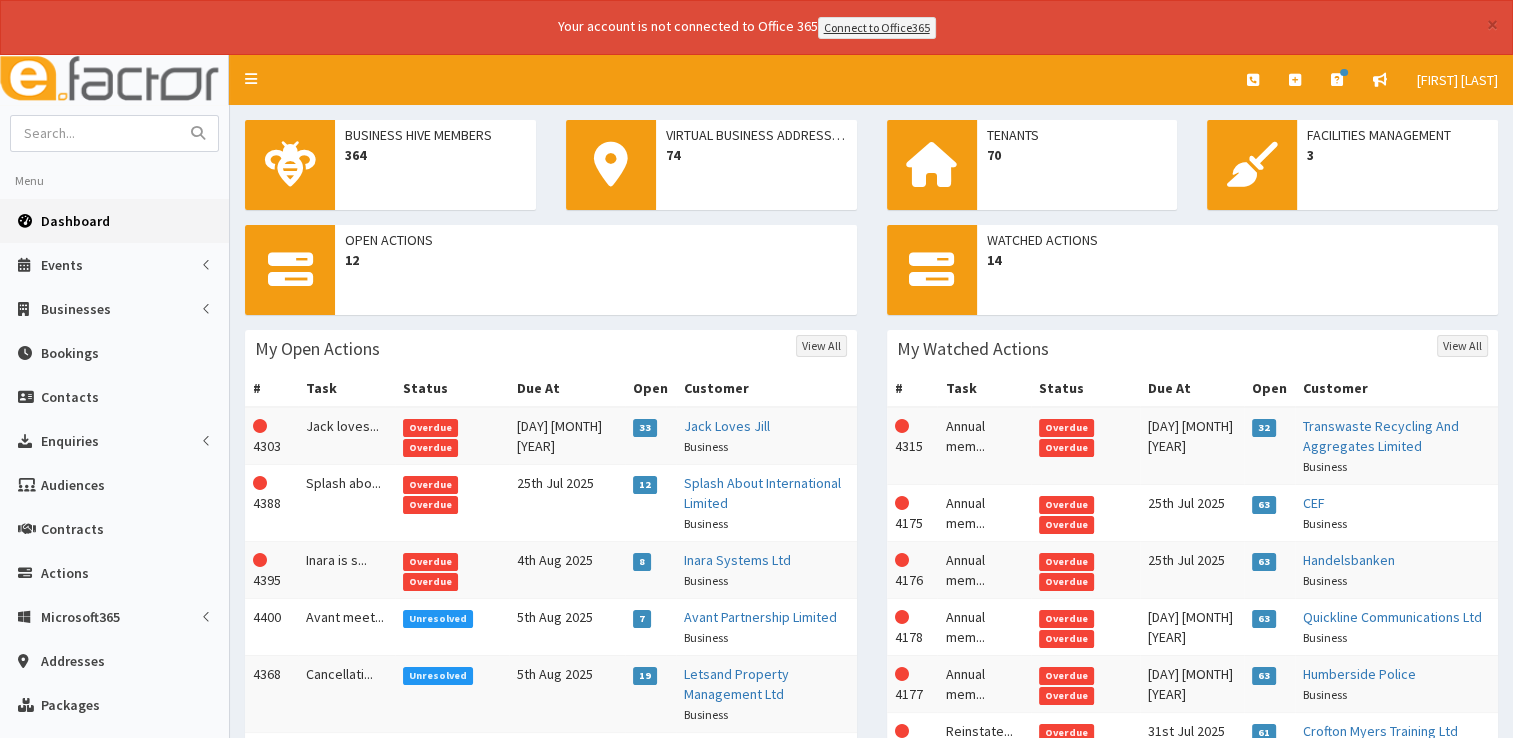 click on "Dashboard" at bounding box center [75, 221] 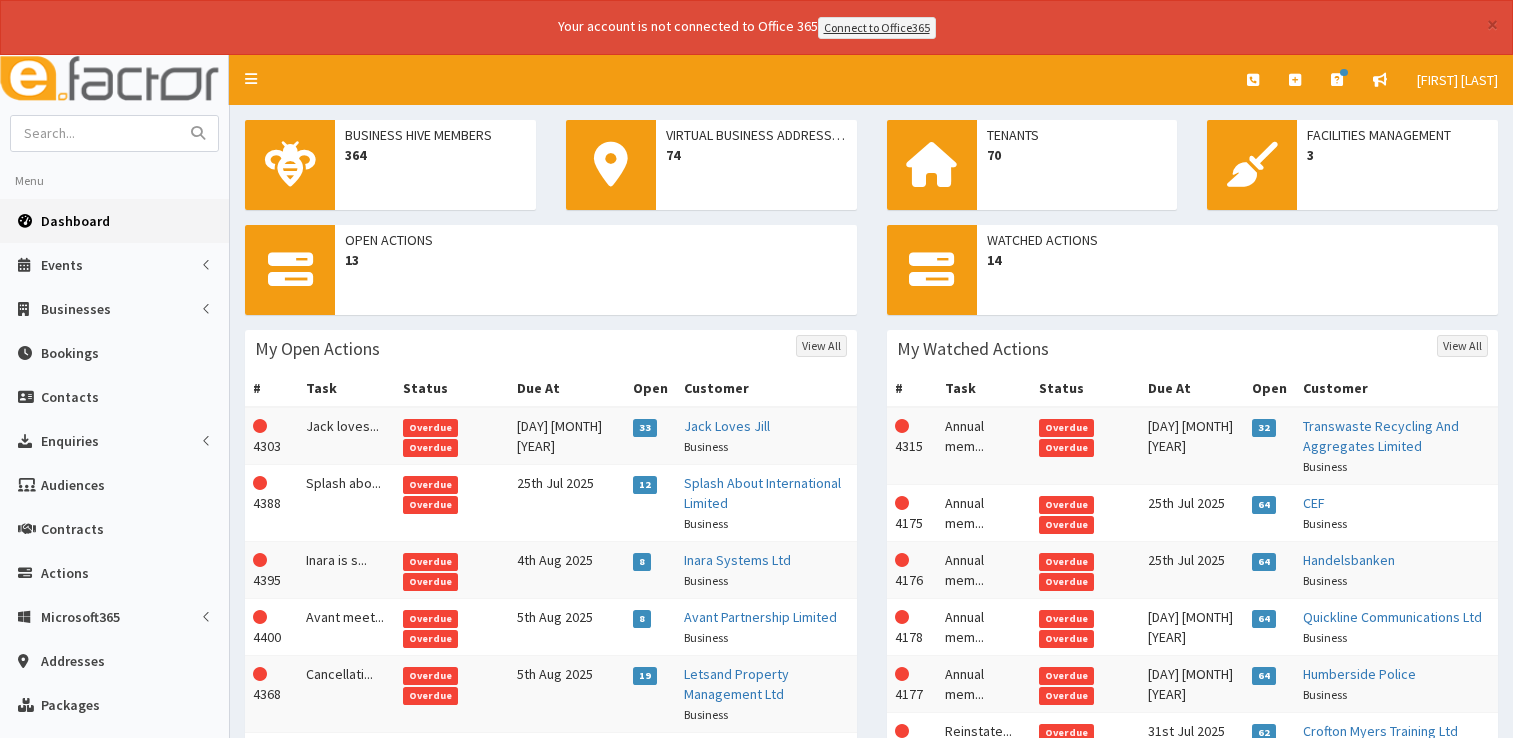 scroll, scrollTop: 0, scrollLeft: 0, axis: both 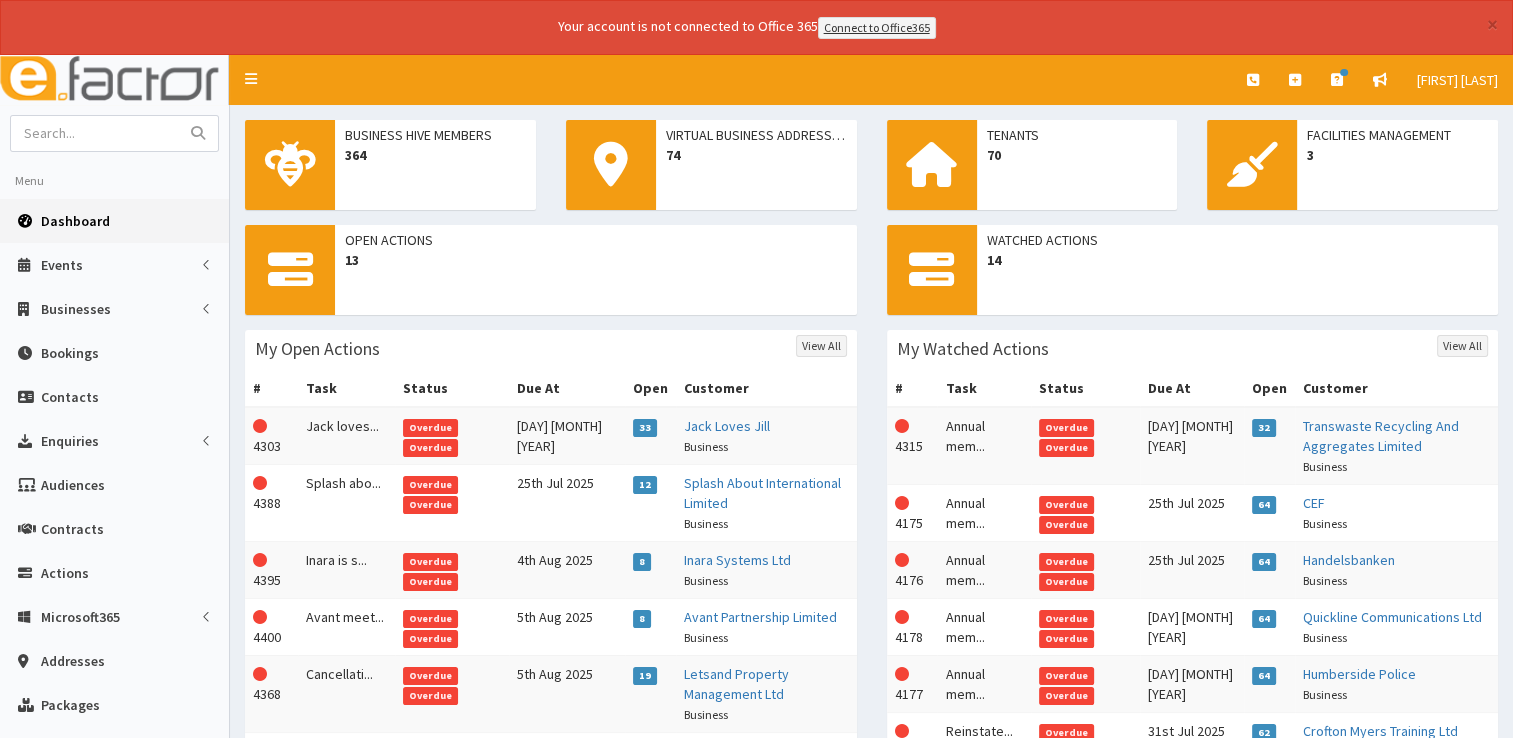 click on "Dashboard" at bounding box center [75, 221] 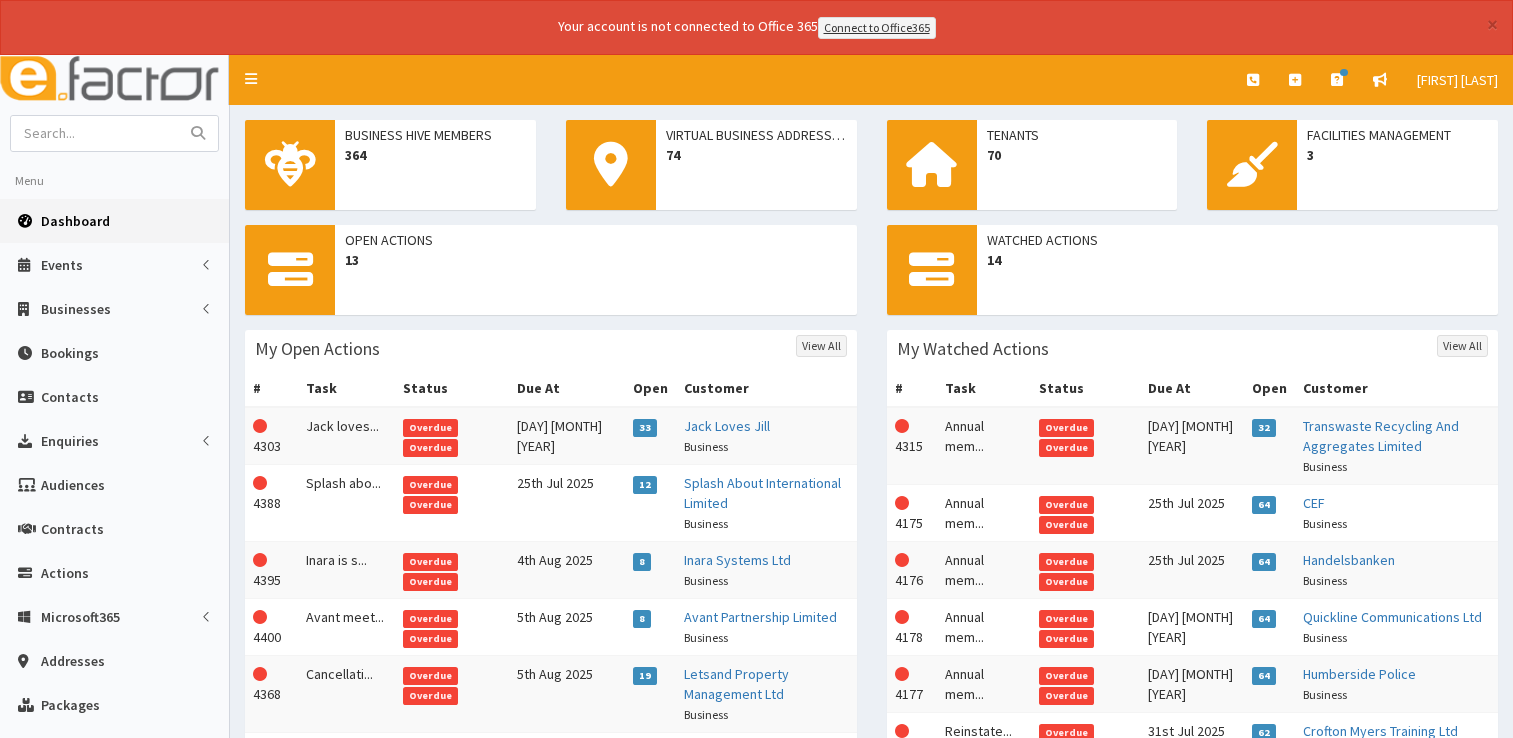 scroll, scrollTop: 0, scrollLeft: 0, axis: both 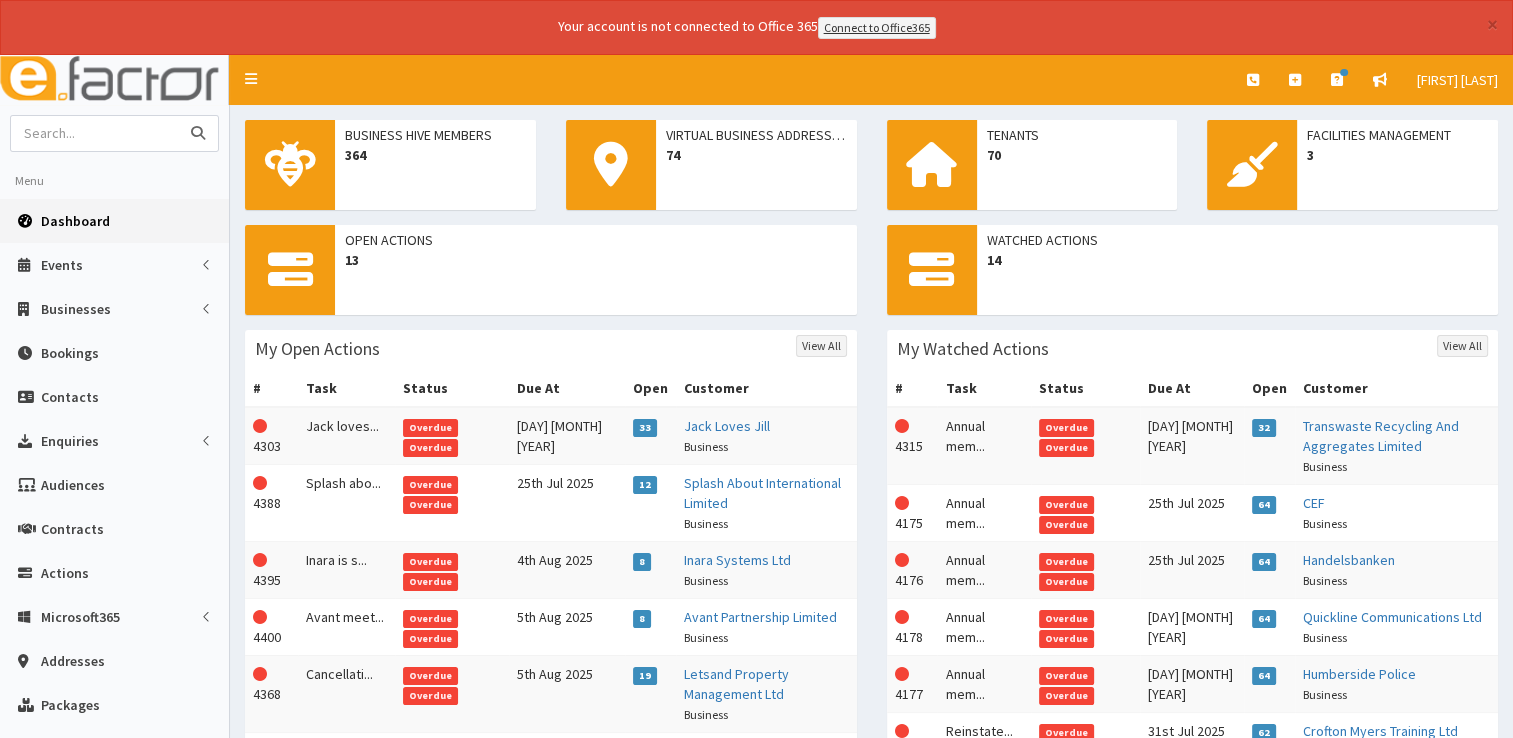 click at bounding box center [95, 133] 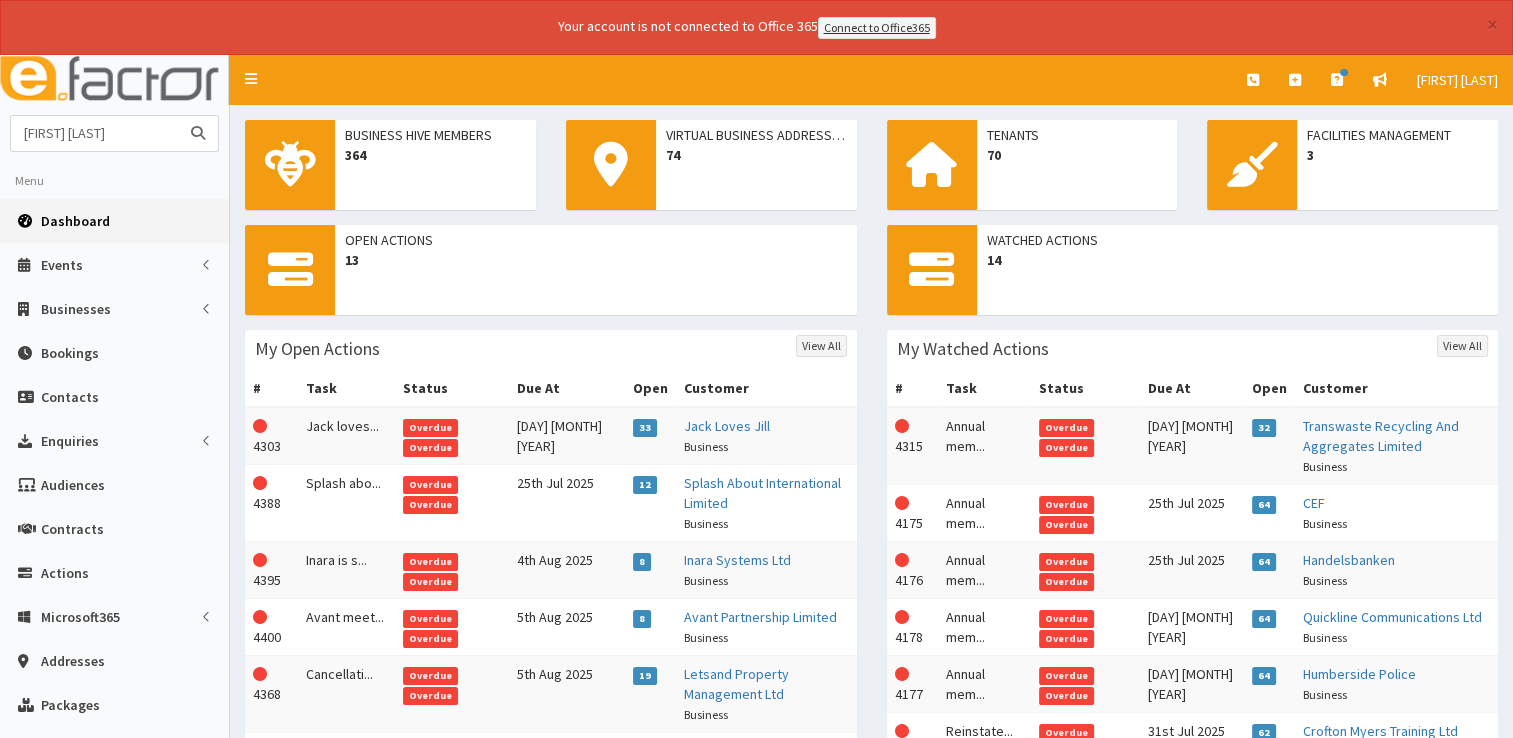 type on "eve murphy" 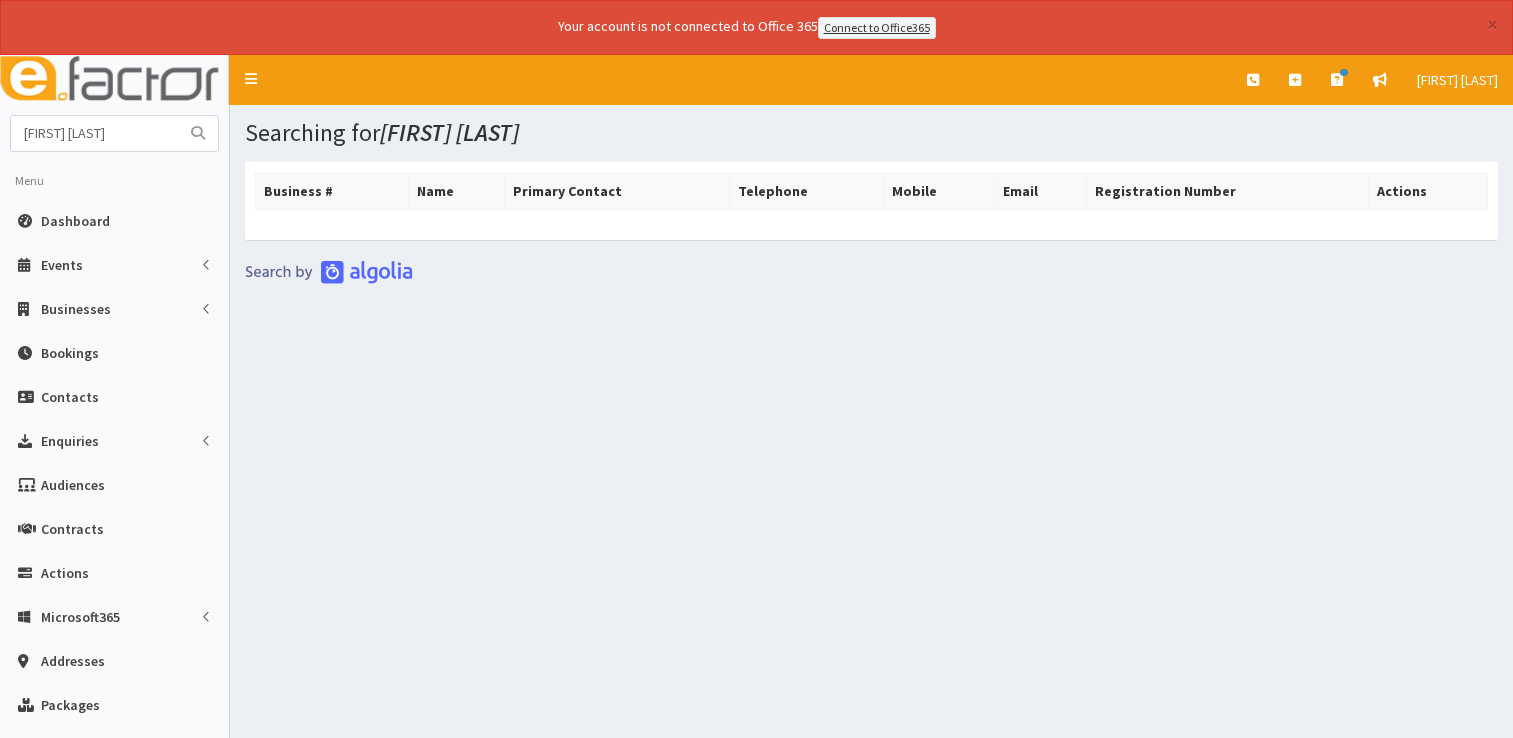 scroll, scrollTop: 0, scrollLeft: 0, axis: both 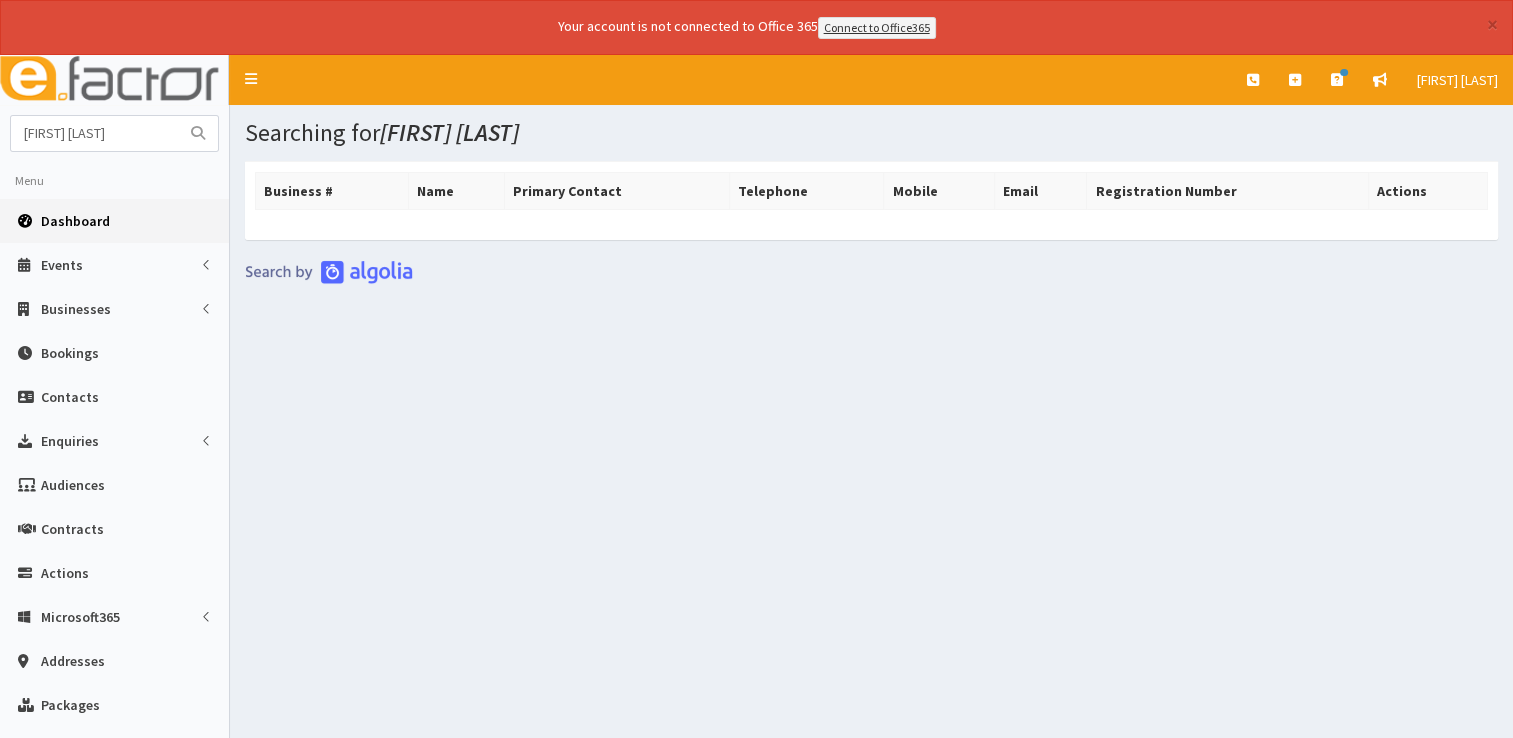 click on "Dashboard" at bounding box center (114, 221) 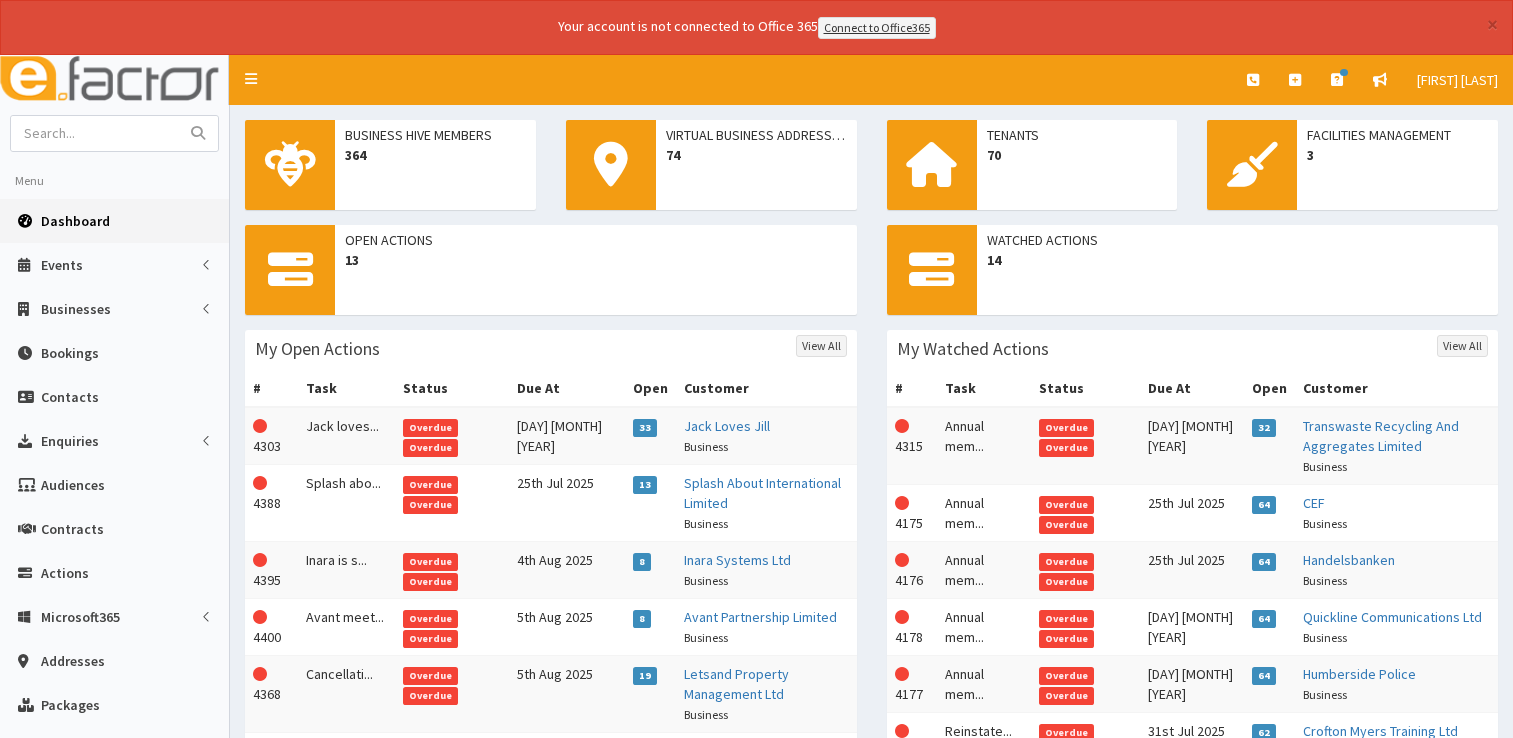 scroll, scrollTop: 0, scrollLeft: 0, axis: both 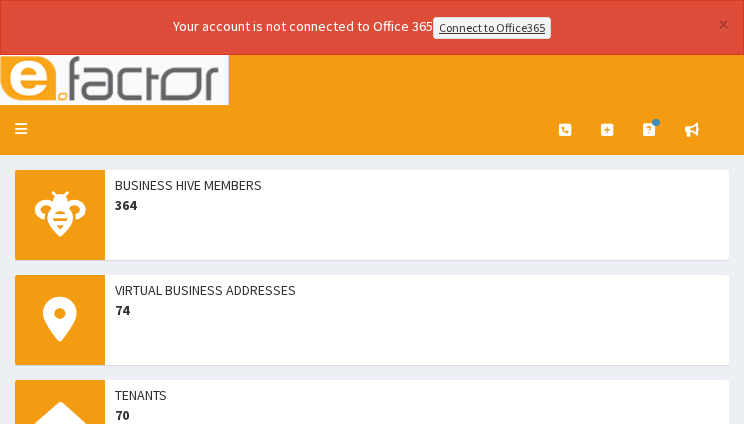click on "Virtual Business Addresses
[NUMBER]" at bounding box center (372, 320) 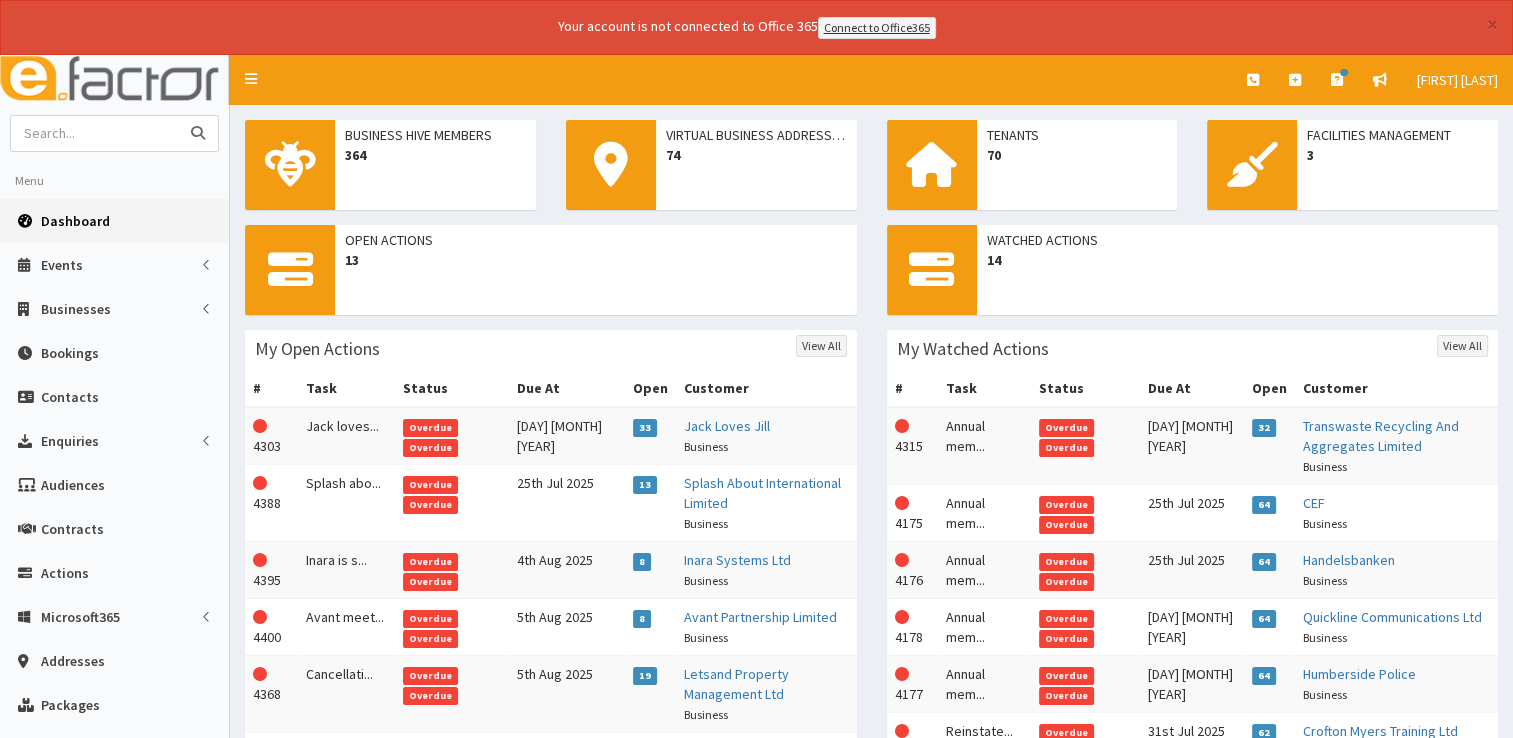 click at bounding box center (95, 133) 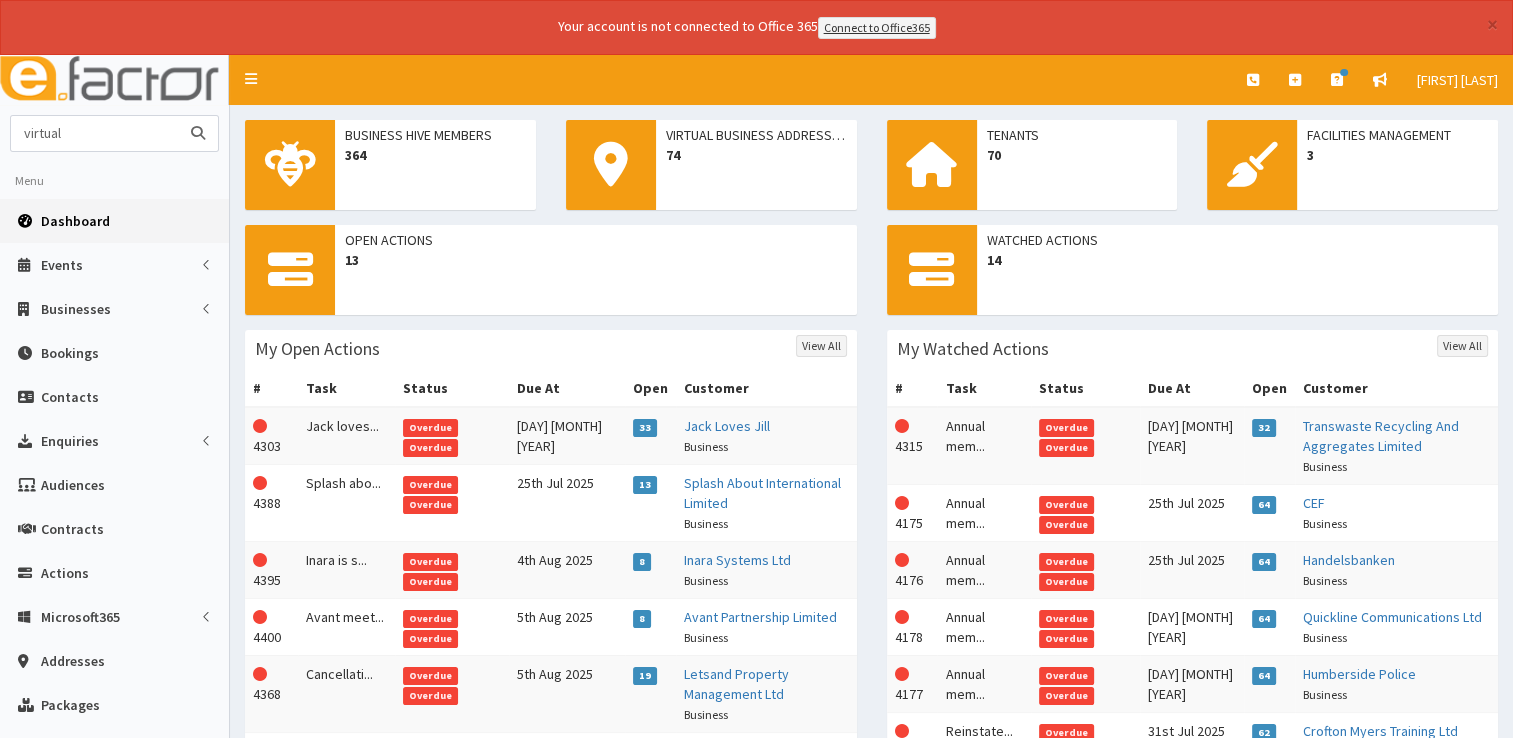 type on "virtual" 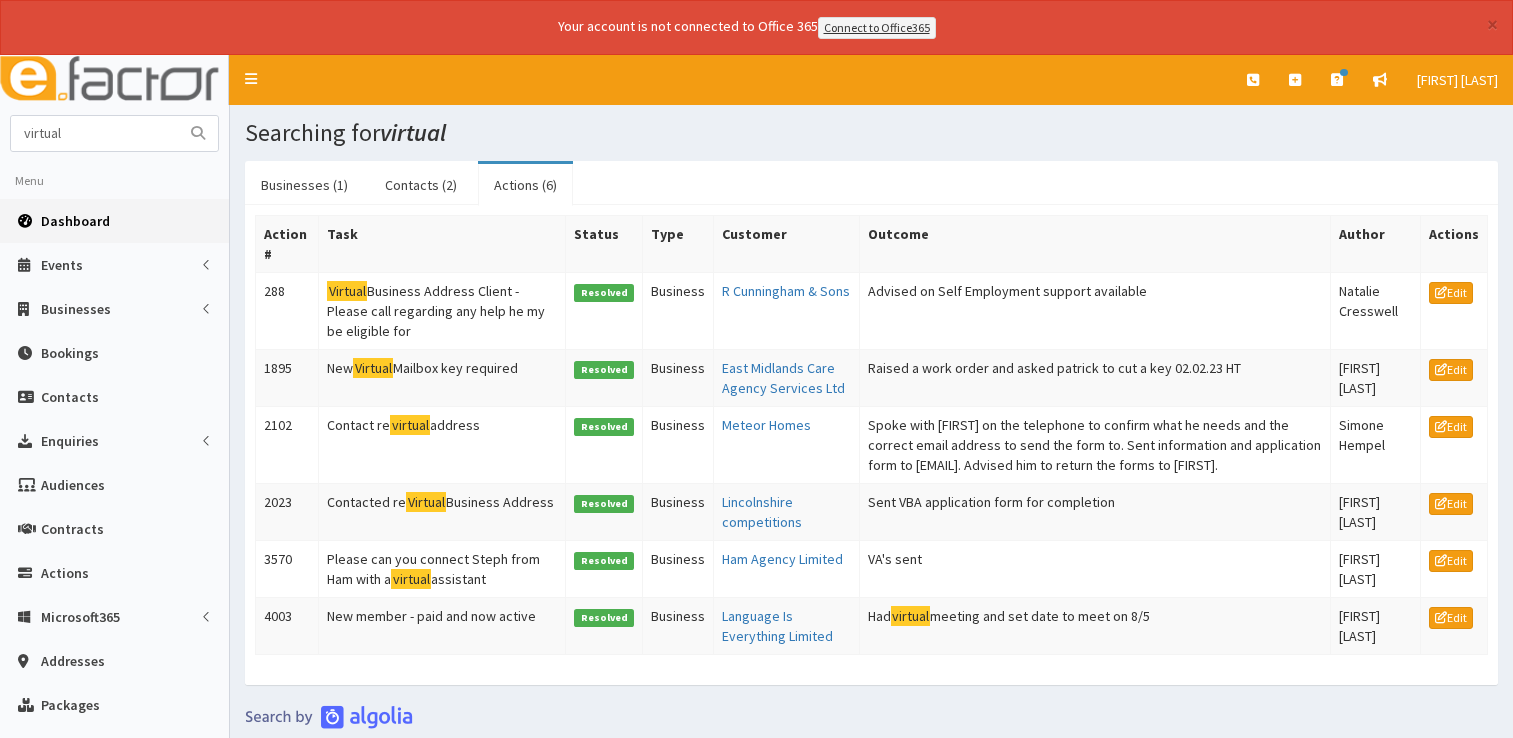 scroll, scrollTop: 0, scrollLeft: 0, axis: both 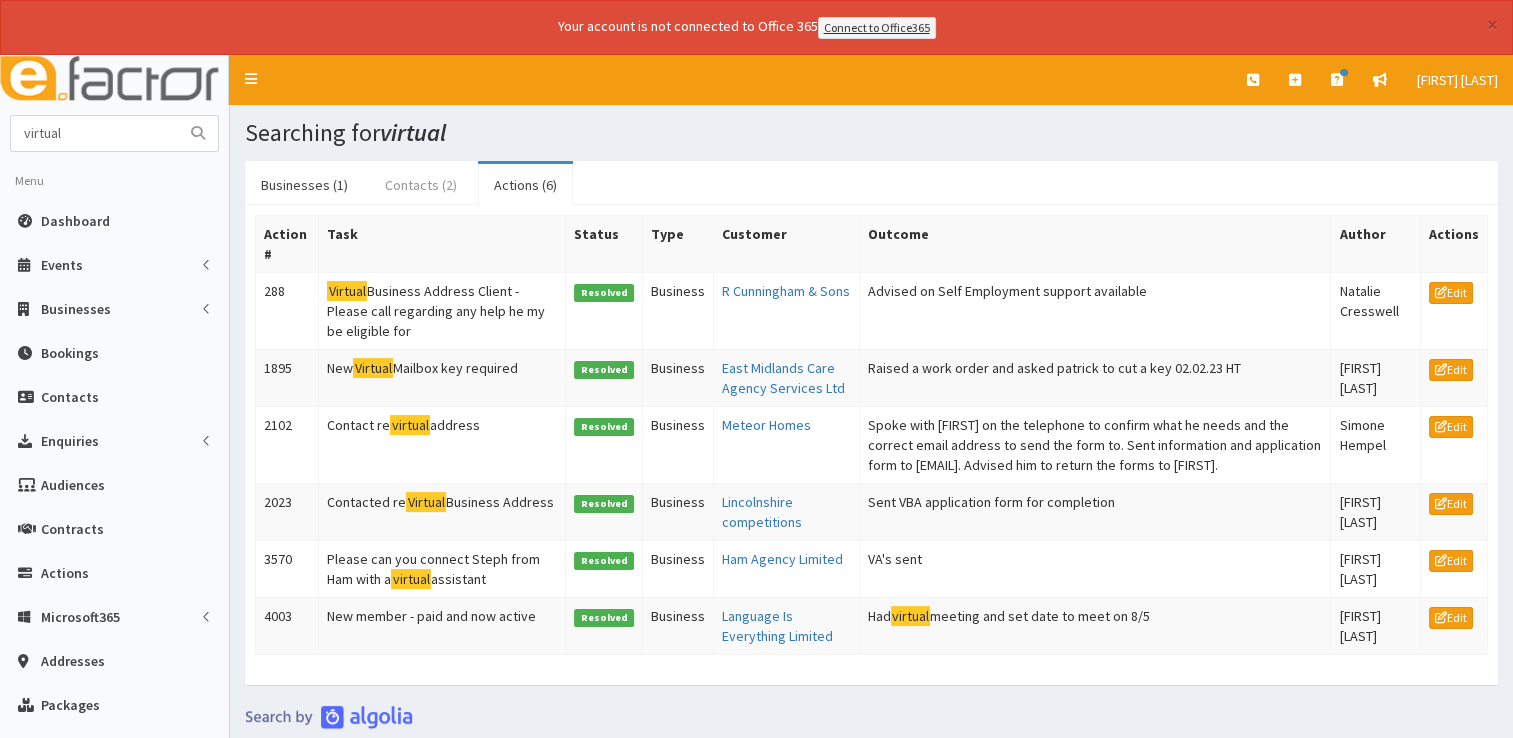 click on "Contacts (2)" at bounding box center [421, 185] 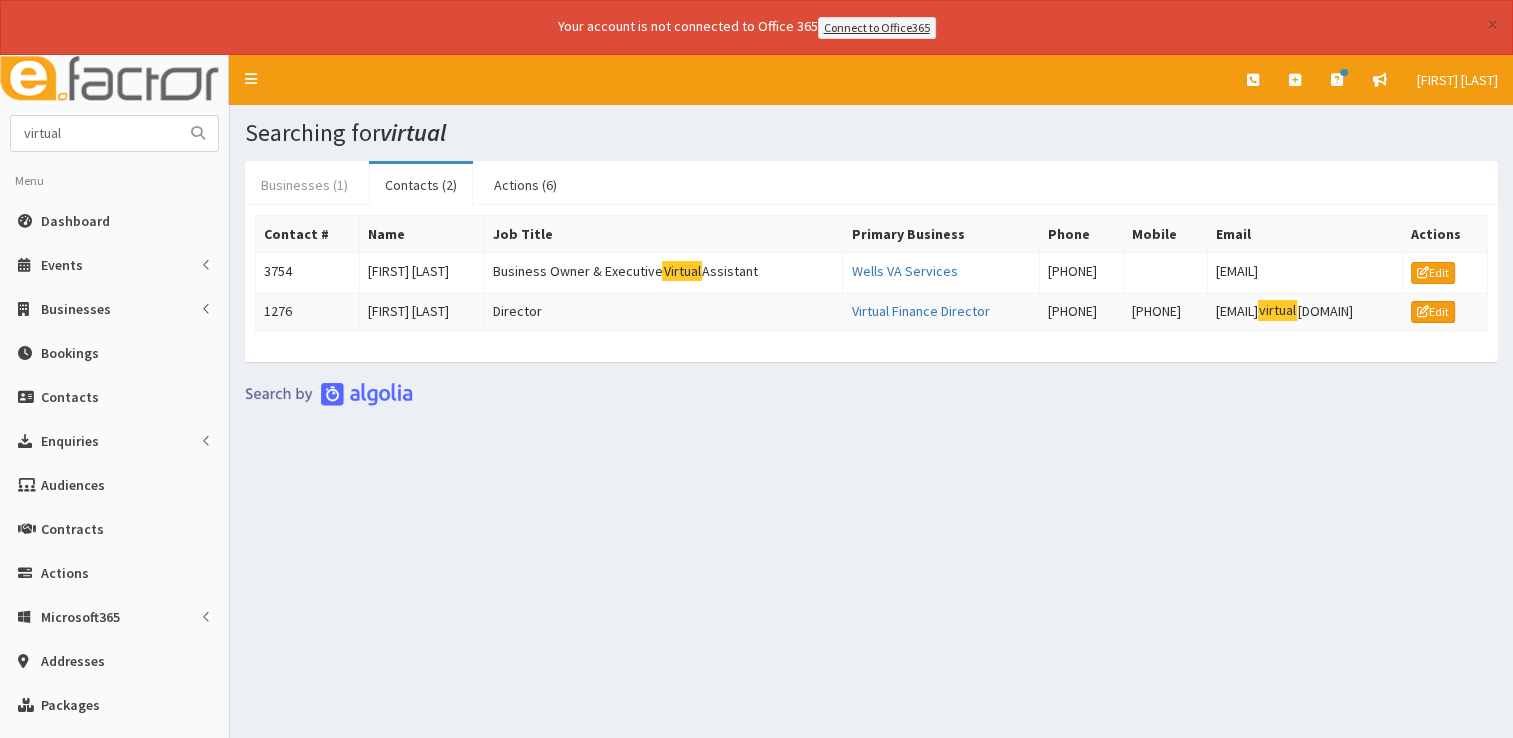 click on "Businesses (1)" at bounding box center (304, 185) 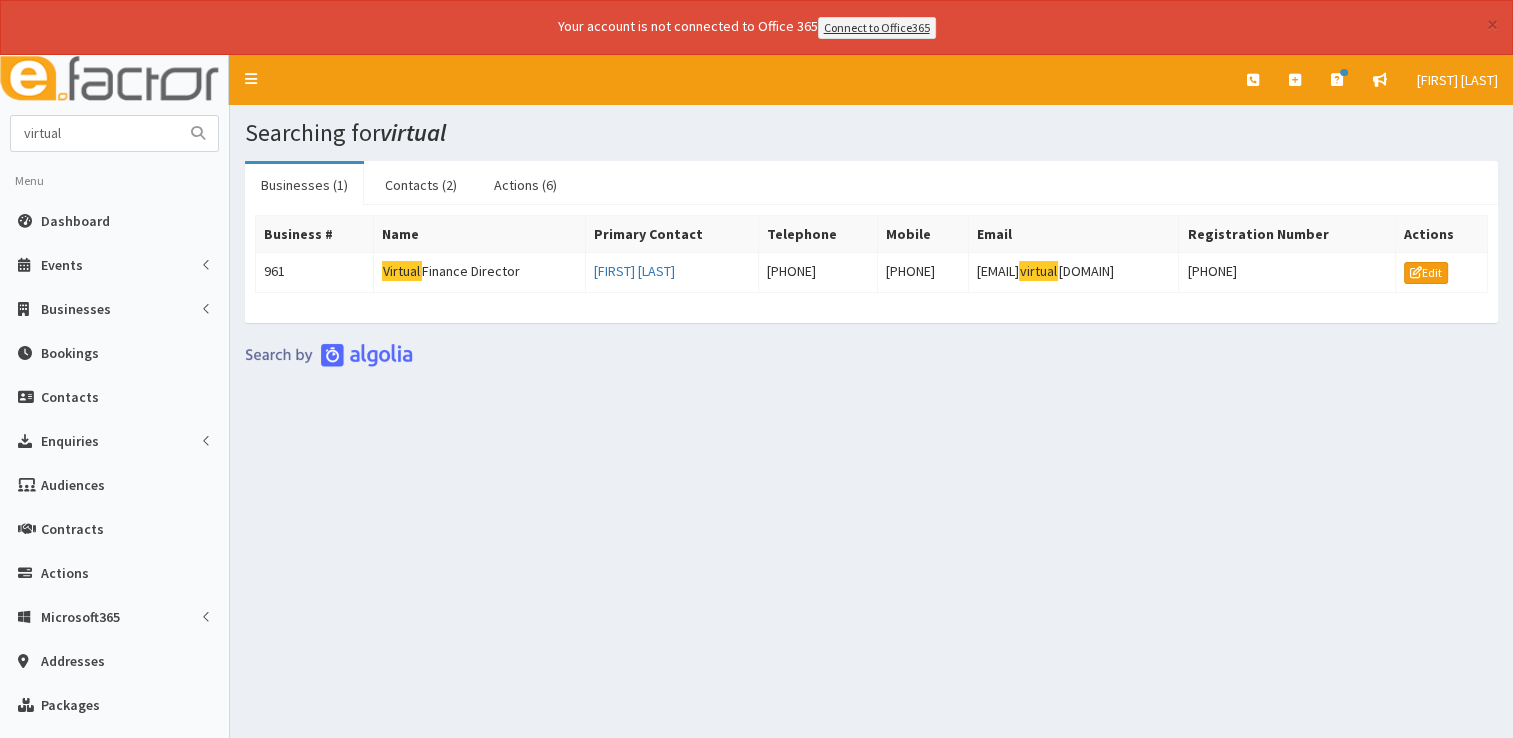 click on "Businesses (1)" at bounding box center (304, 185) 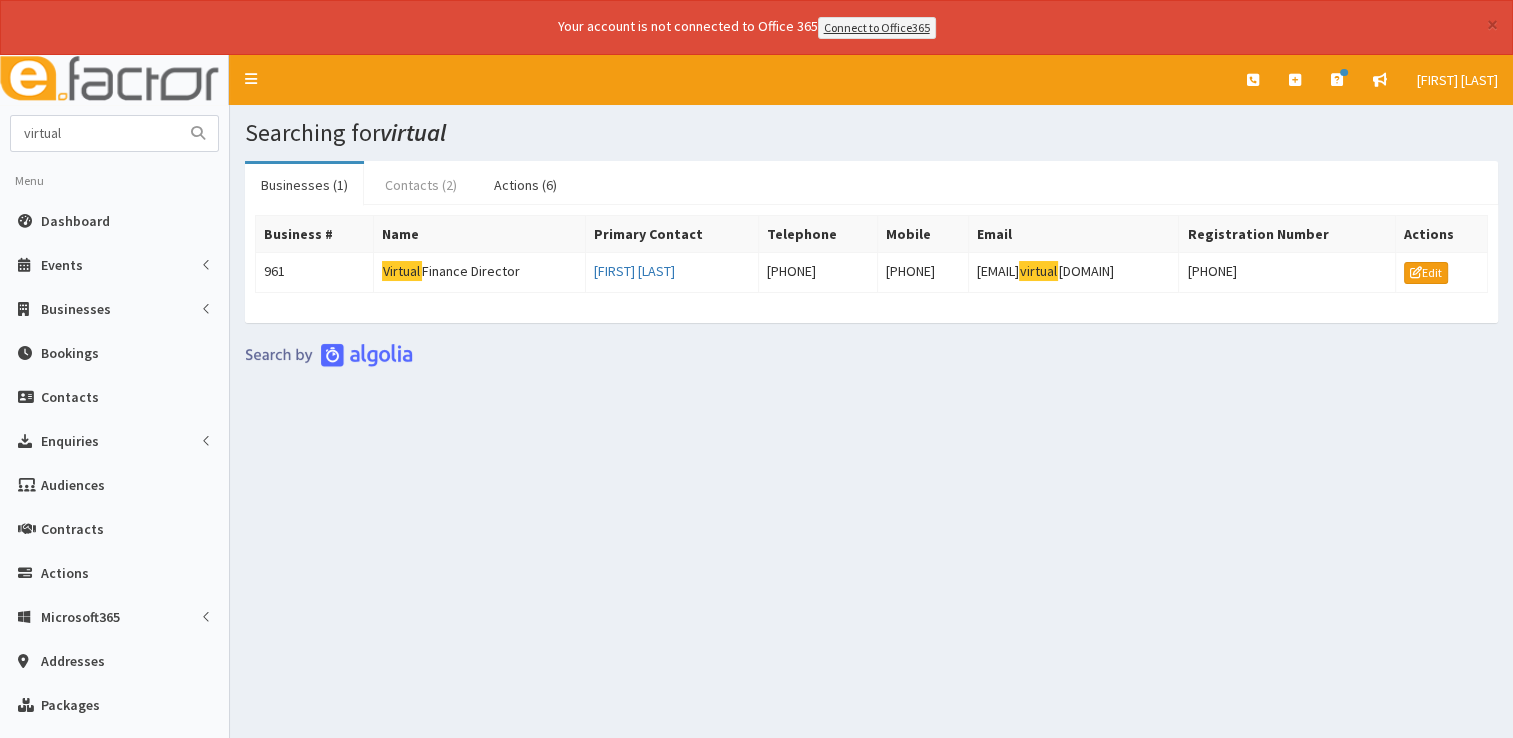 click on "Contacts (2)" at bounding box center (421, 185) 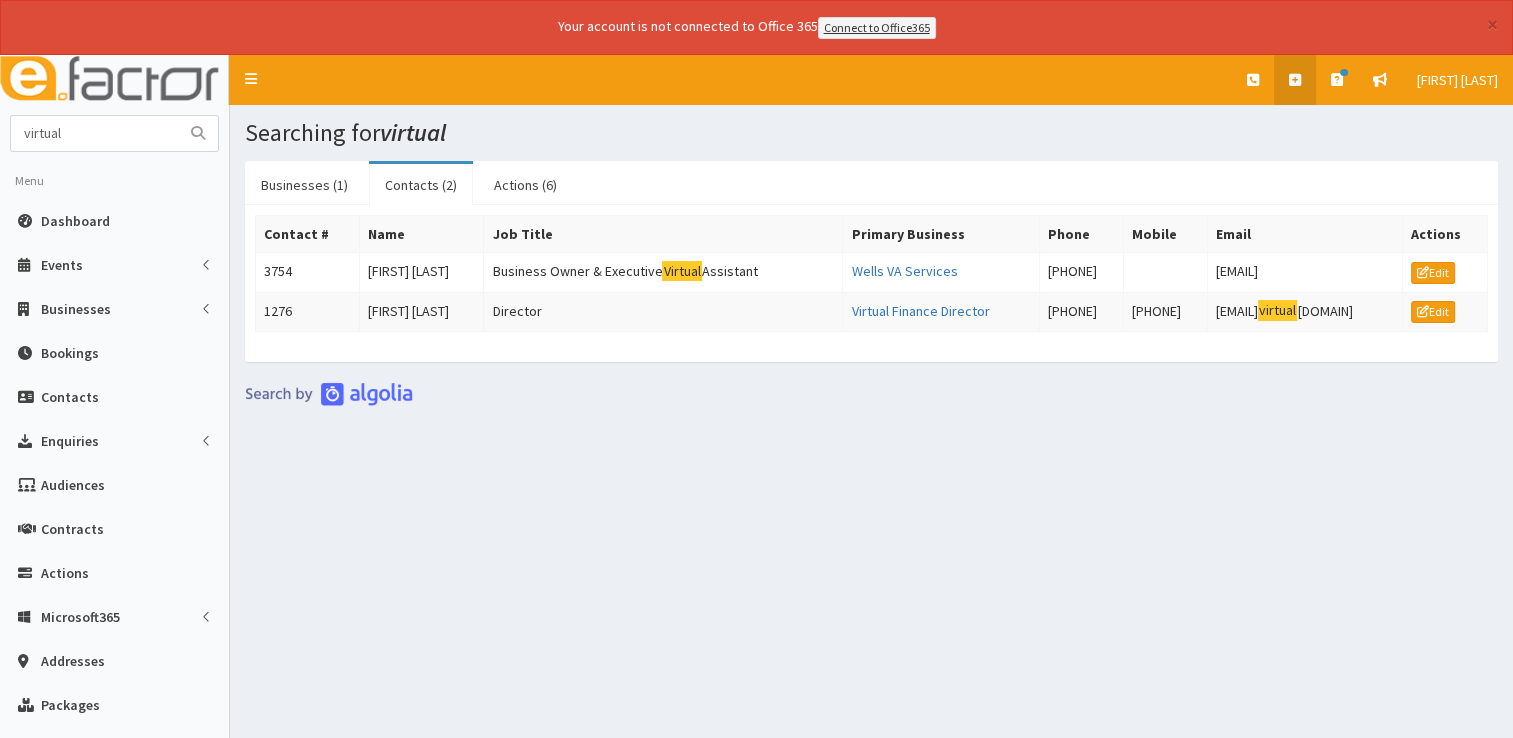 click at bounding box center (1295, 80) 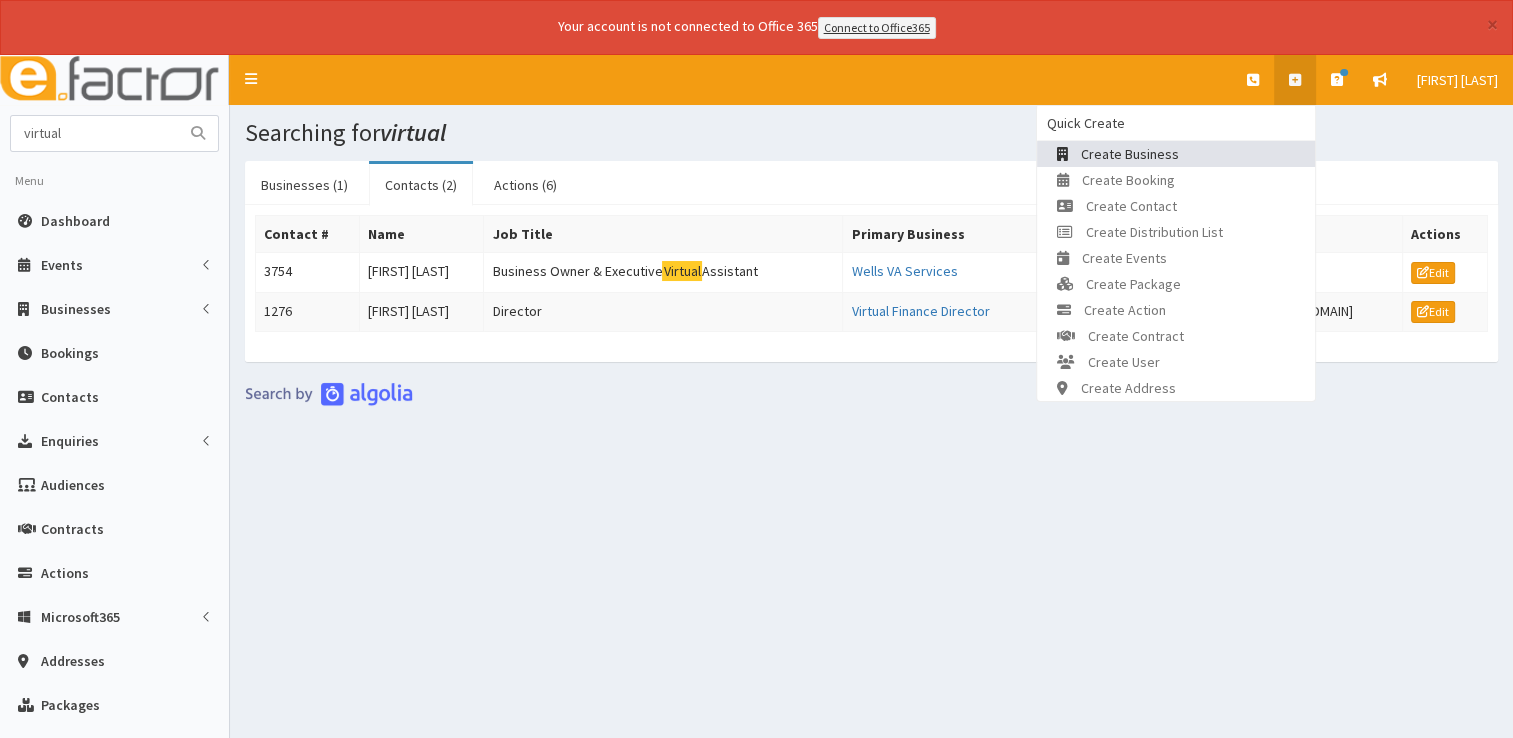 click on "Create Business" at bounding box center (1130, 154) 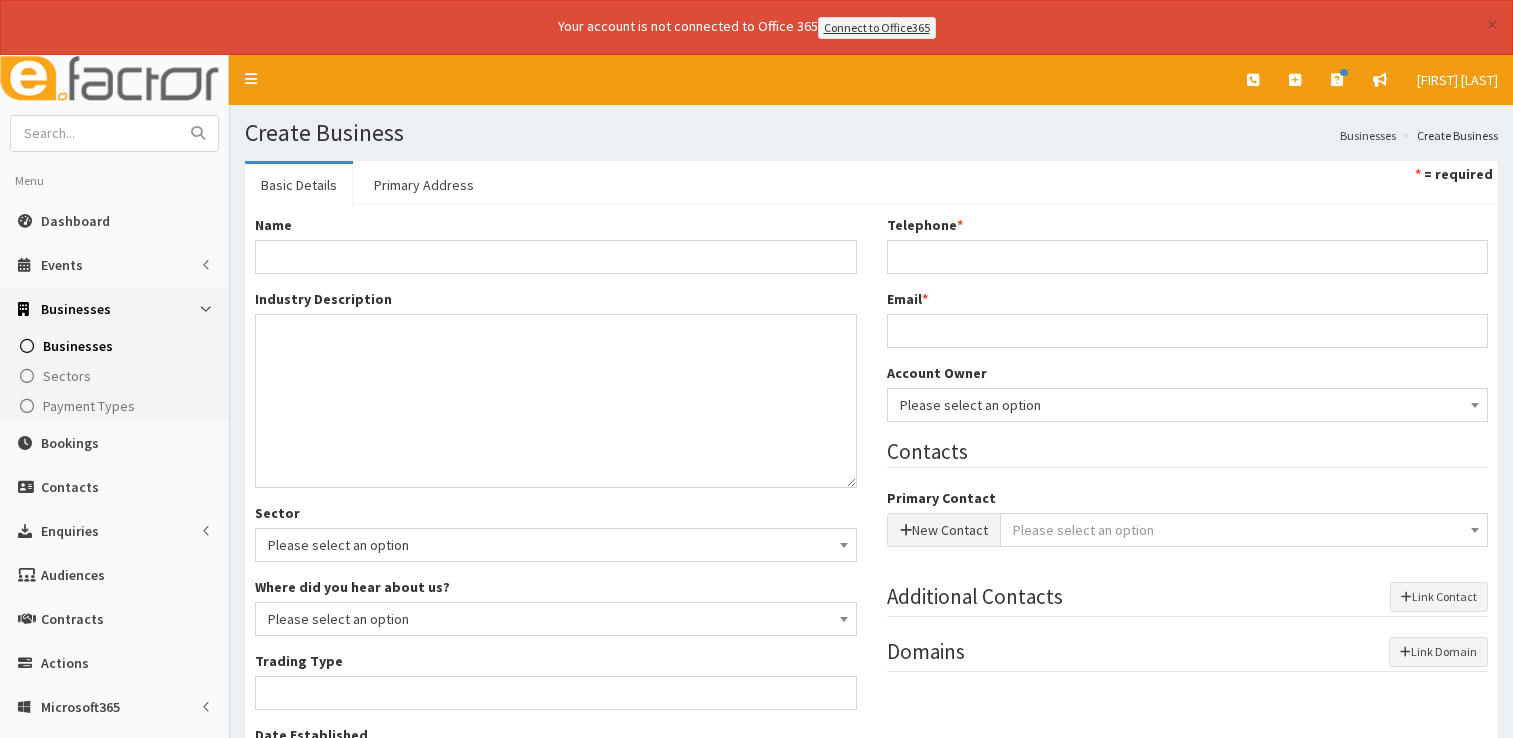 scroll, scrollTop: 0, scrollLeft: 0, axis: both 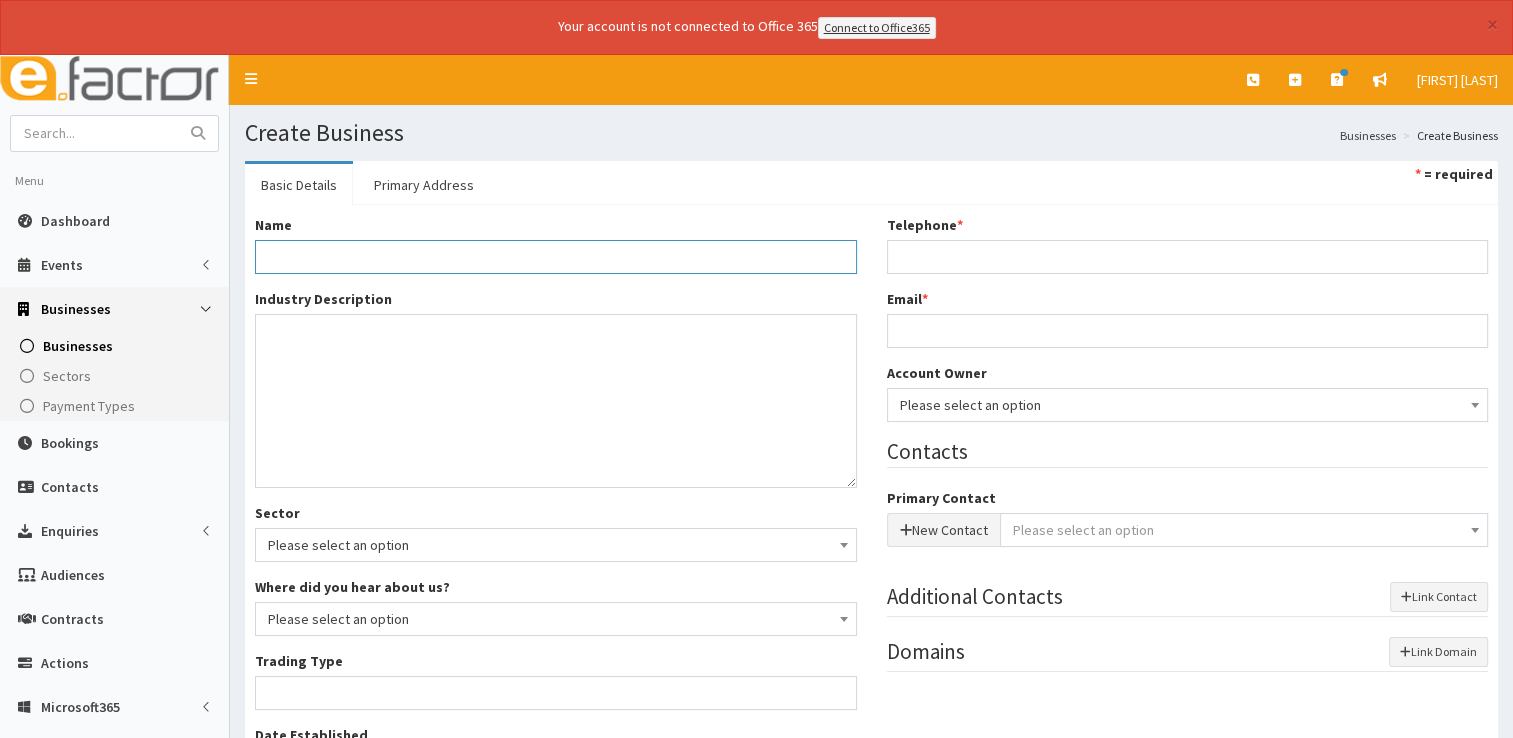 click on "Name  *" at bounding box center [556, 257] 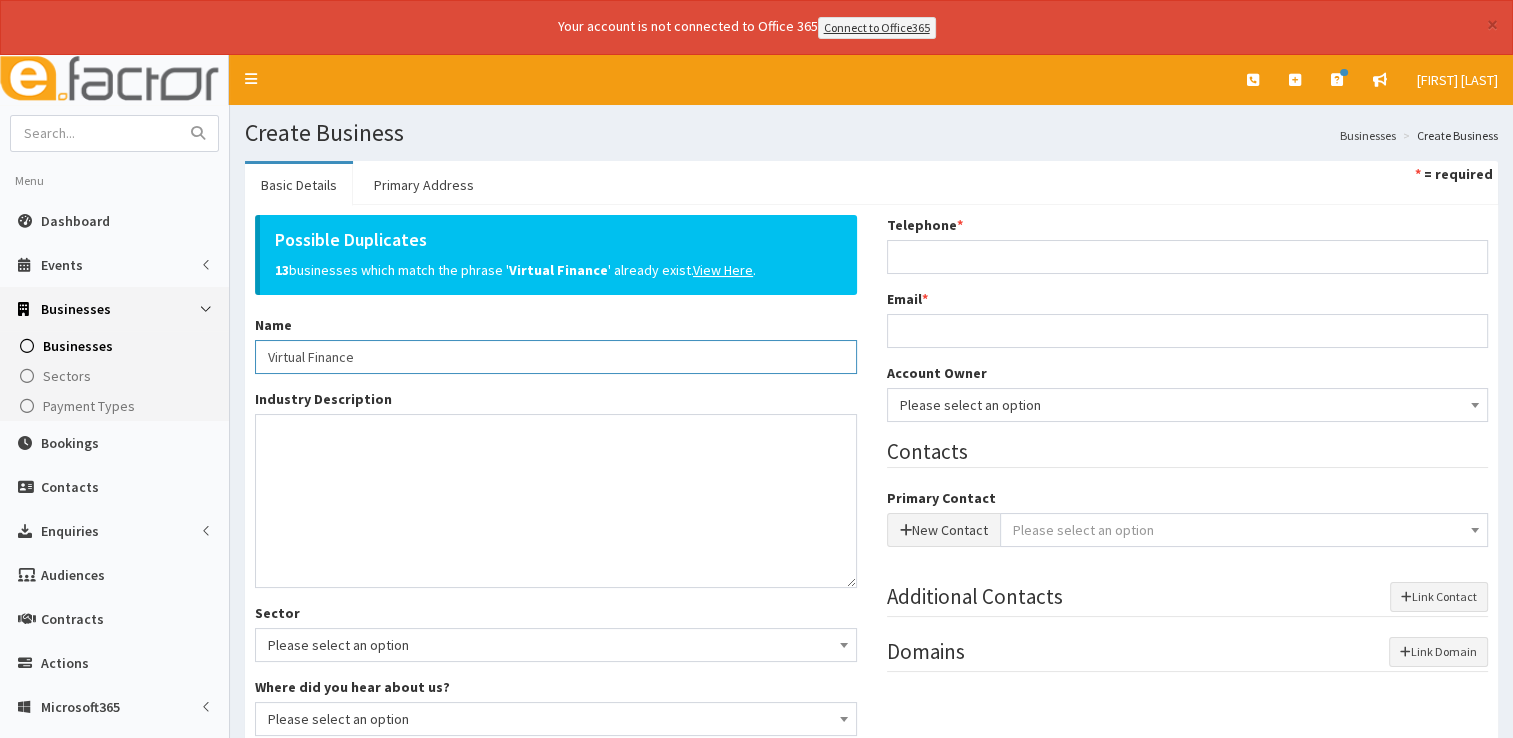 click on "Virtual Finance" at bounding box center (556, 357) 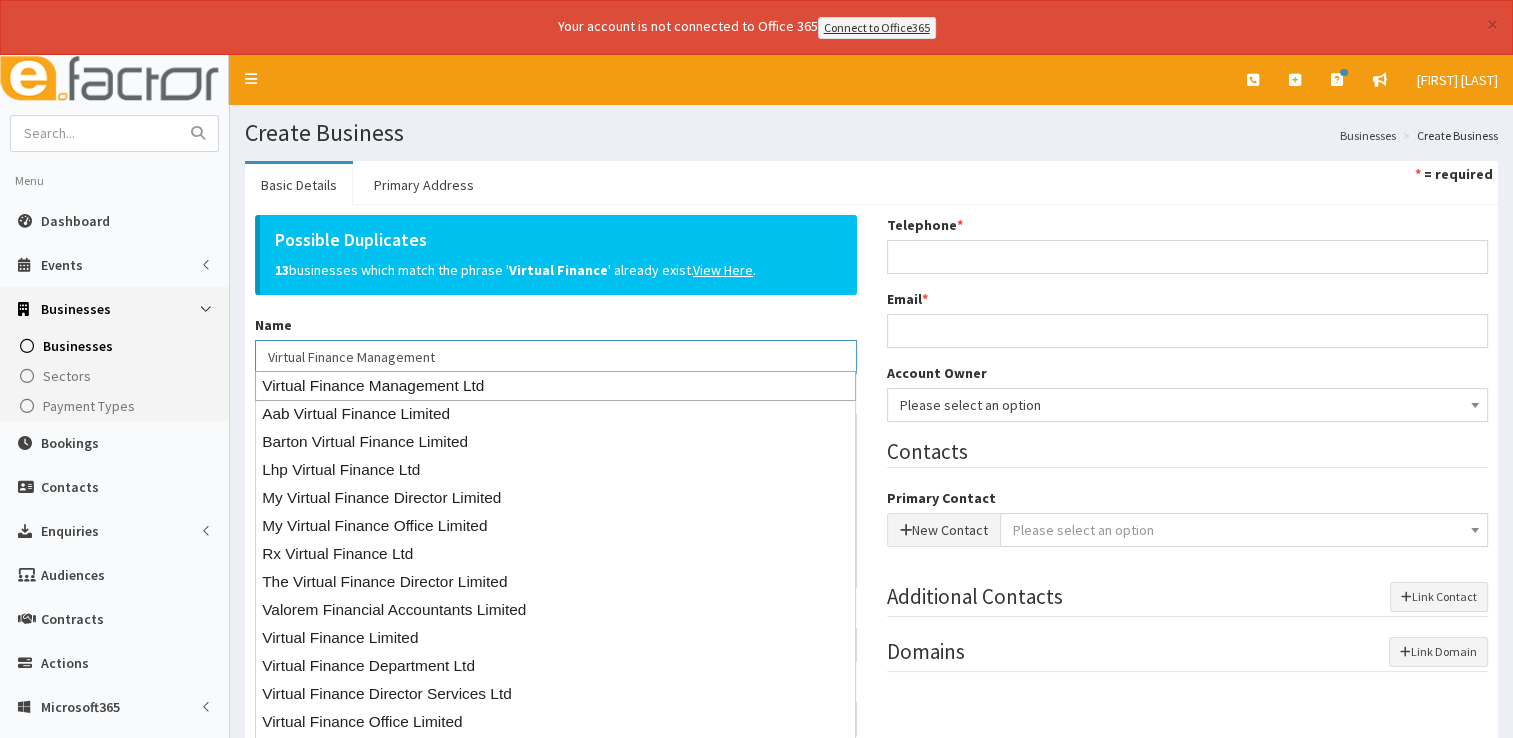 click on "Virtual Finance Management Ltd" at bounding box center (555, 386) 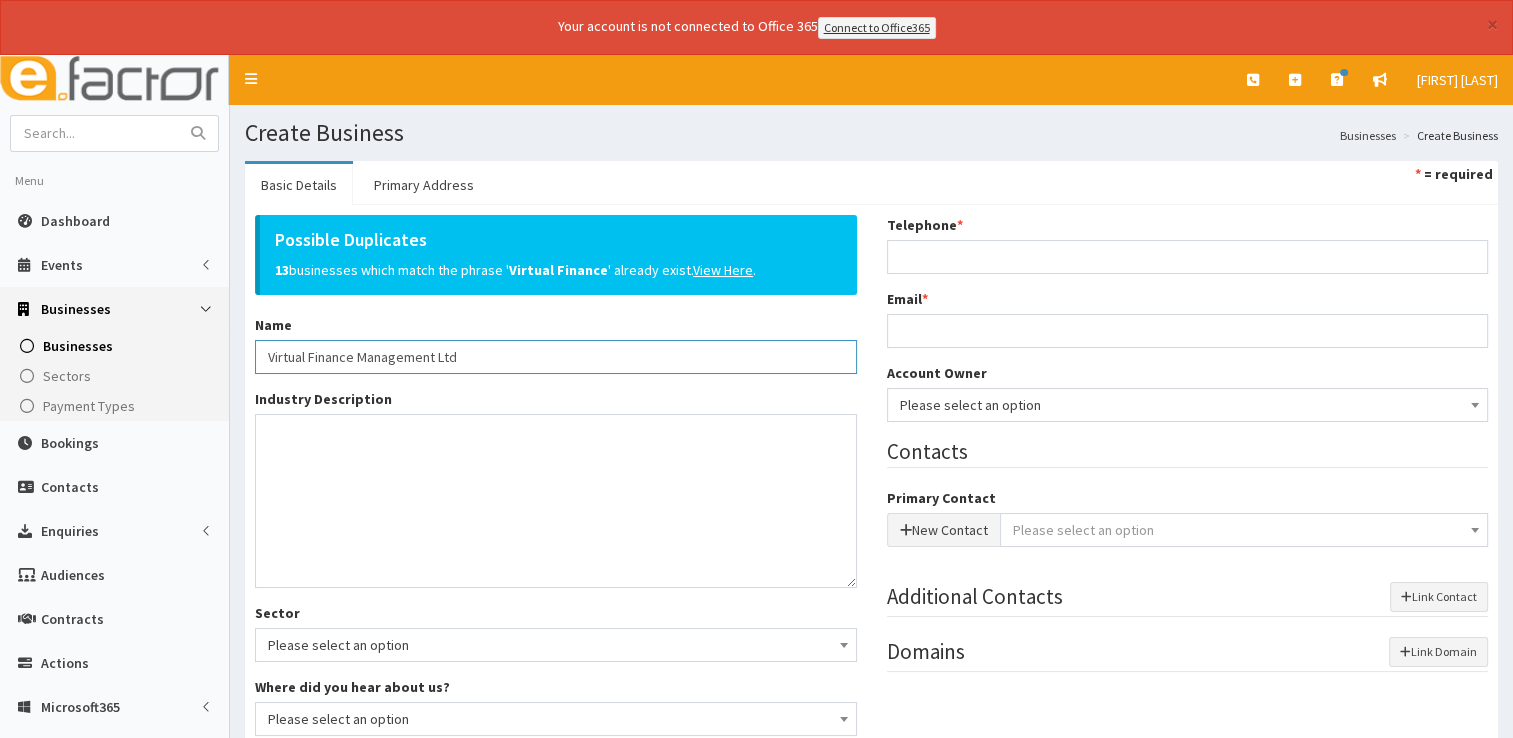 type on "Private limited company" 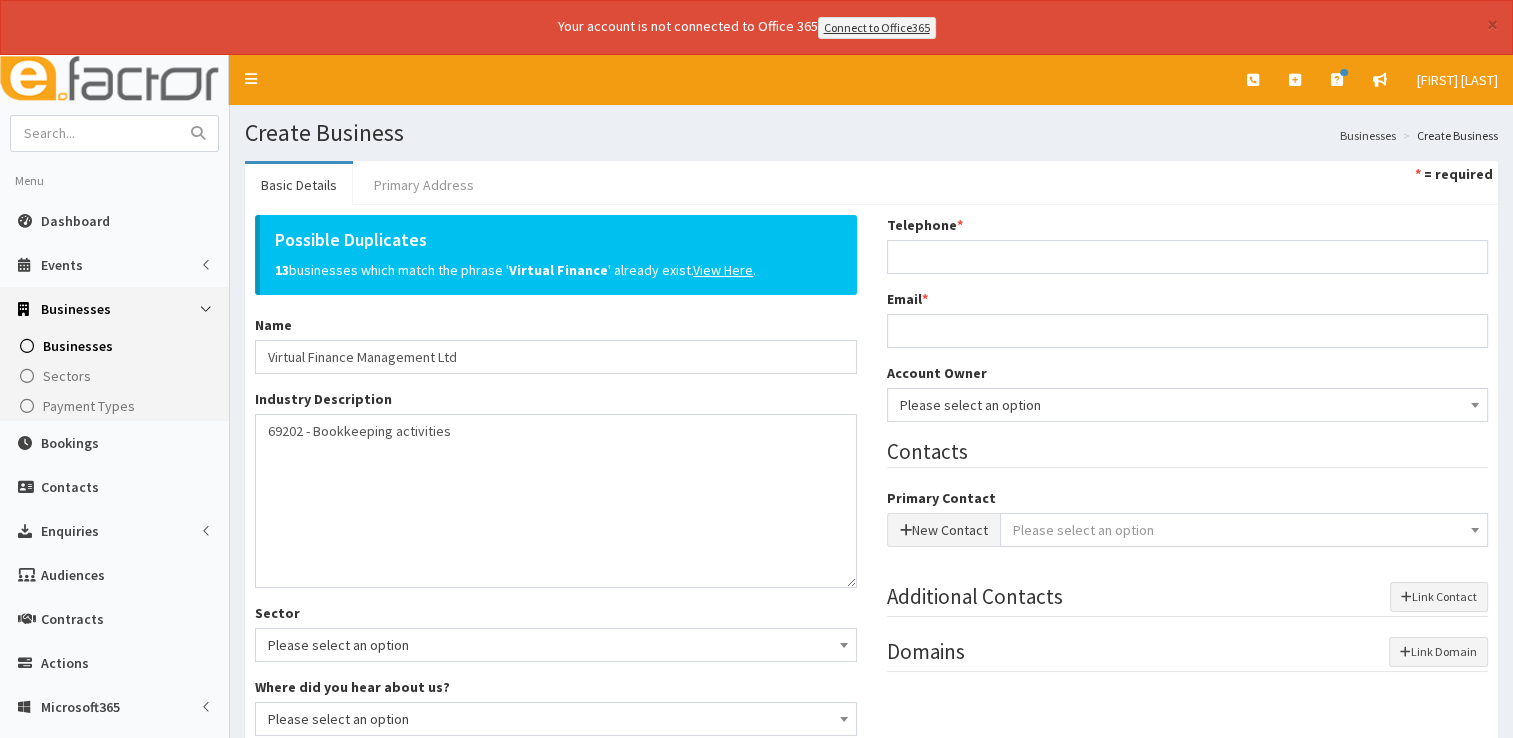 click on "Primary Address" at bounding box center [424, 185] 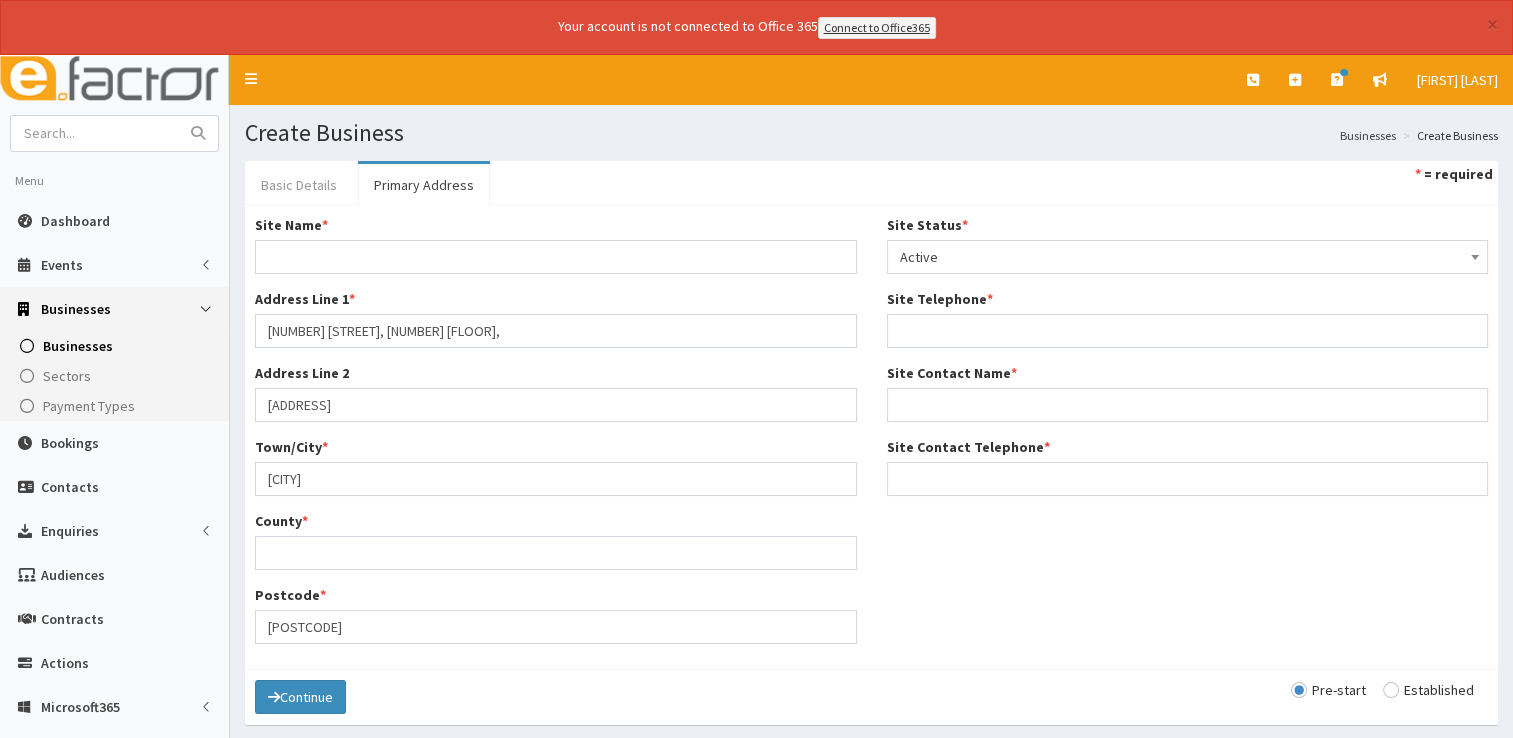 click on "Basic Details" at bounding box center (299, 185) 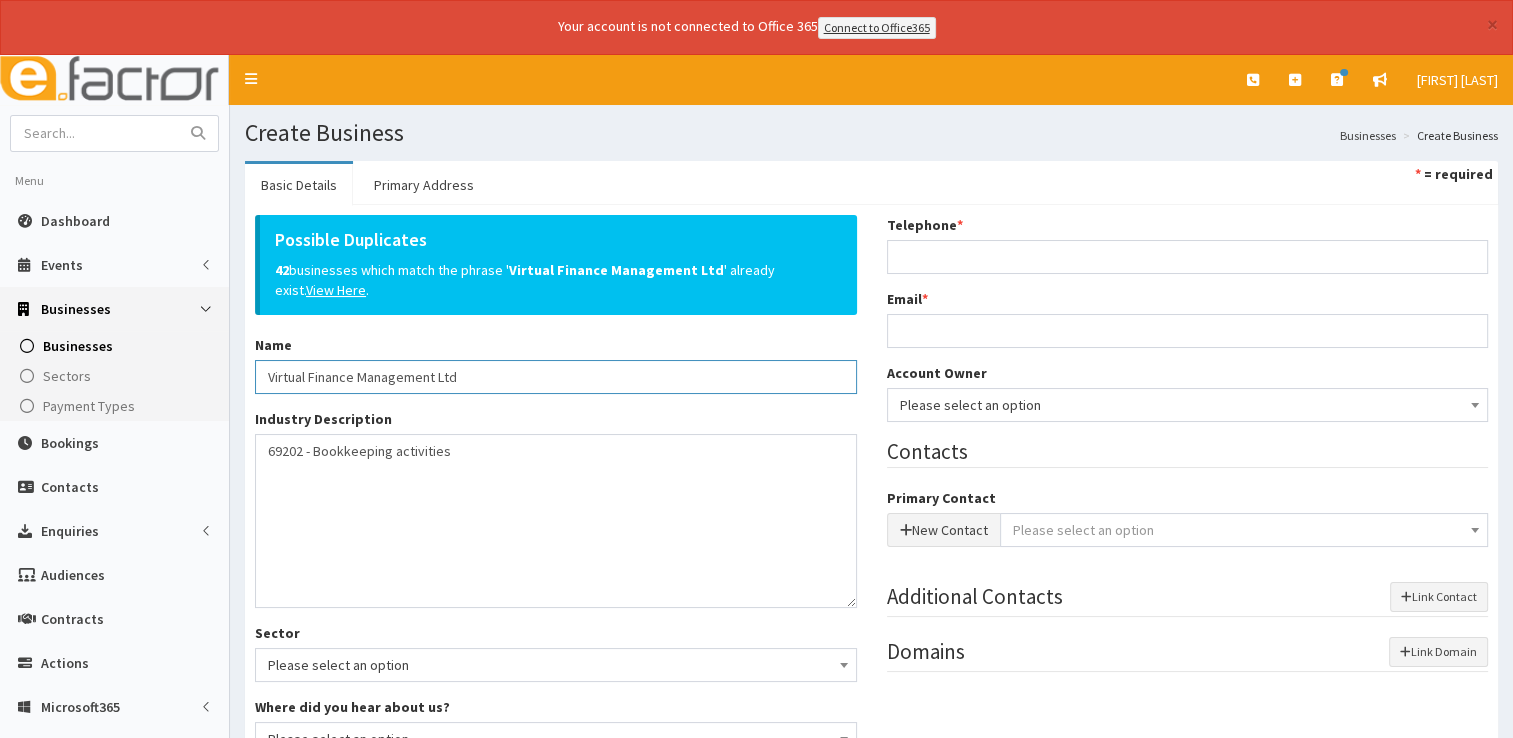 click on "Virtual Finance Management Ltd" at bounding box center [556, 377] 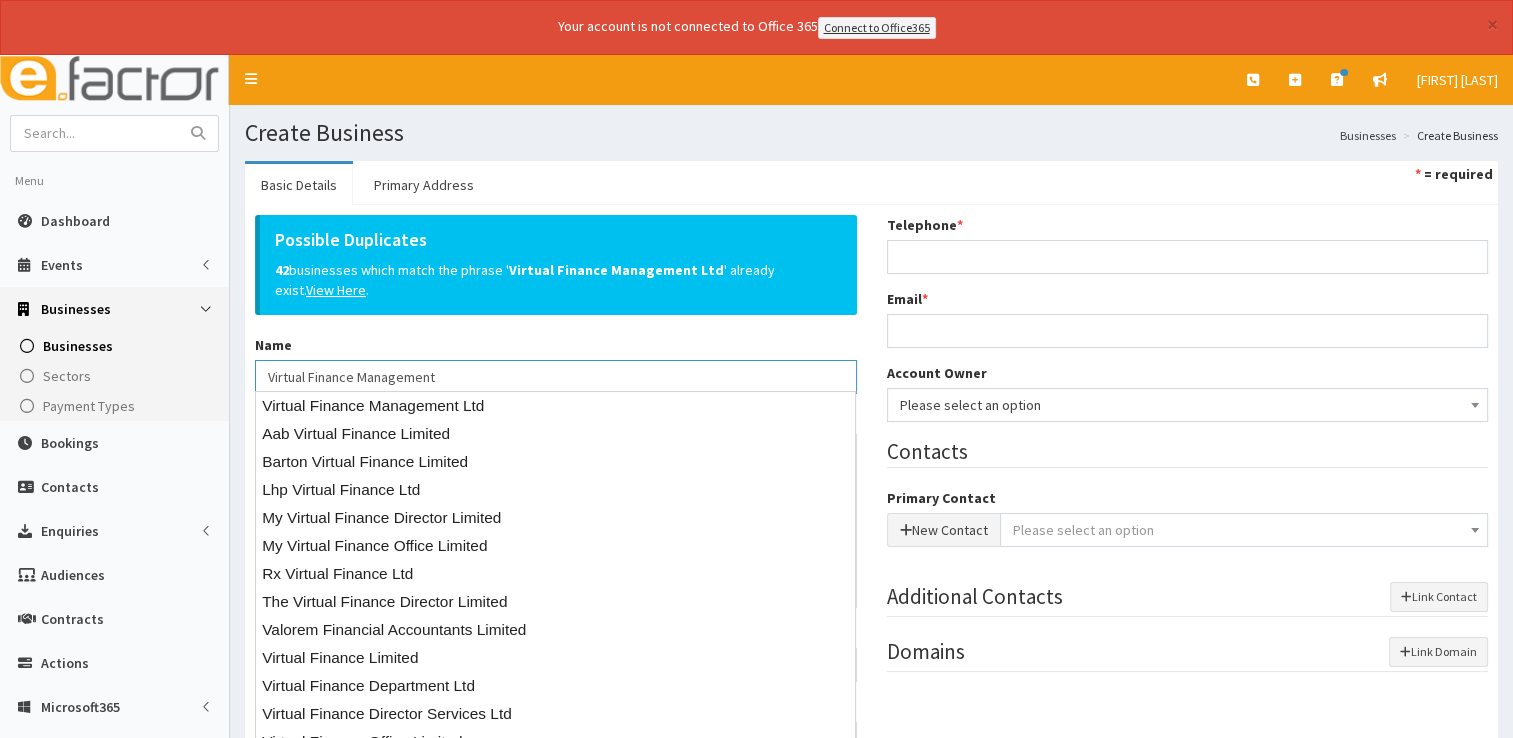 type on "Virtual Finance Management" 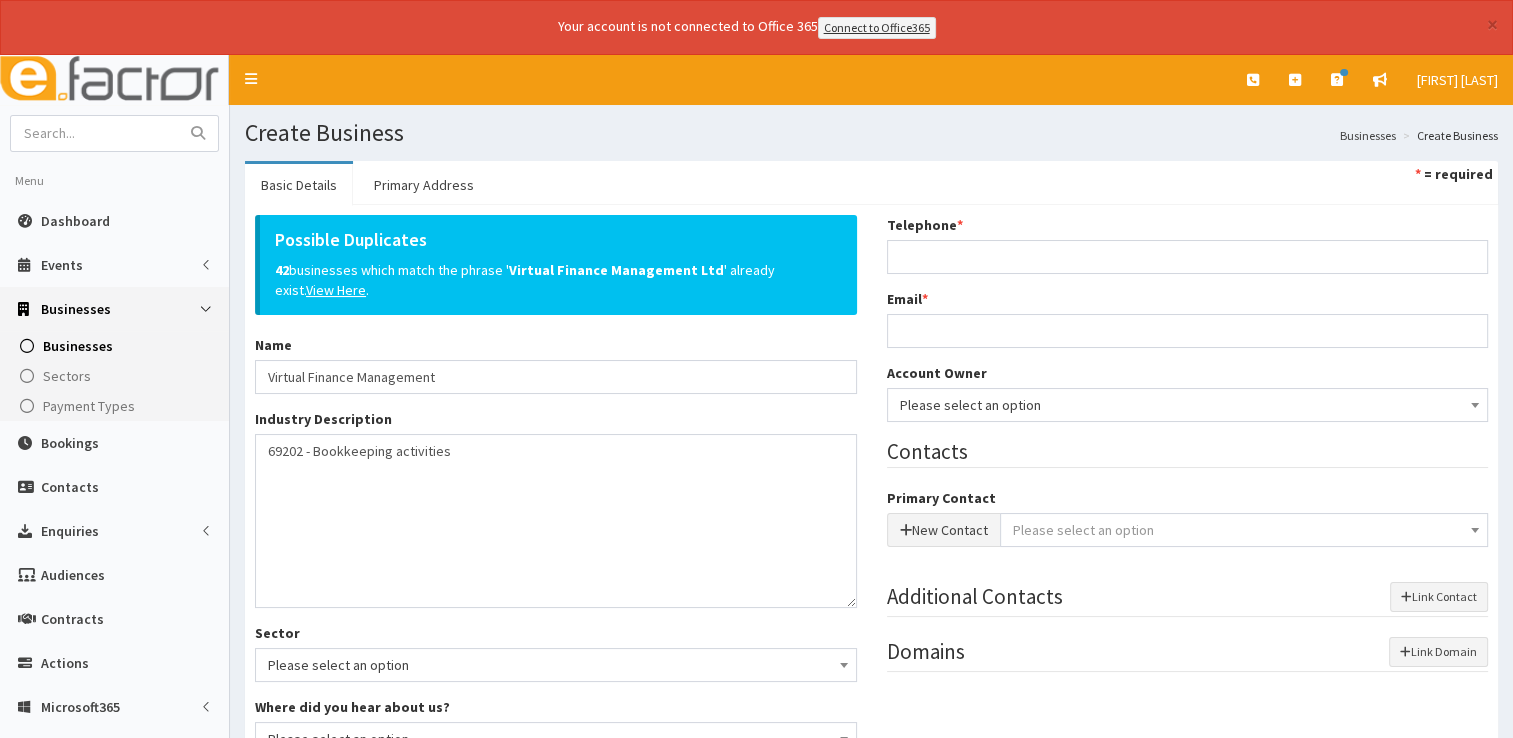 click on "Possible Duplicates
42  businesses which match the phrase ' Virtual Finance Management Ltd ' already exist.  View Here .
Name  *
Virtual Finance Management" at bounding box center [556, 304] 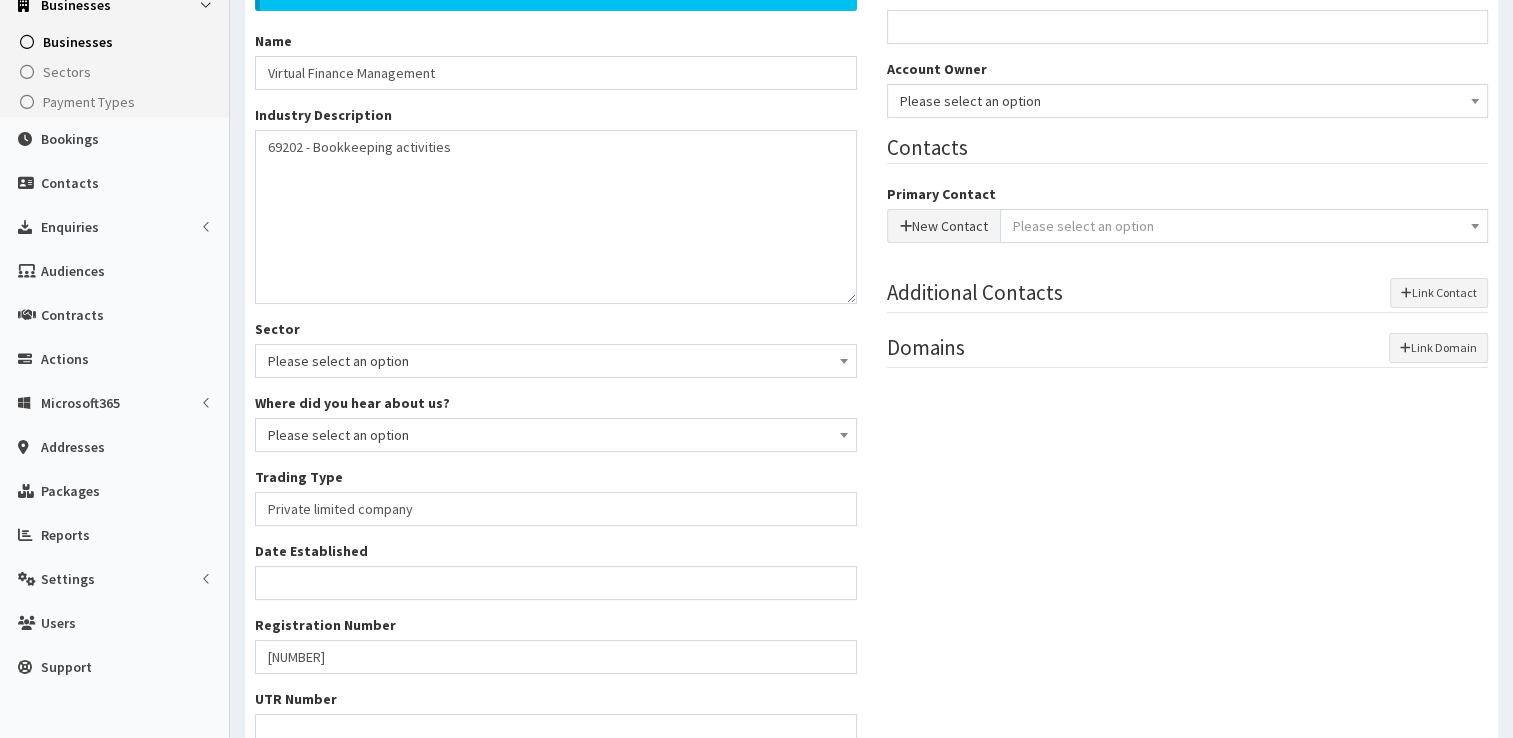 scroll, scrollTop: 318, scrollLeft: 0, axis: vertical 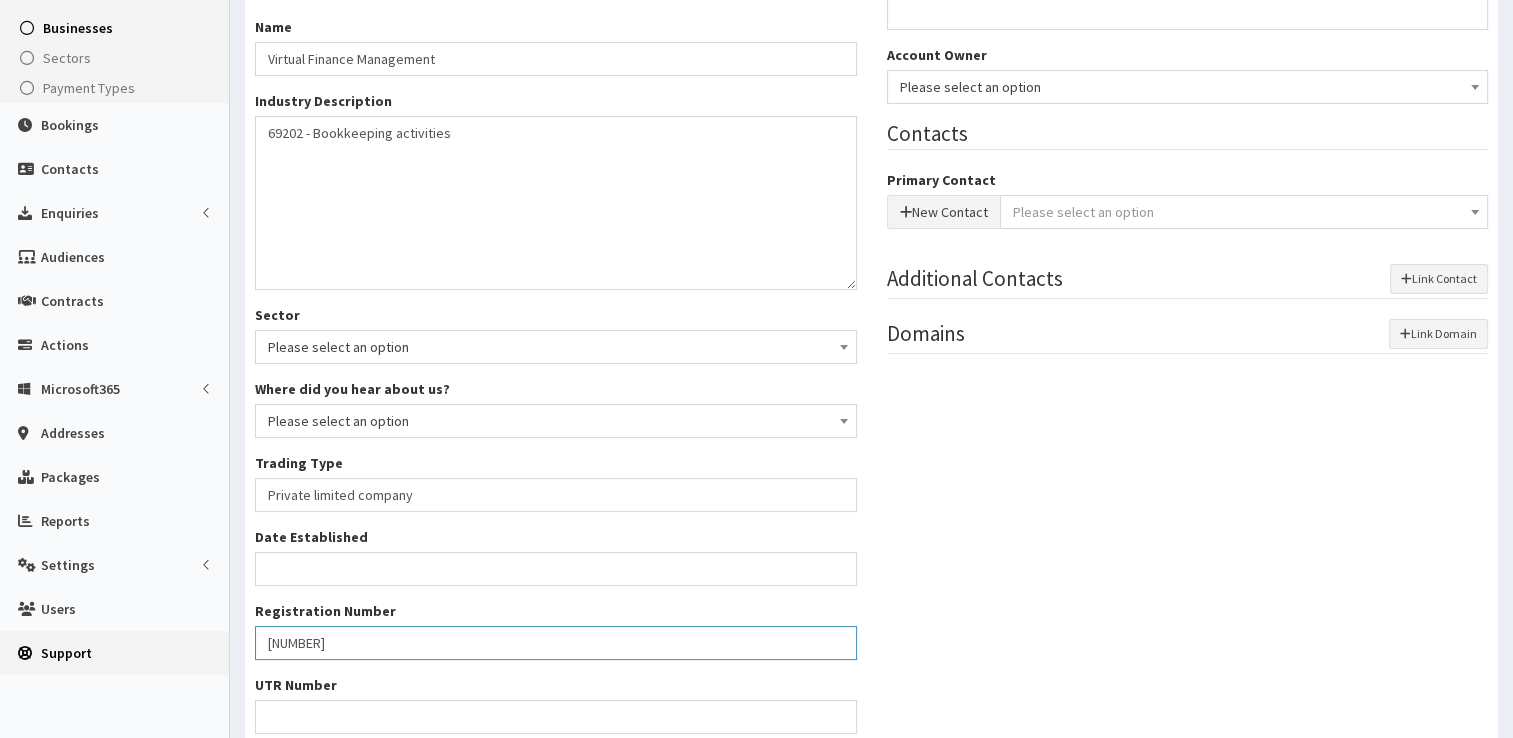 drag, startPoint x: 386, startPoint y: 644, endPoint x: 182, endPoint y: 658, distance: 204.47983 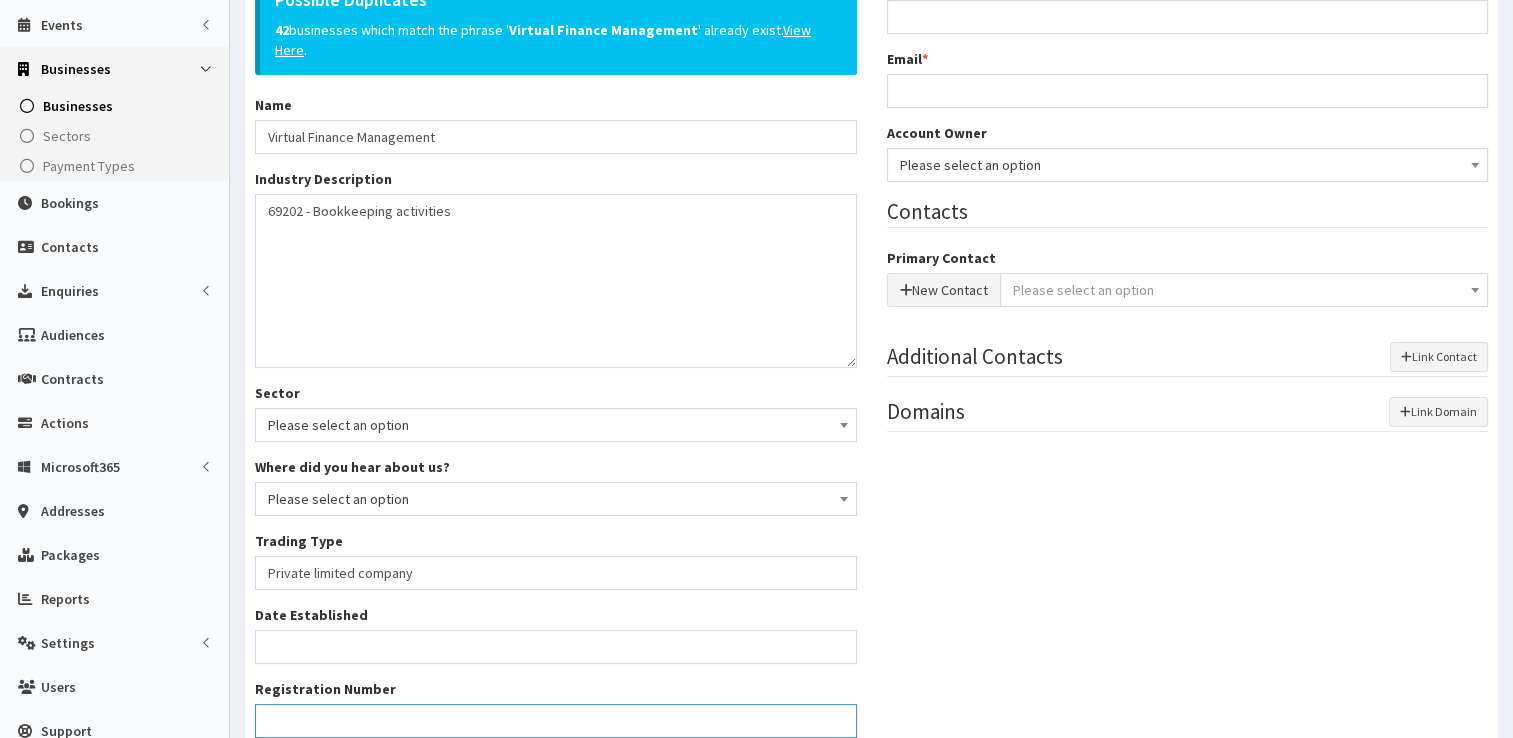 scroll, scrollTop: 188, scrollLeft: 0, axis: vertical 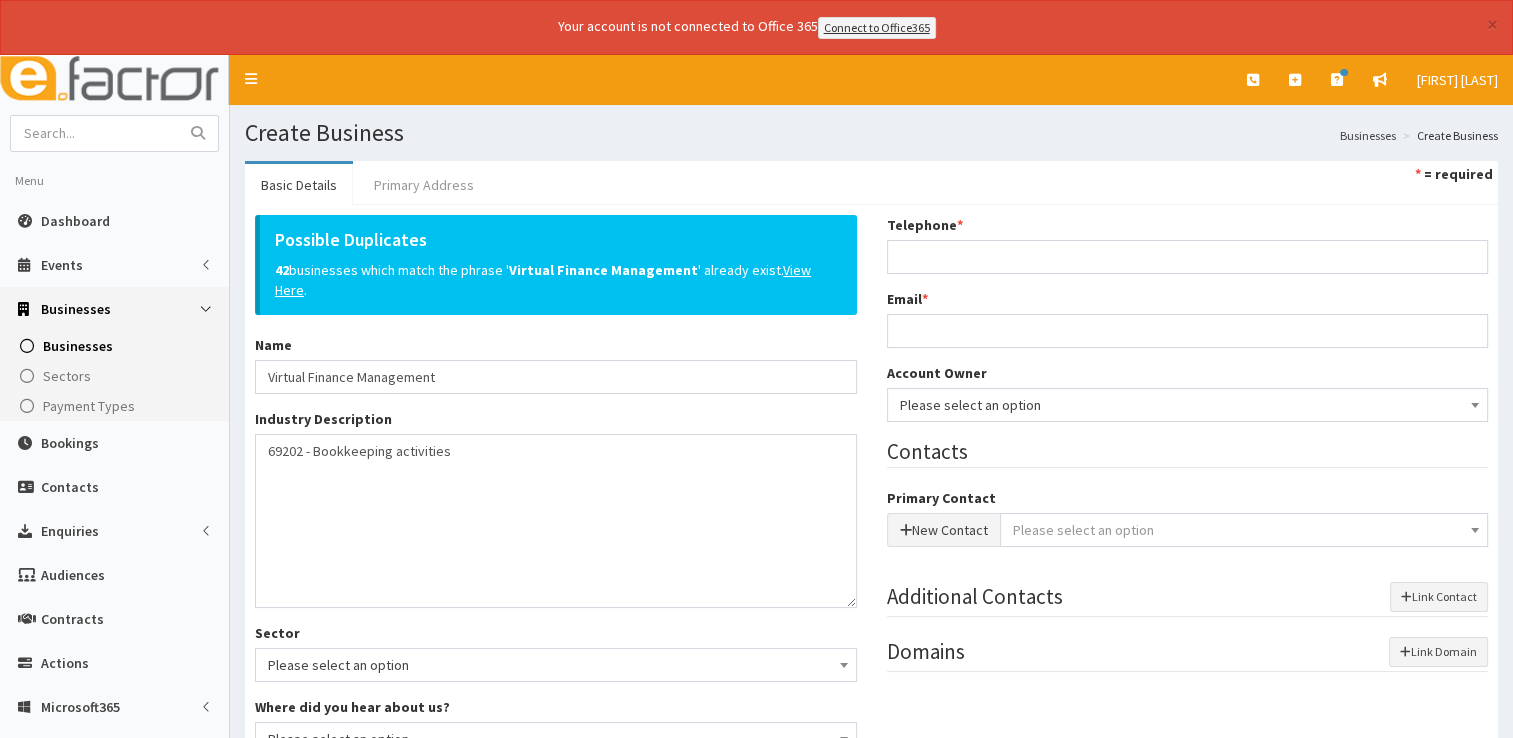 type 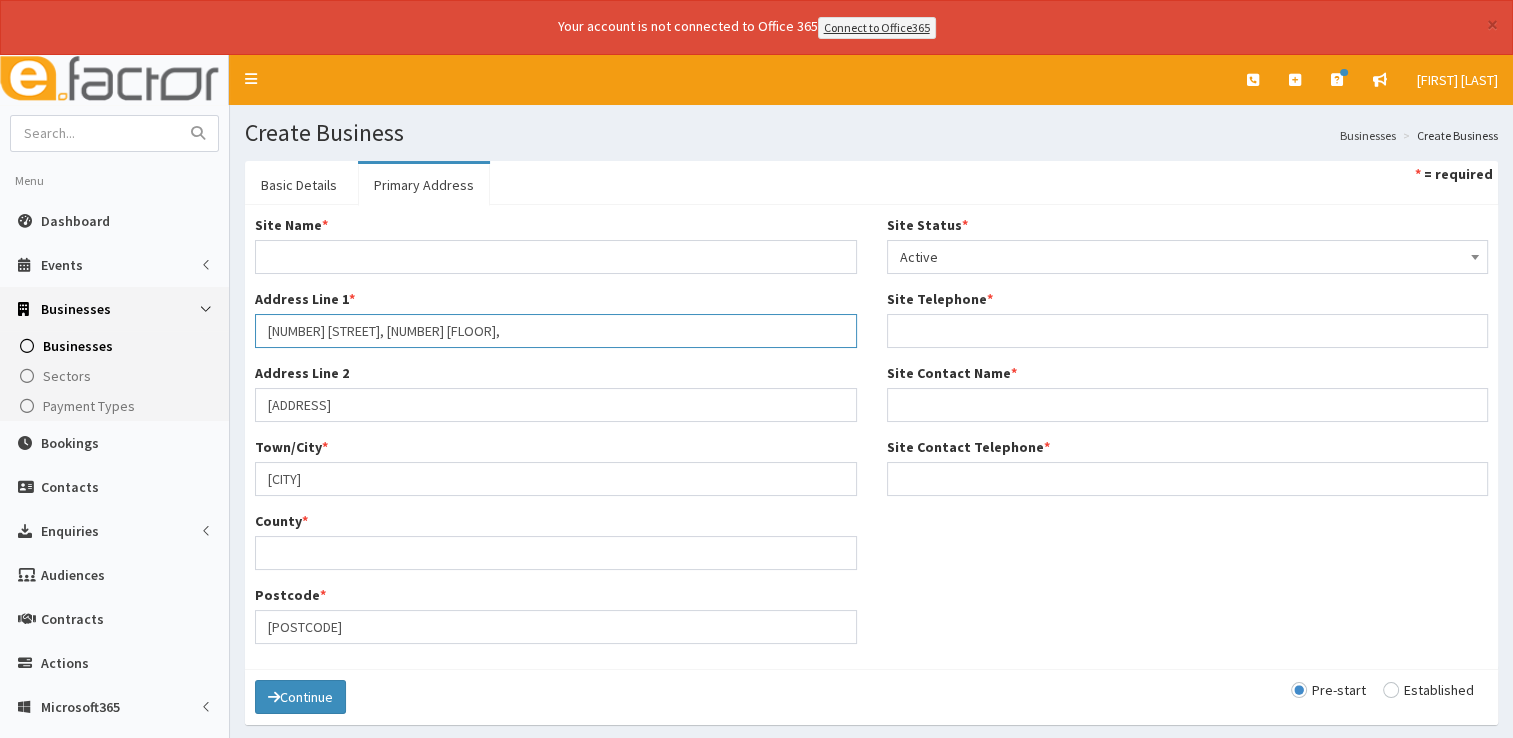 drag, startPoint x: 437, startPoint y: 326, endPoint x: 128, endPoint y: 347, distance: 309.71277 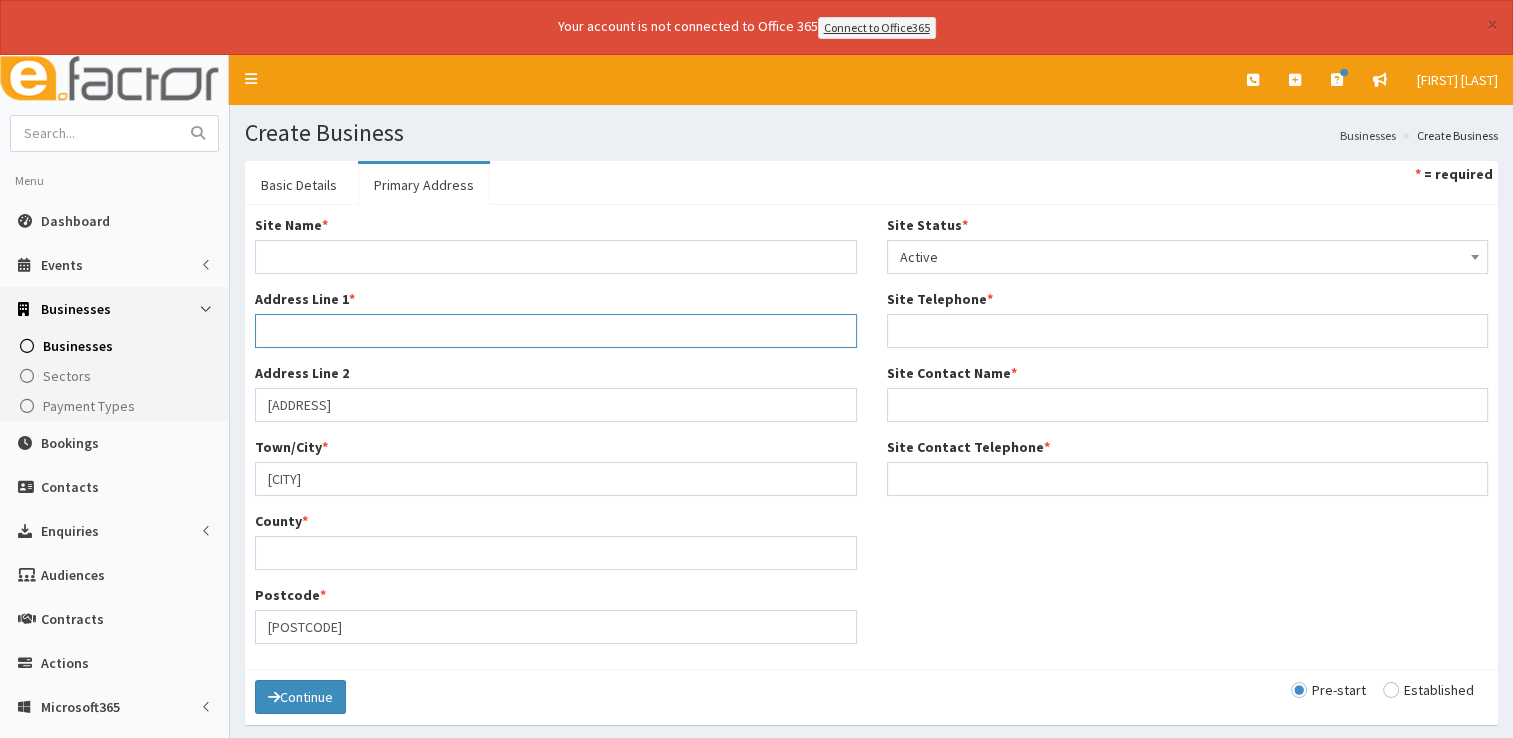 type 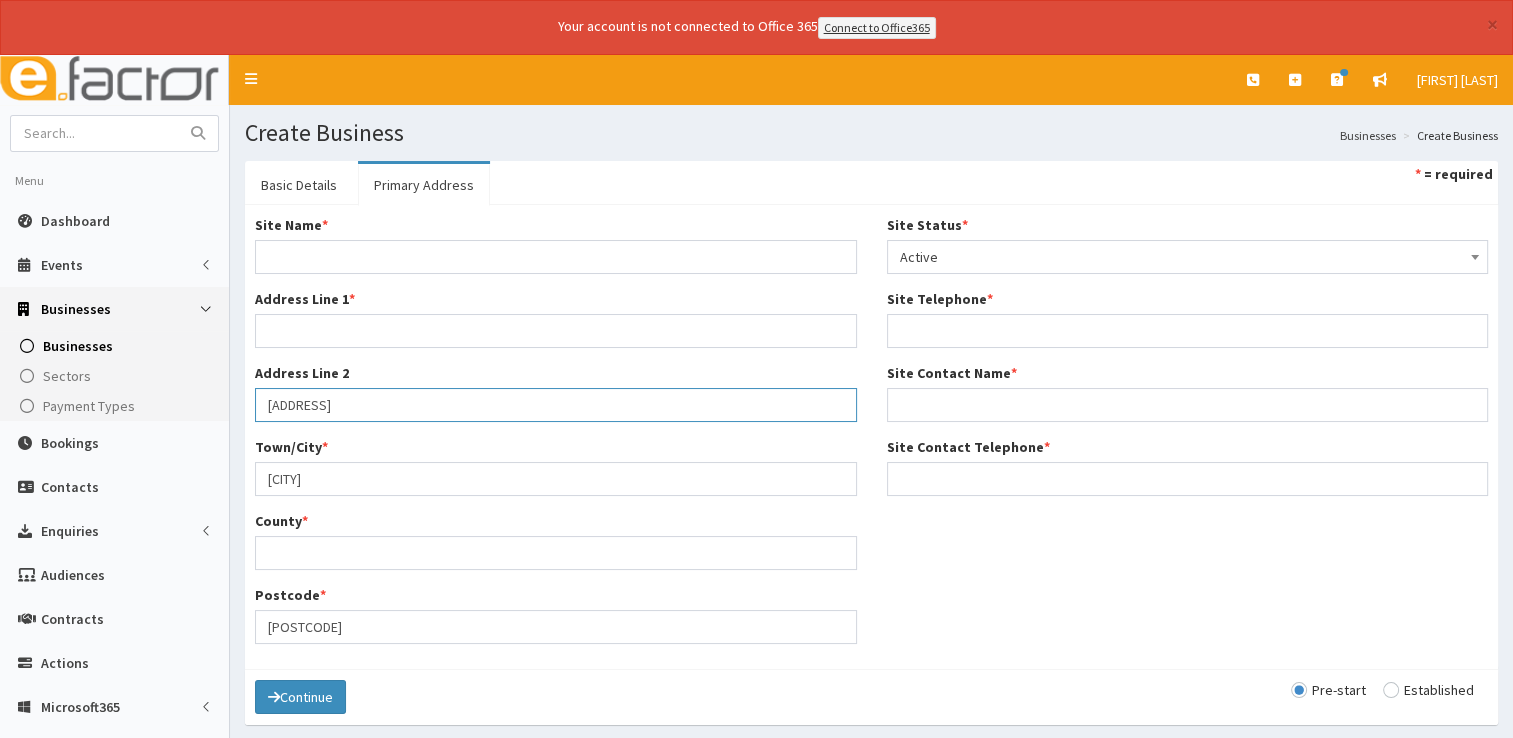 drag, startPoint x: 448, startPoint y: 406, endPoint x: 242, endPoint y: 406, distance: 206 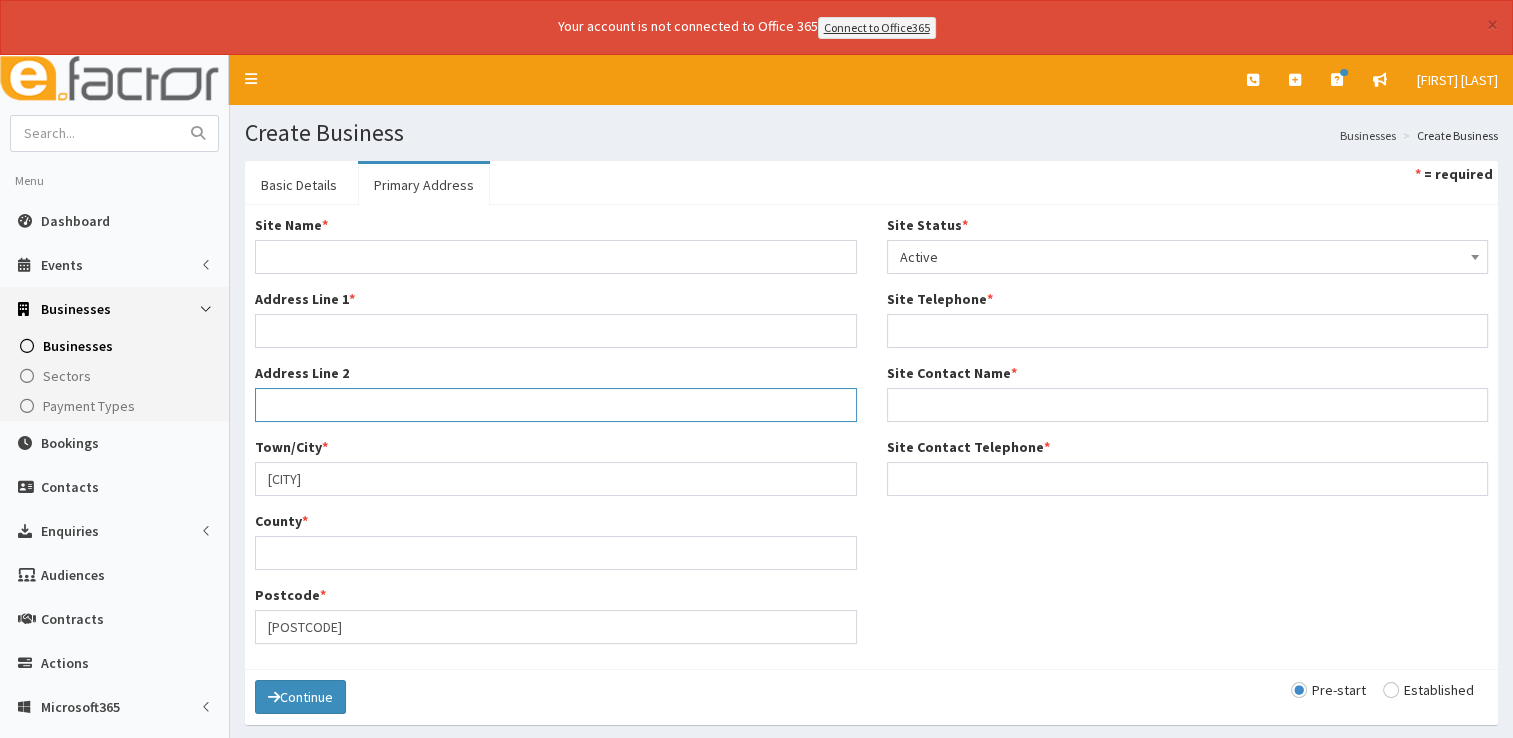 type 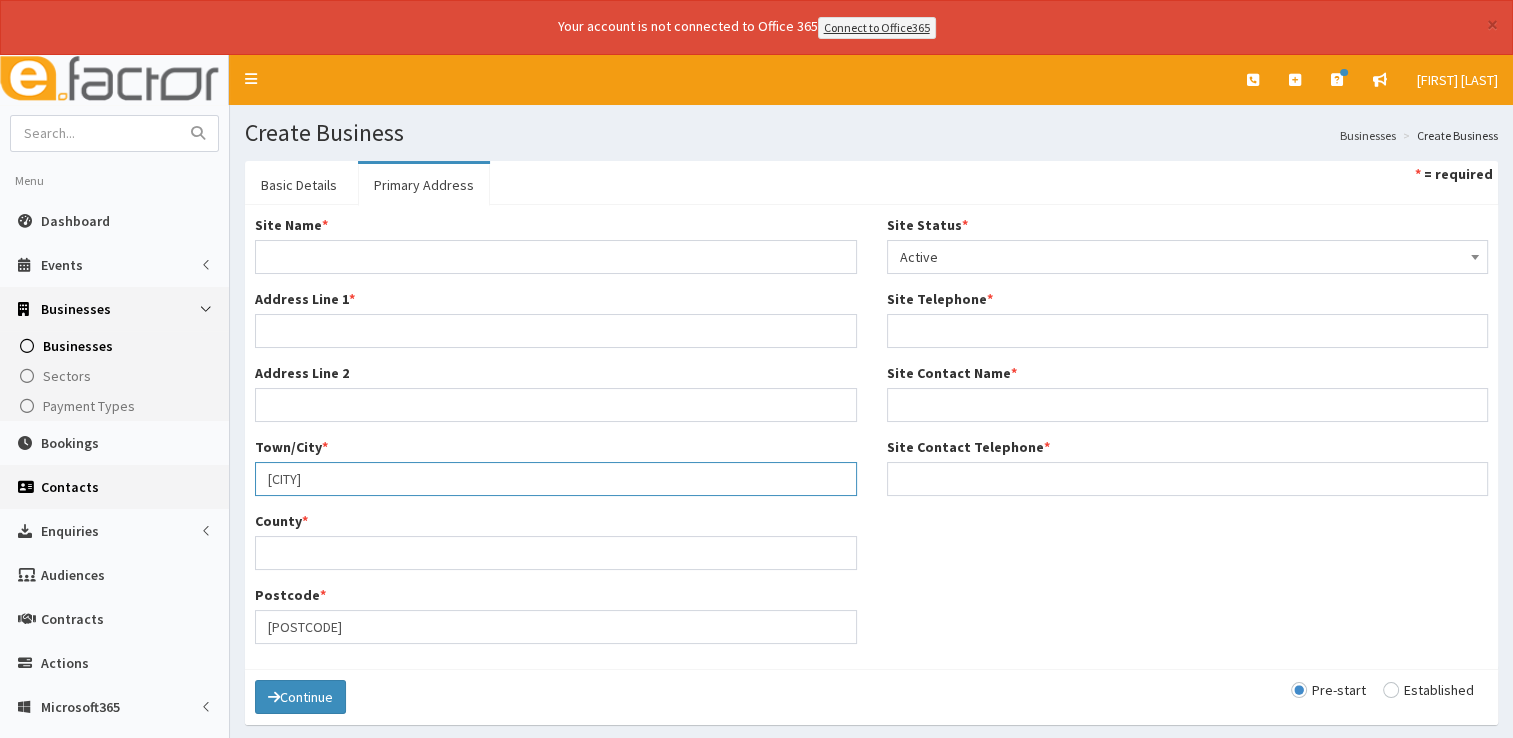 drag, startPoint x: 277, startPoint y: 478, endPoint x: 196, endPoint y: 490, distance: 81.88406 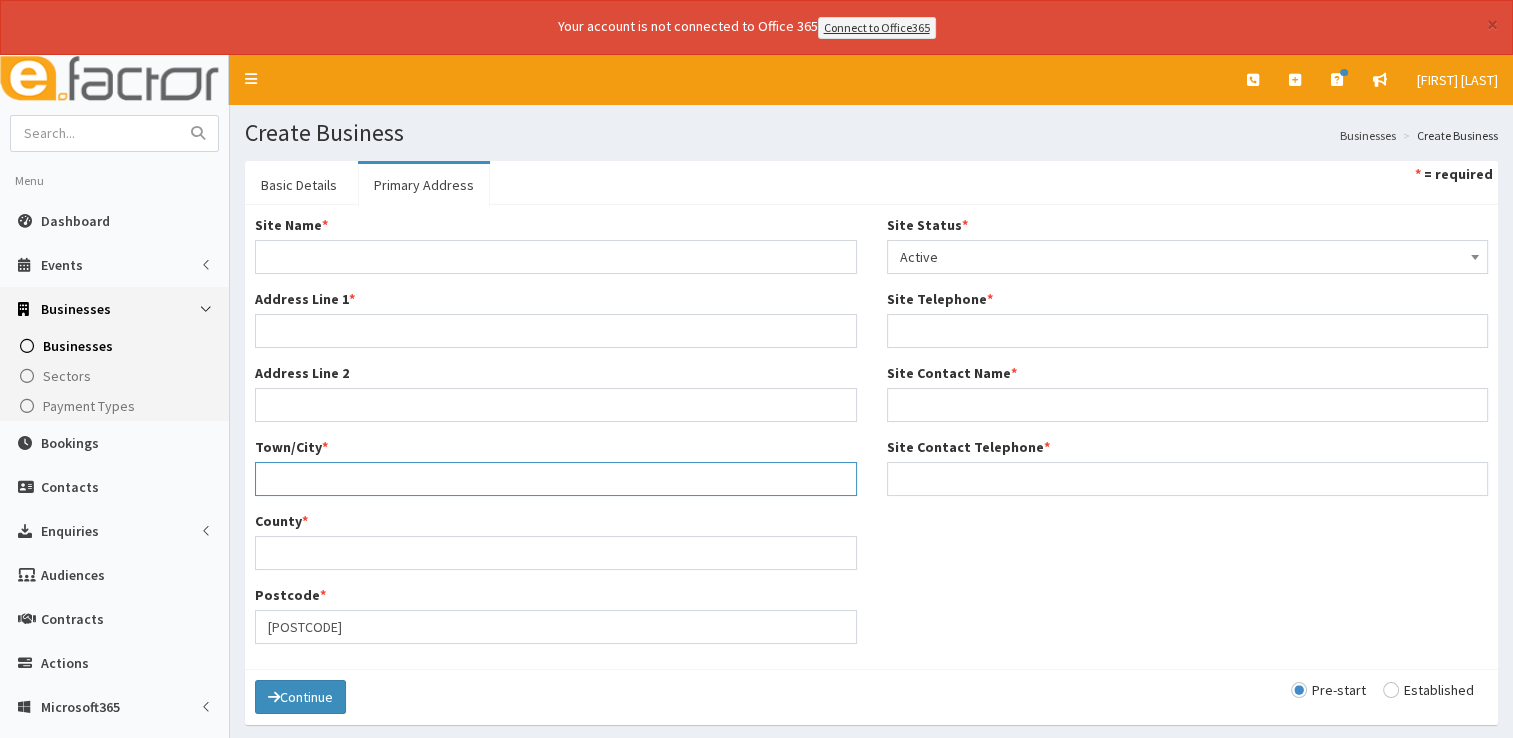 type 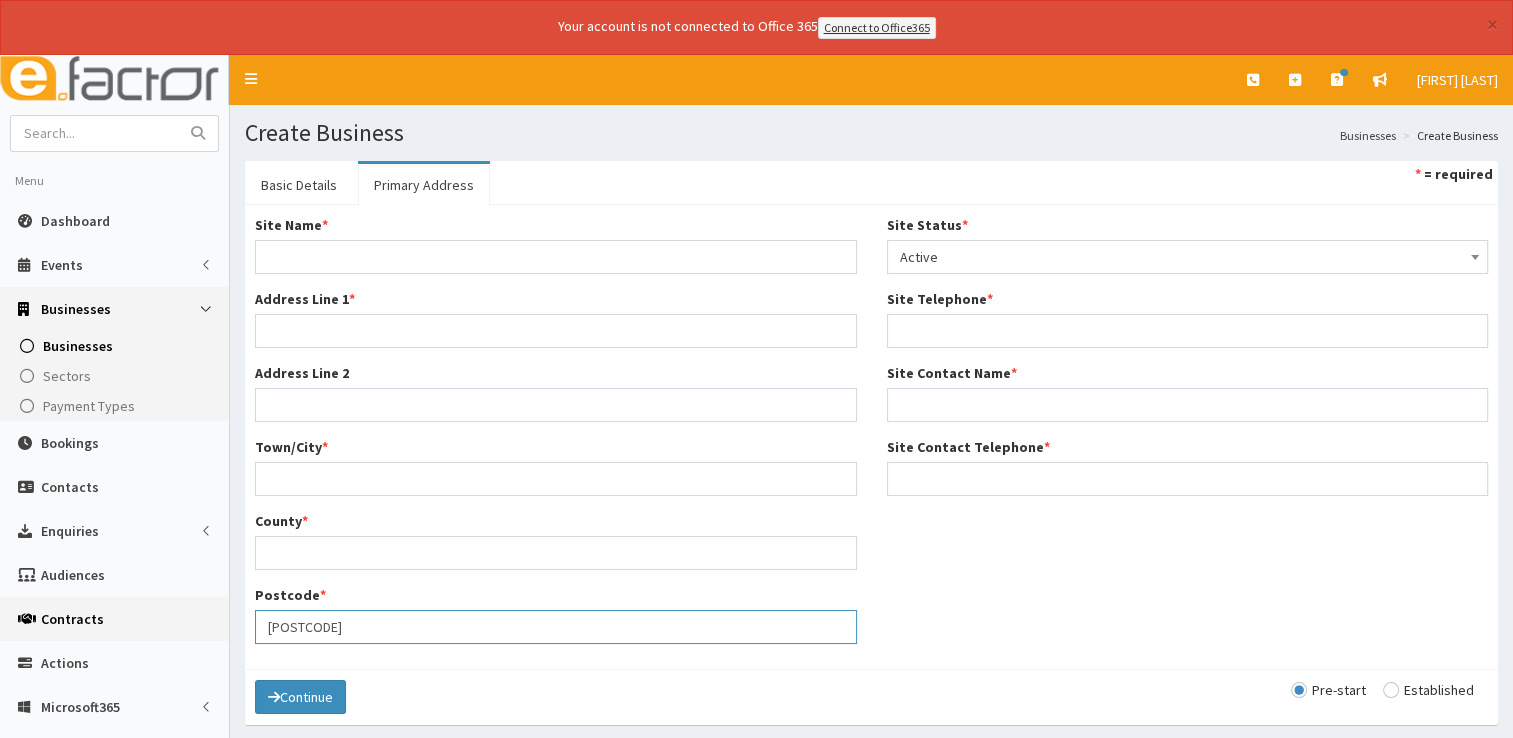drag, startPoint x: 400, startPoint y: 622, endPoint x: 172, endPoint y: 626, distance: 228.03508 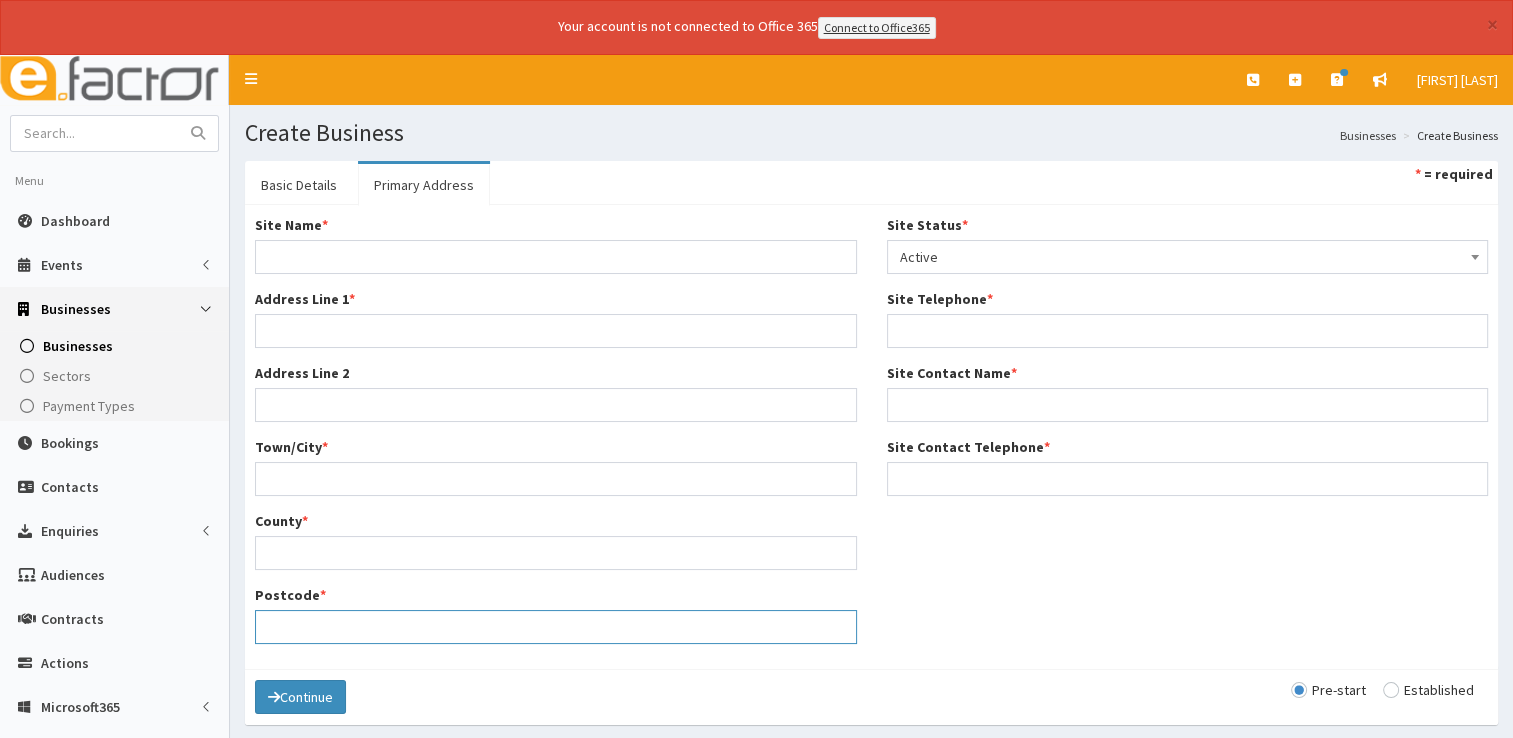 type 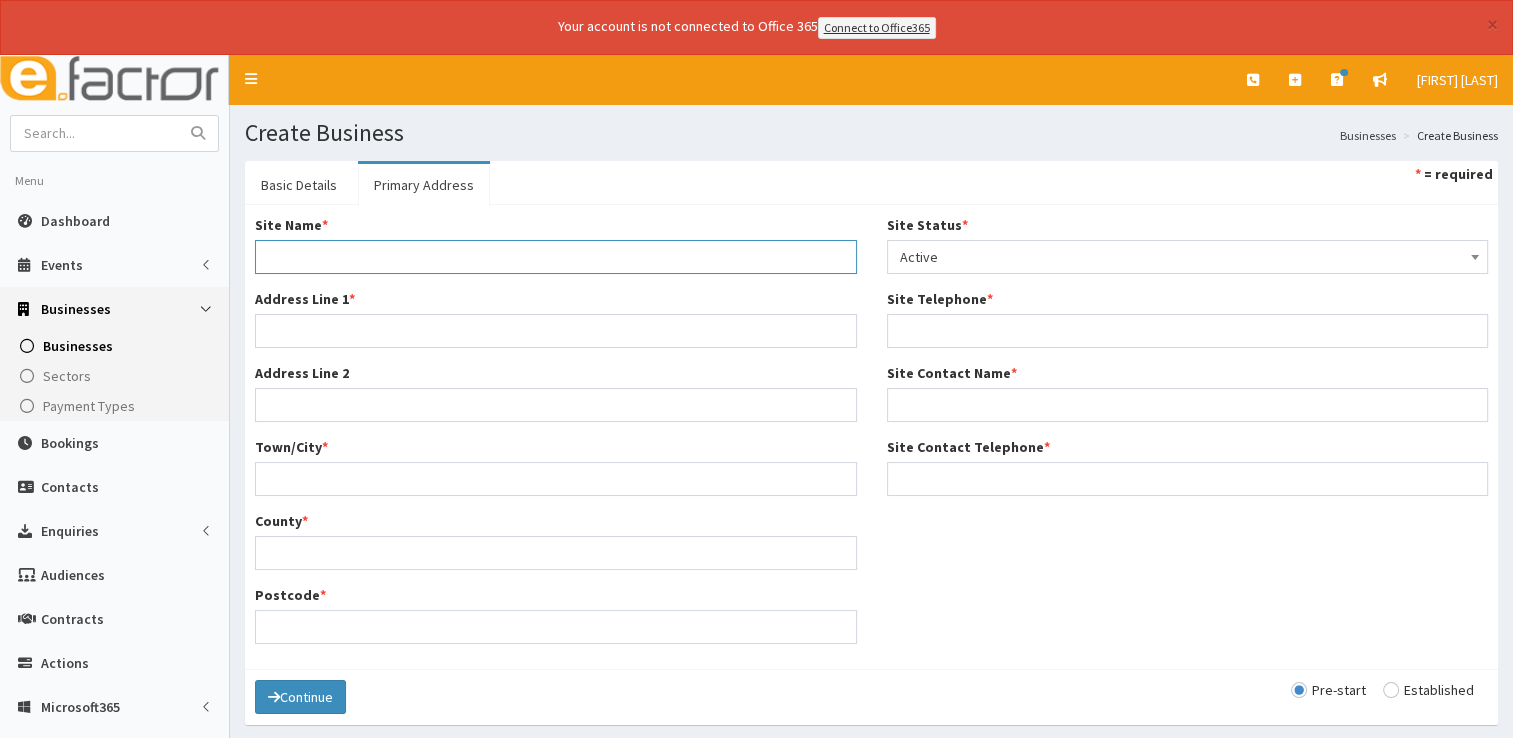 click on "Site Name  *" at bounding box center [556, 257] 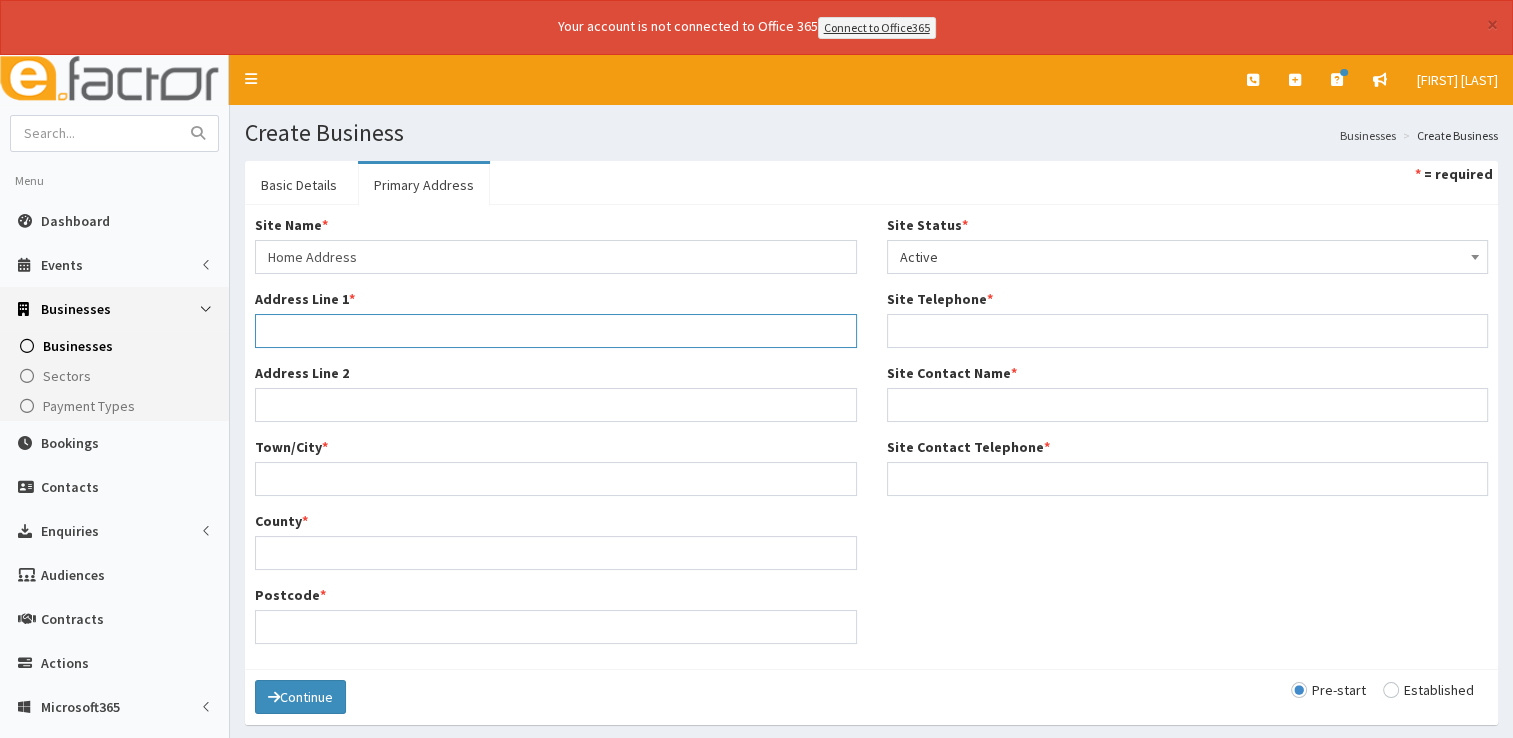 click on "Address Line 1  *" at bounding box center [556, 331] 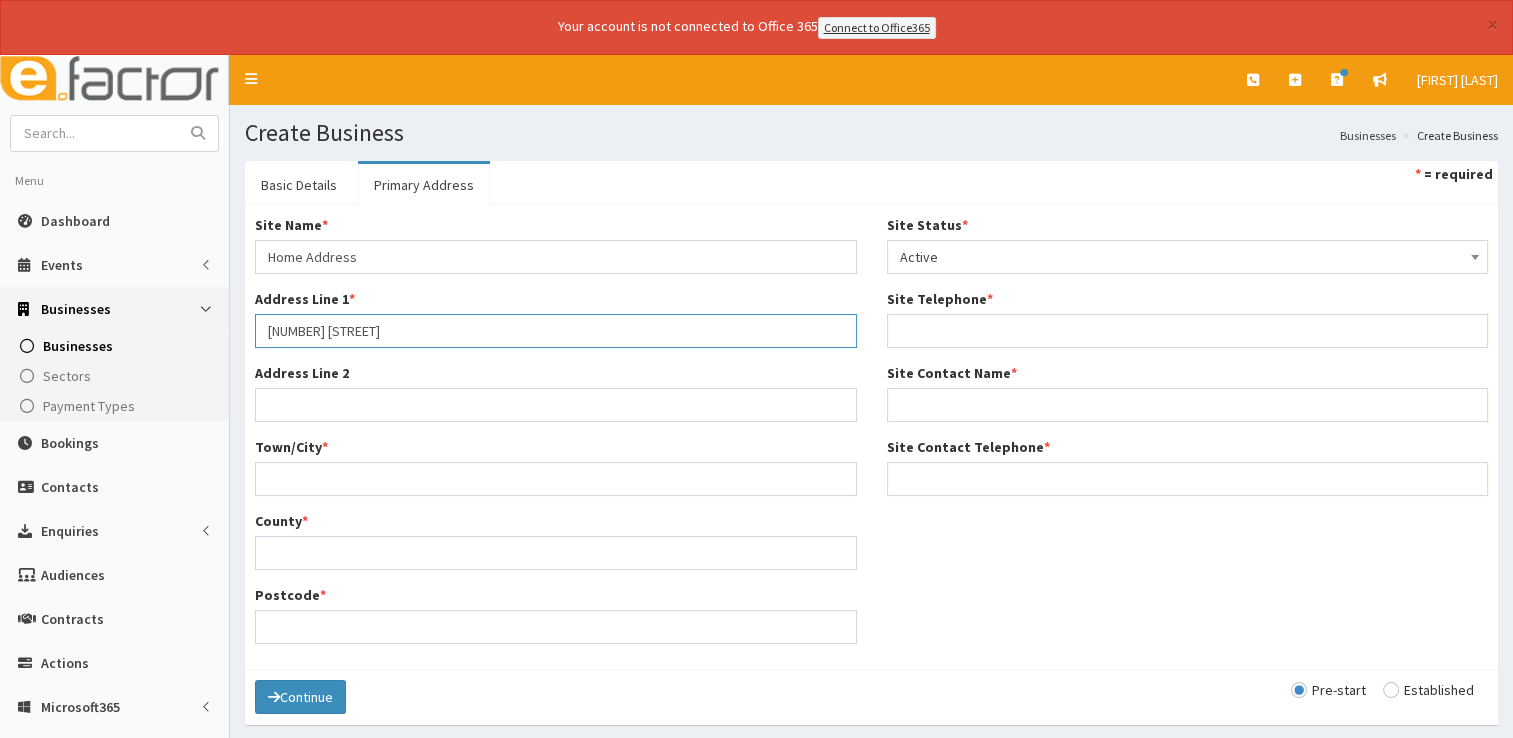 type on "99 North Sea Lane" 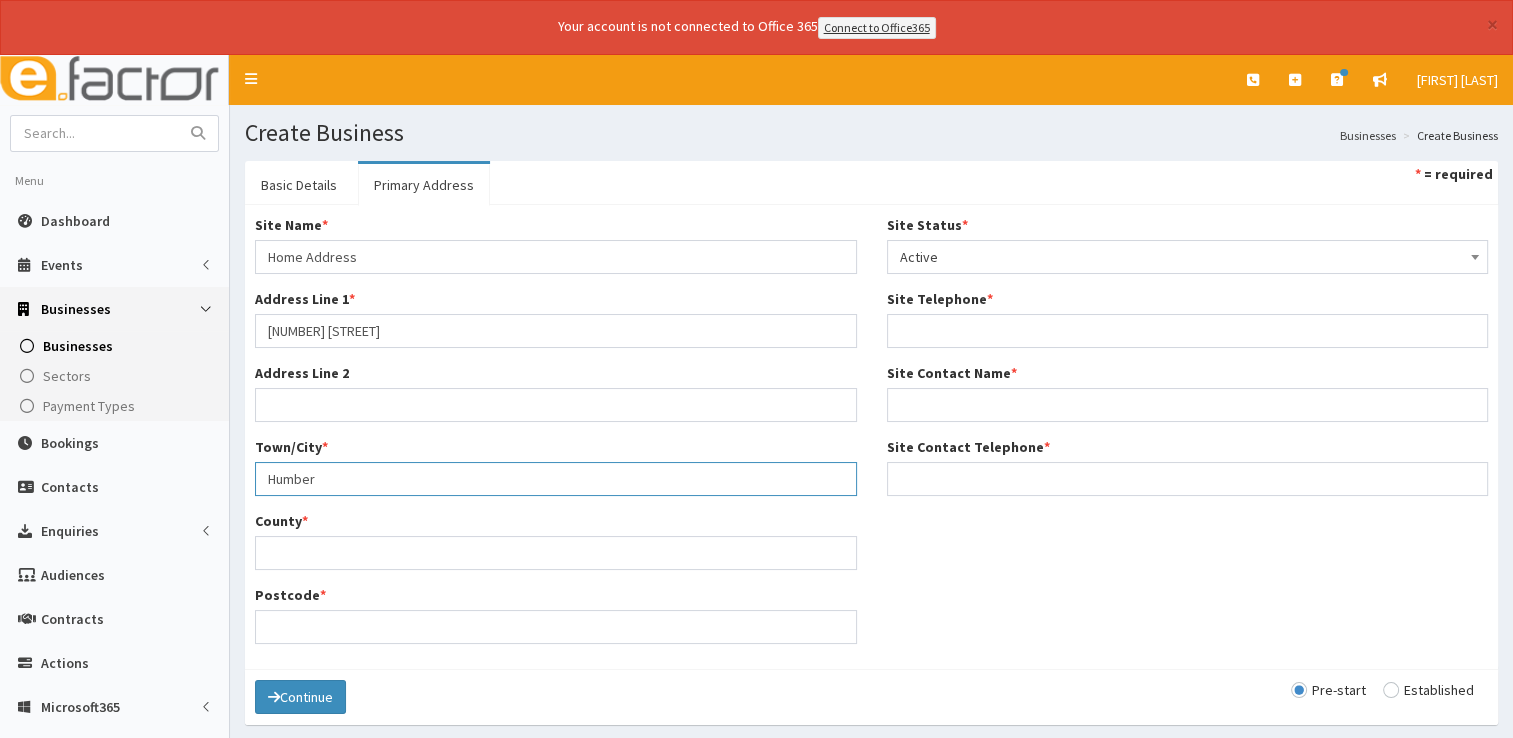 type on "Humberston" 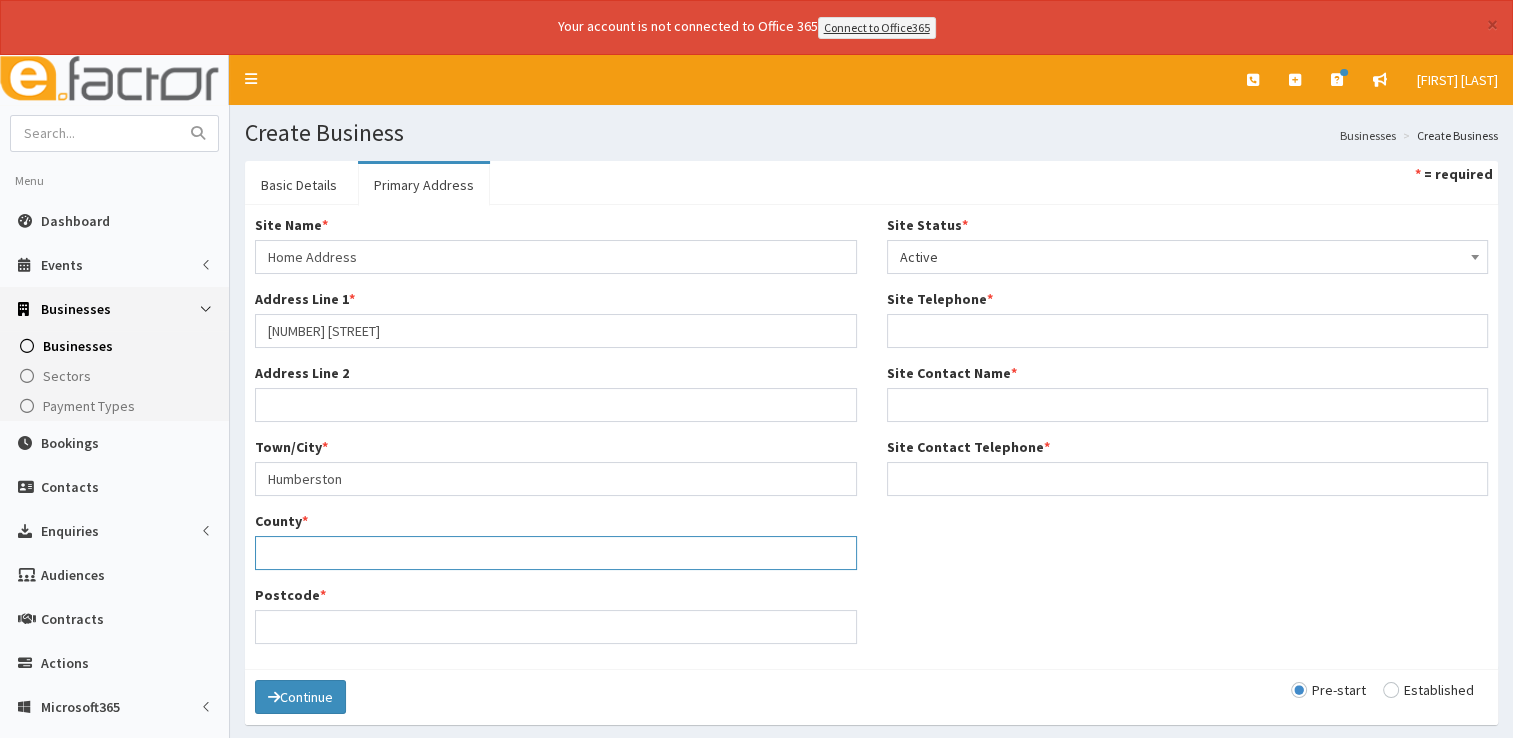 click on "County  *" at bounding box center [556, 553] 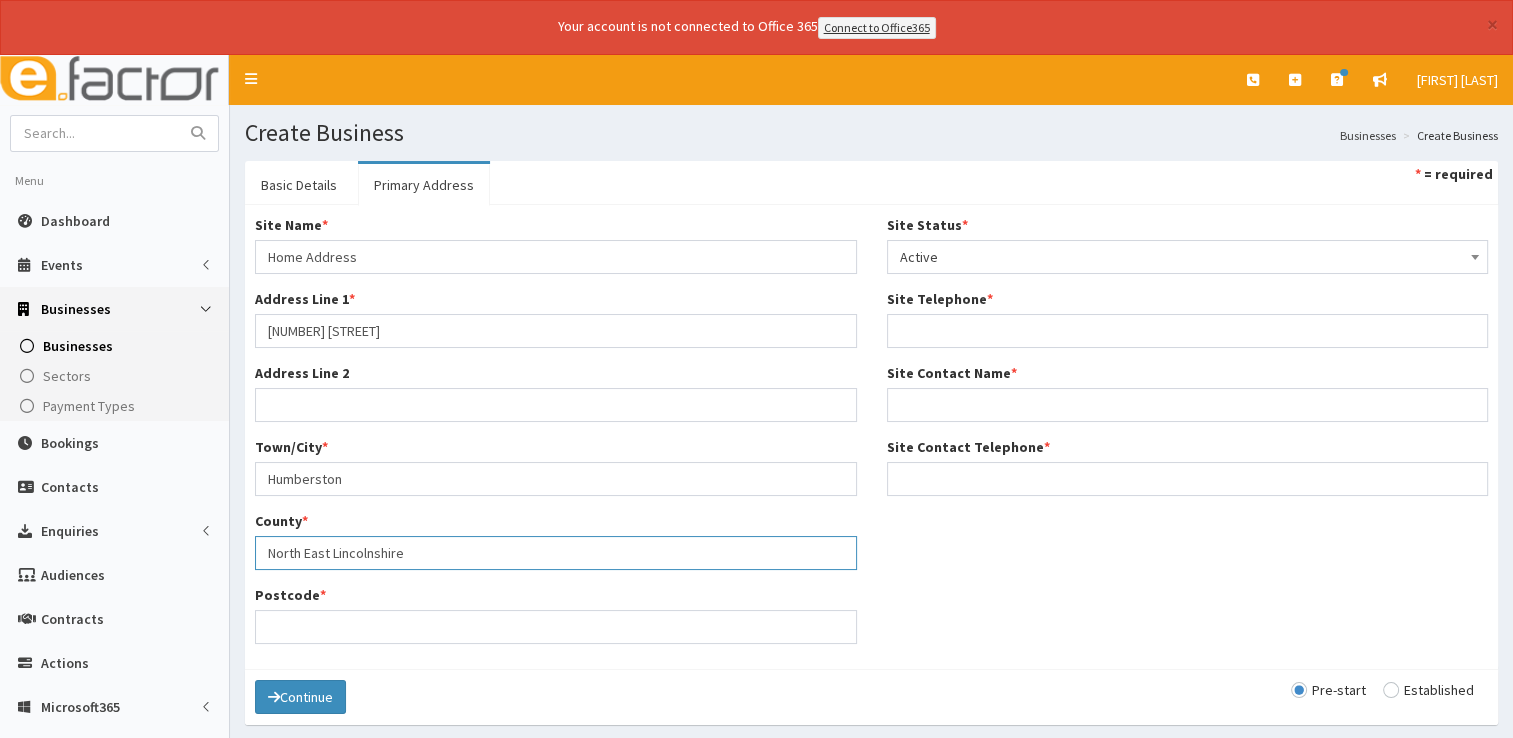type on "North East Lincolnshire" 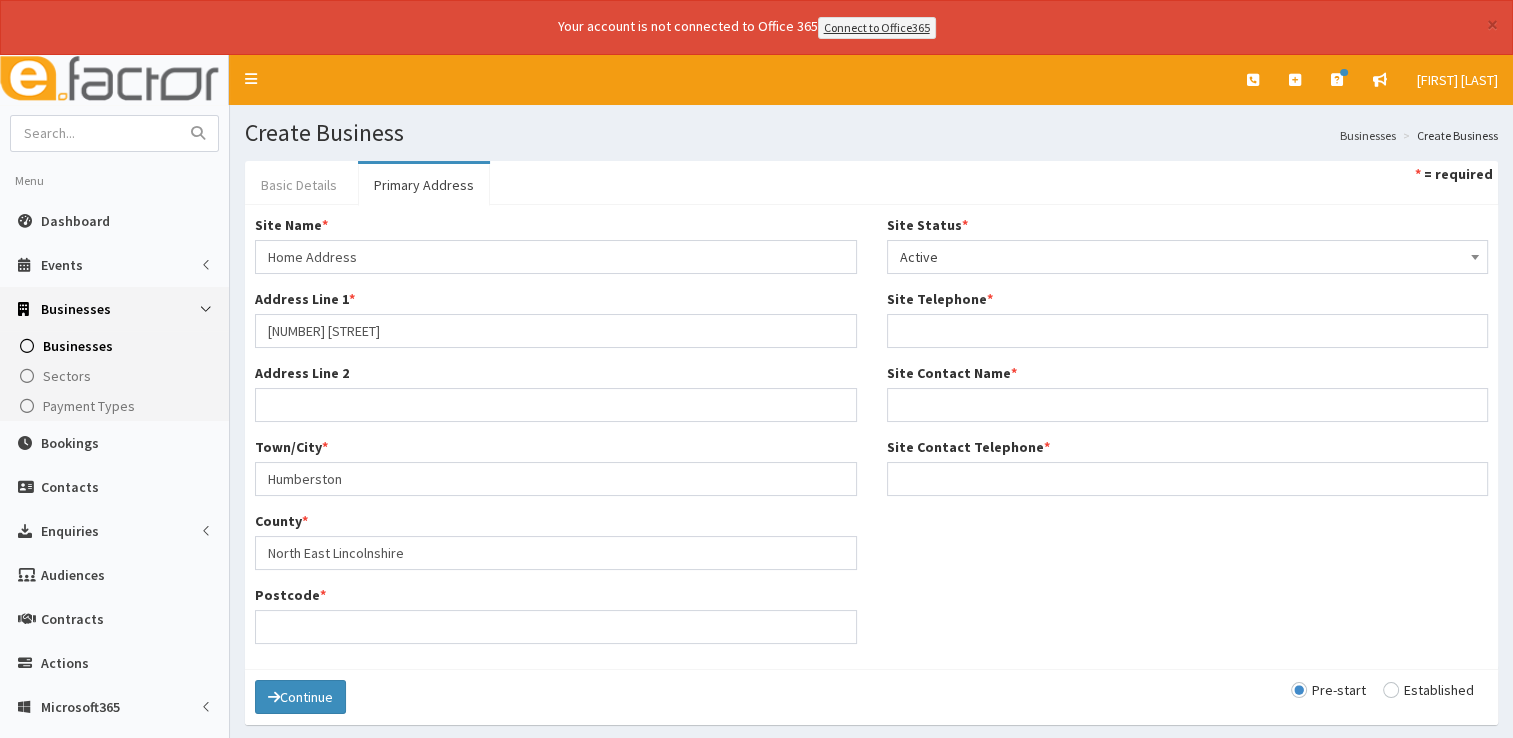 click on "Basic Details" at bounding box center (299, 185) 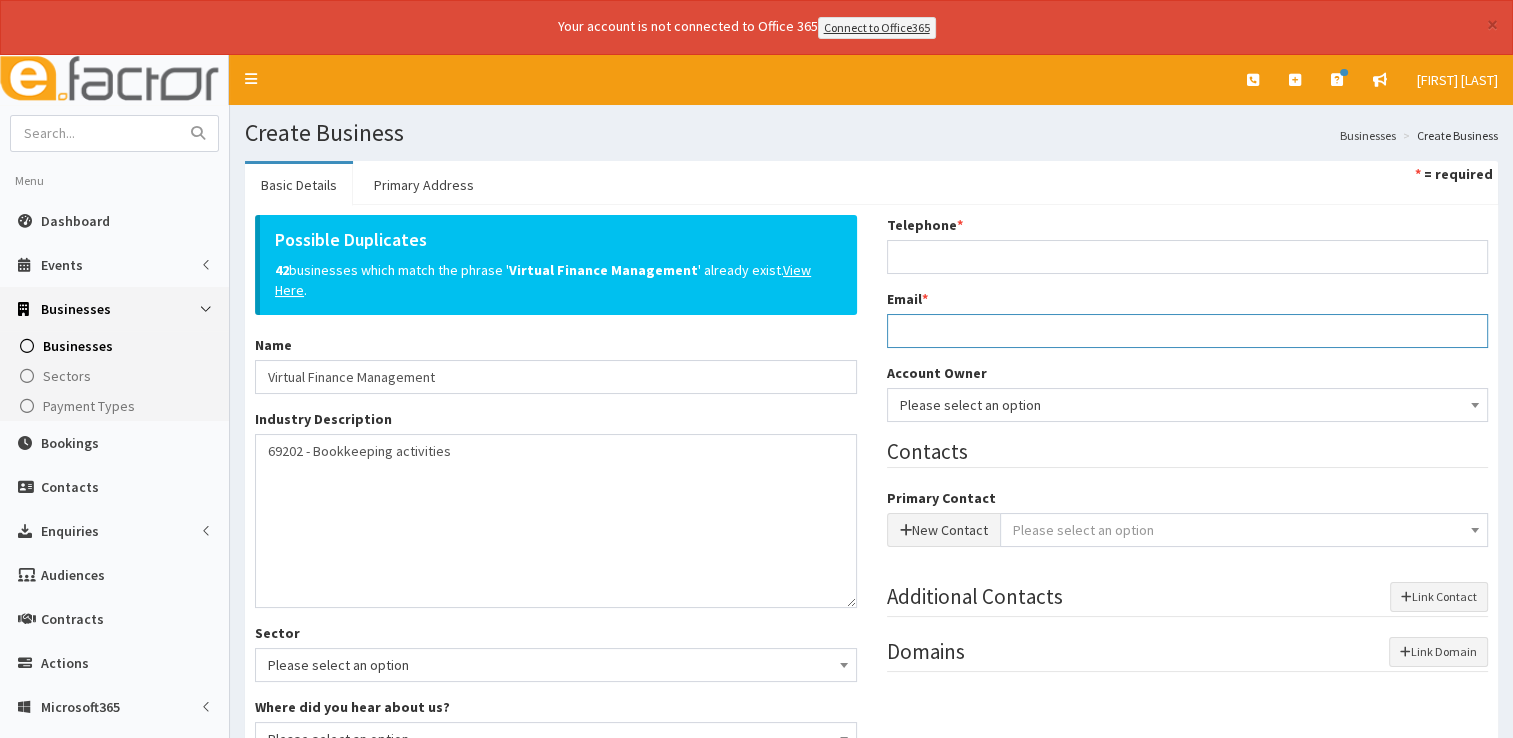 click on "Email  *" at bounding box center [1188, 331] 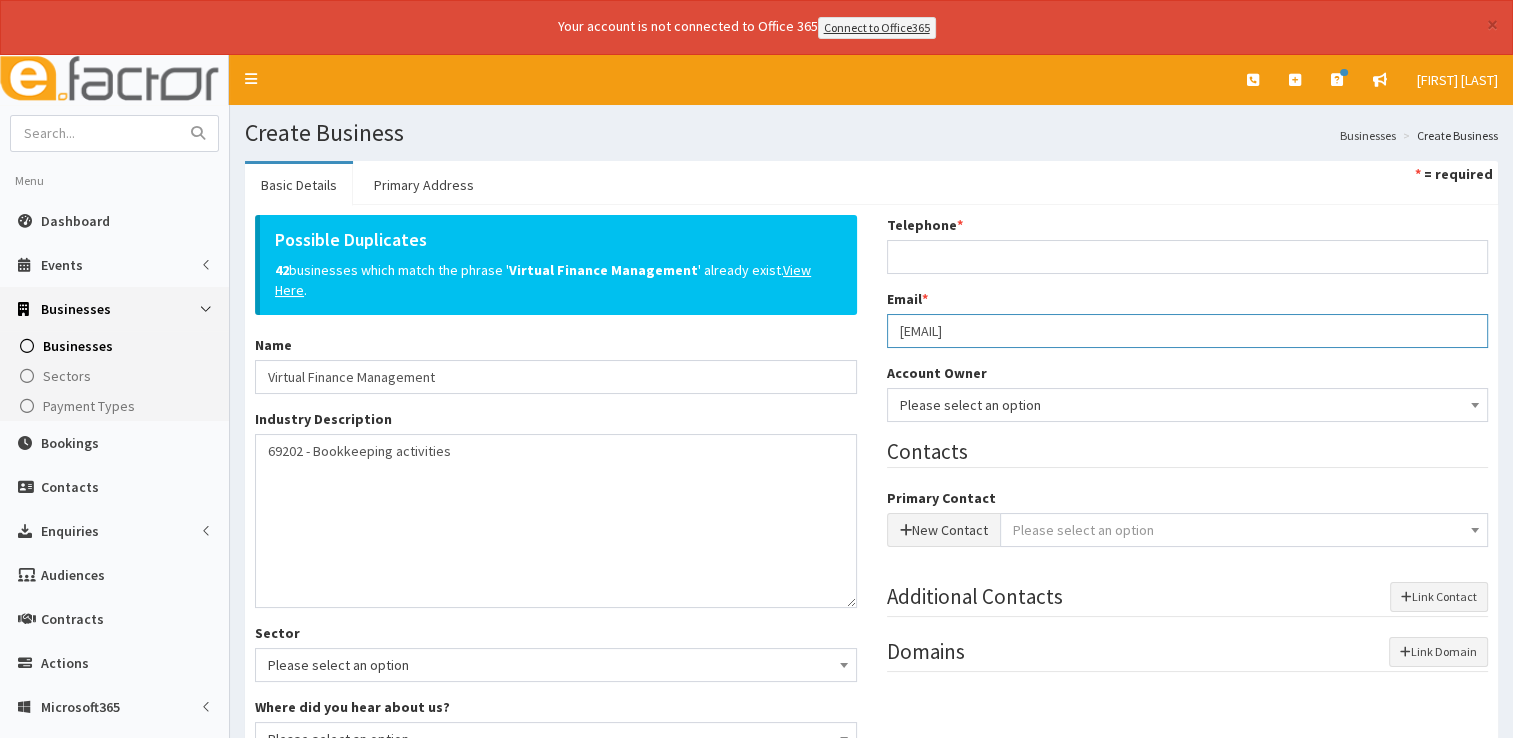 type on "eve@virtualfinancemanagement.com" 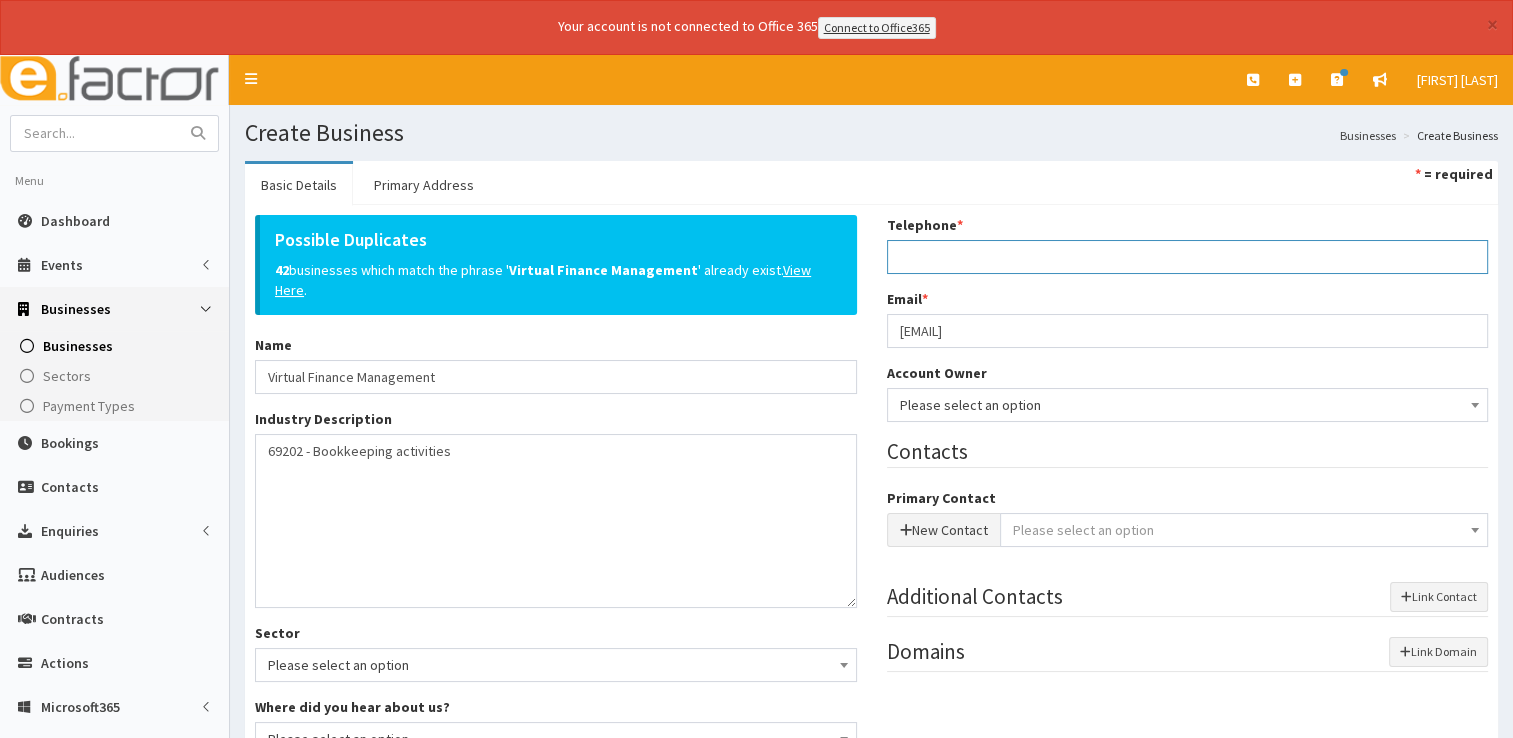 click on "Telephone  *" at bounding box center (1188, 257) 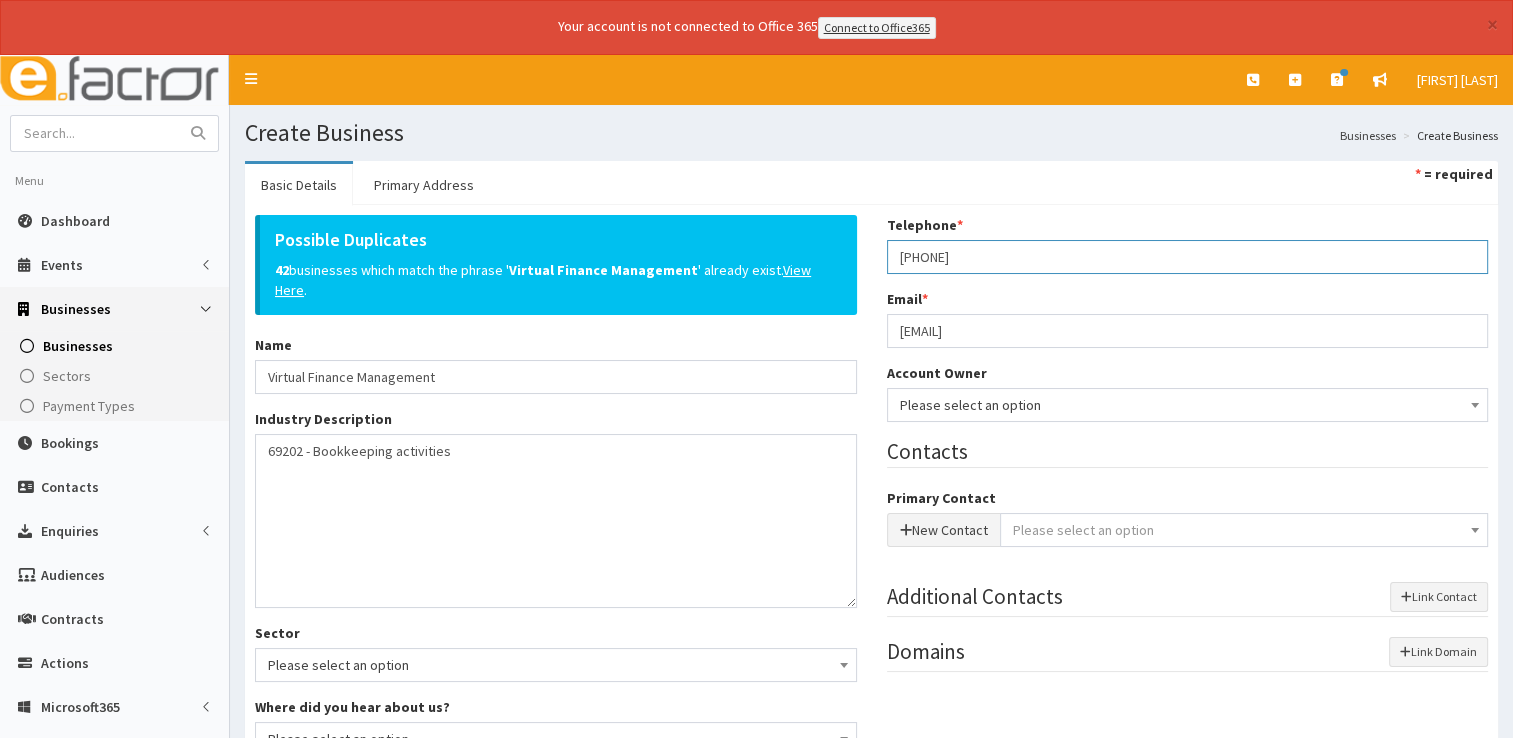 type on "07800946792" 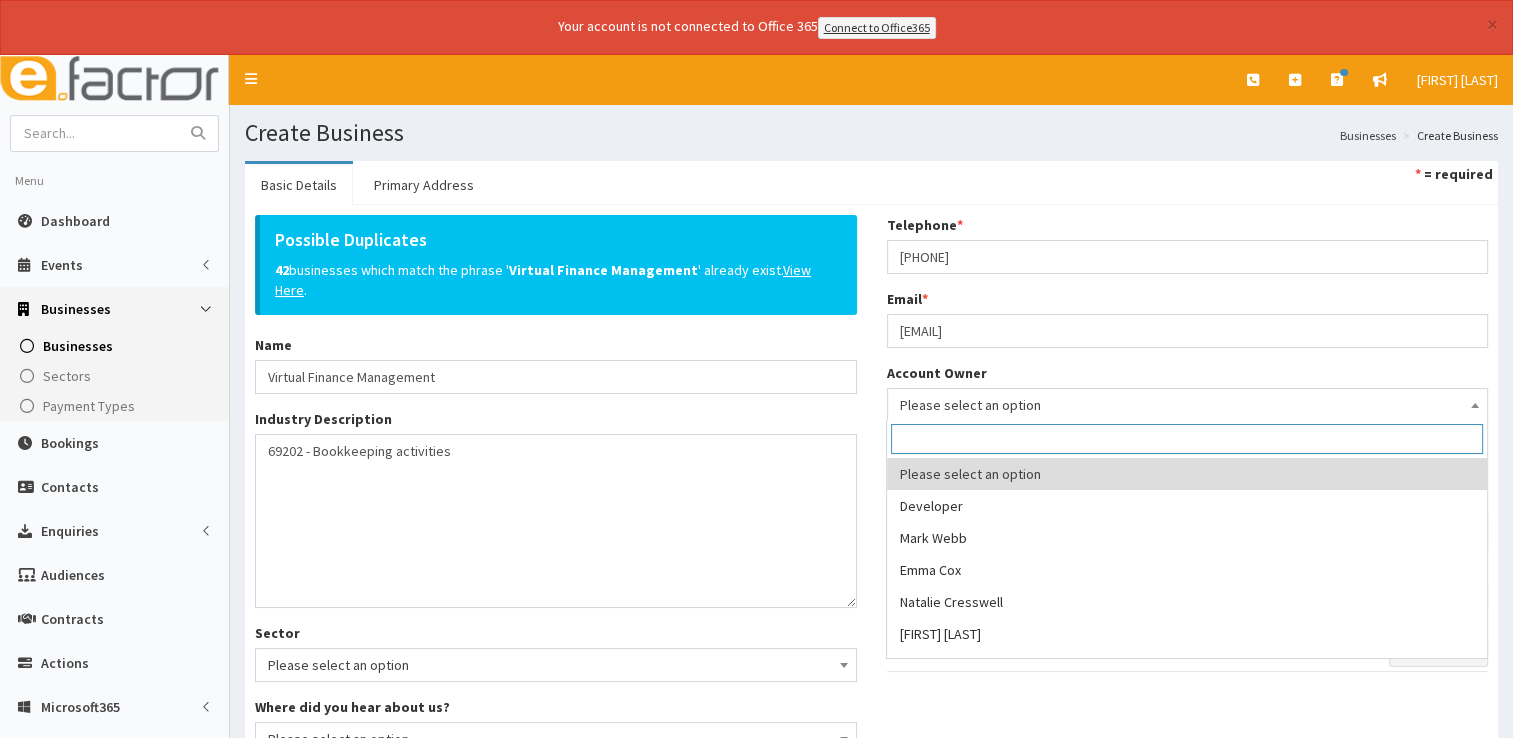 click on "Please select an option" at bounding box center (1188, 405) 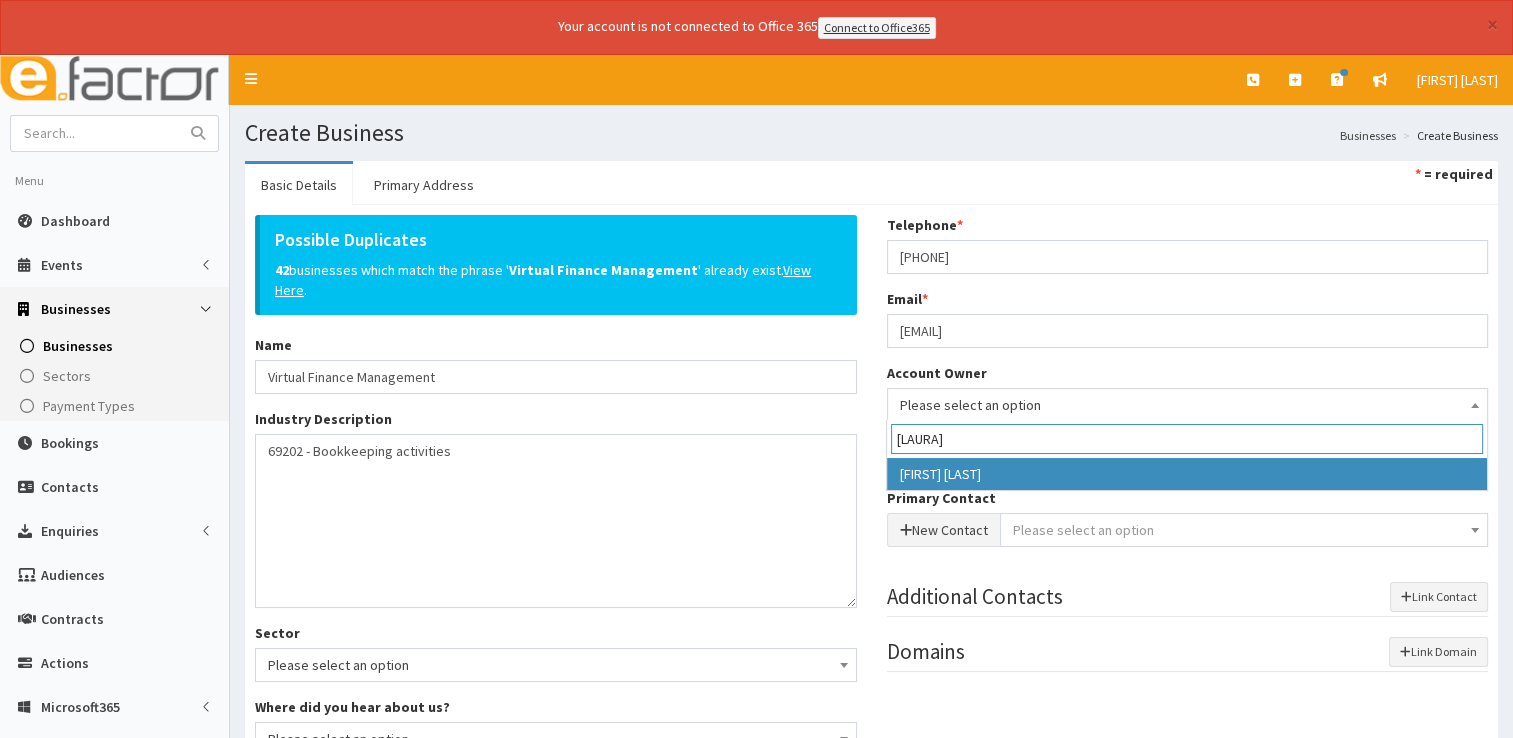 type on "laura" 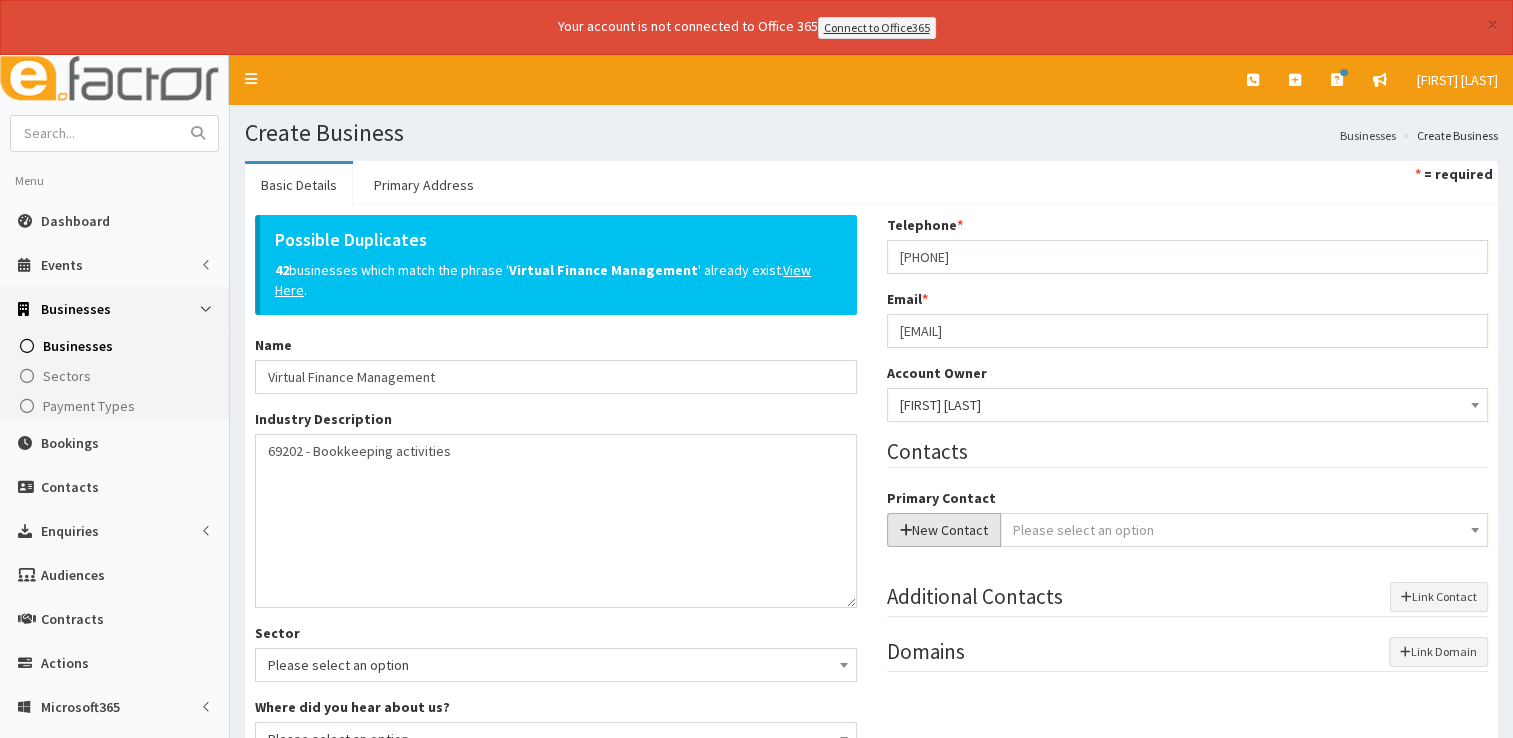 click on "New Contact" at bounding box center [944, 530] 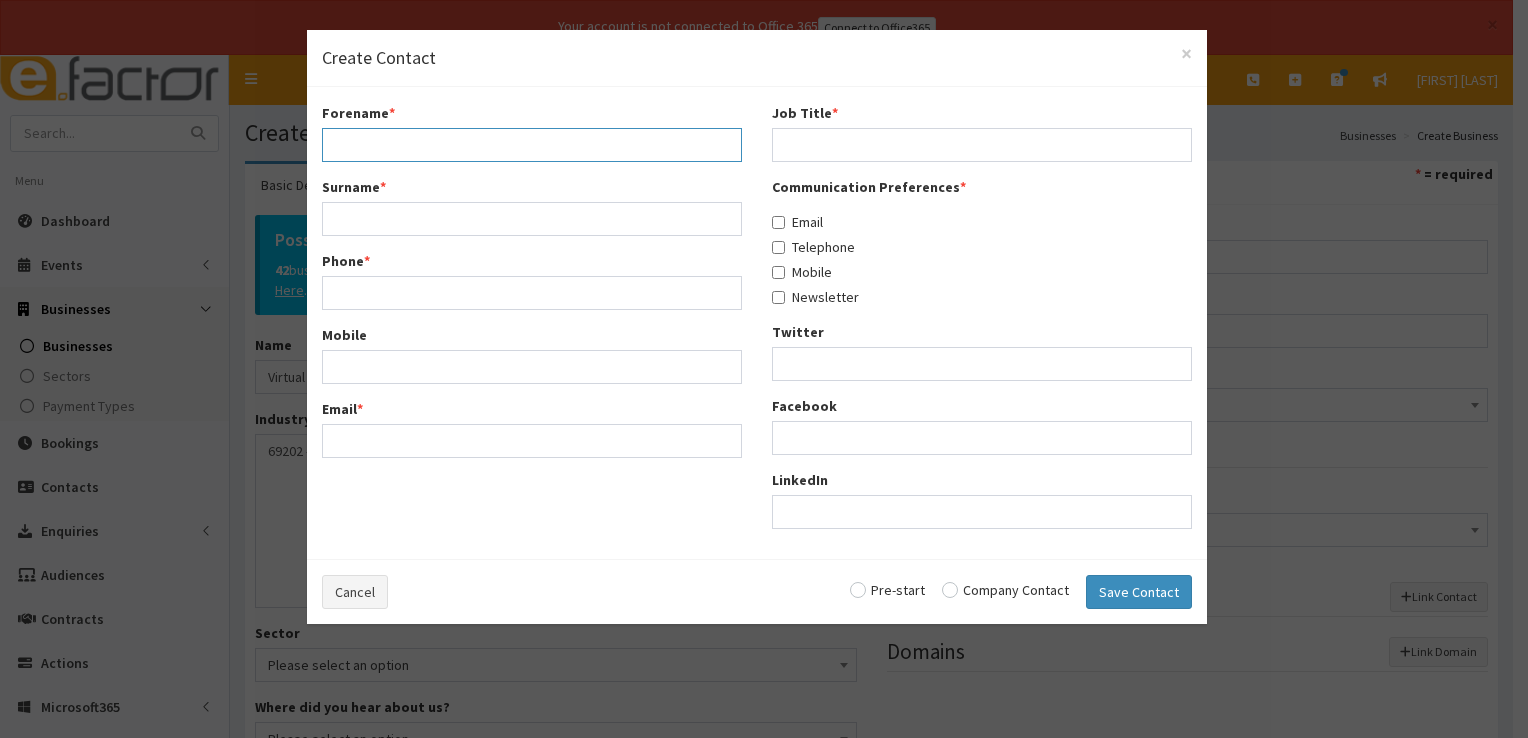 click on "Forename  *" at bounding box center [532, 145] 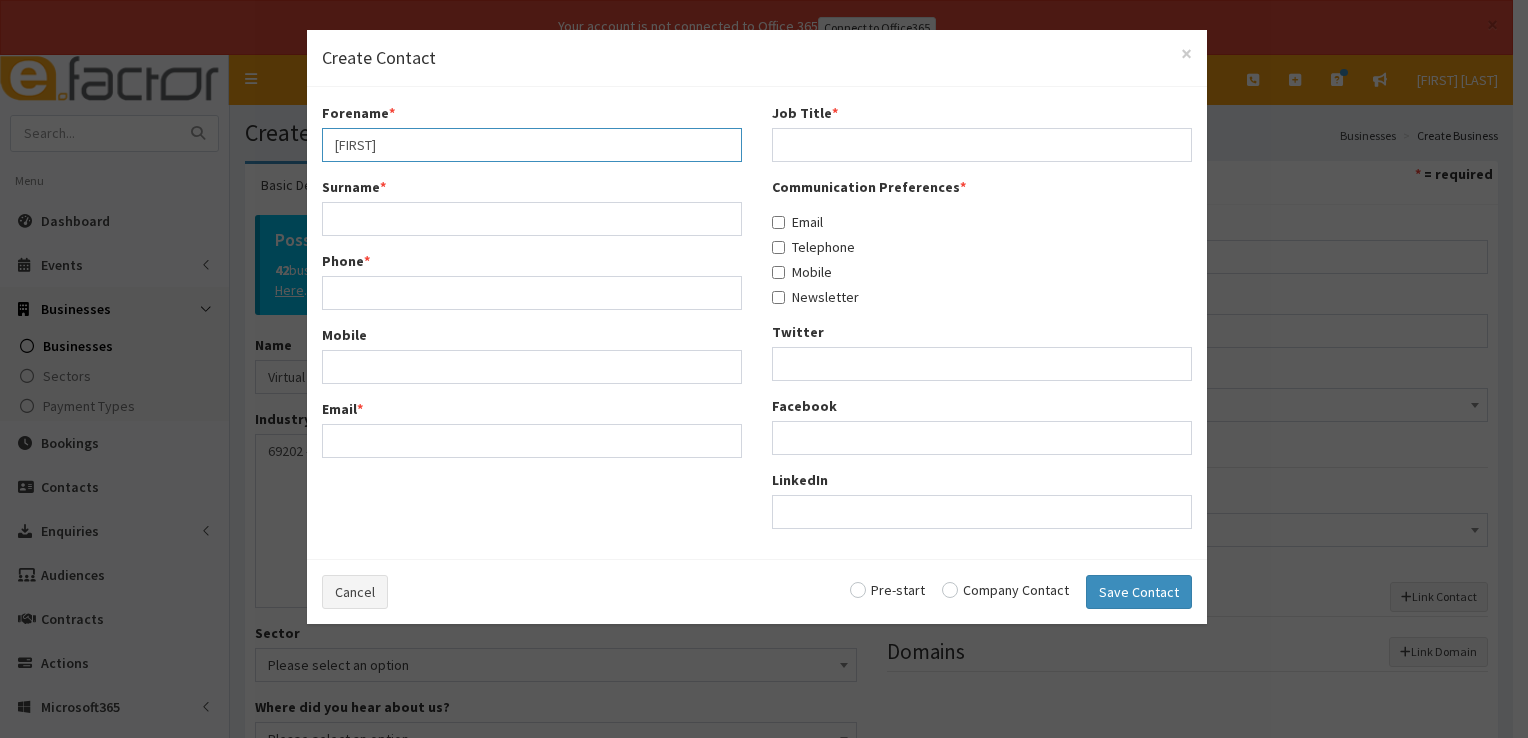 type on "Eve" 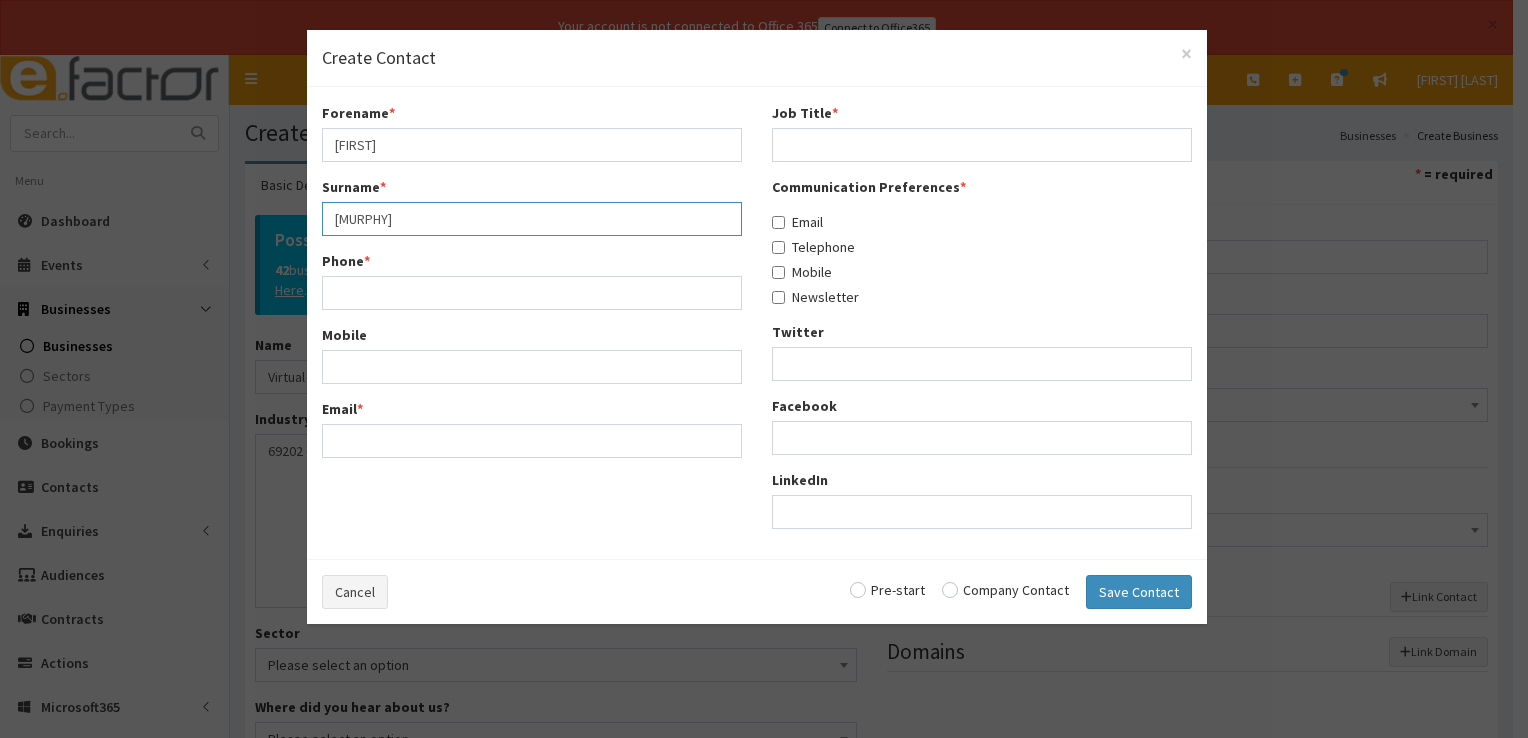 type on "Murphy" 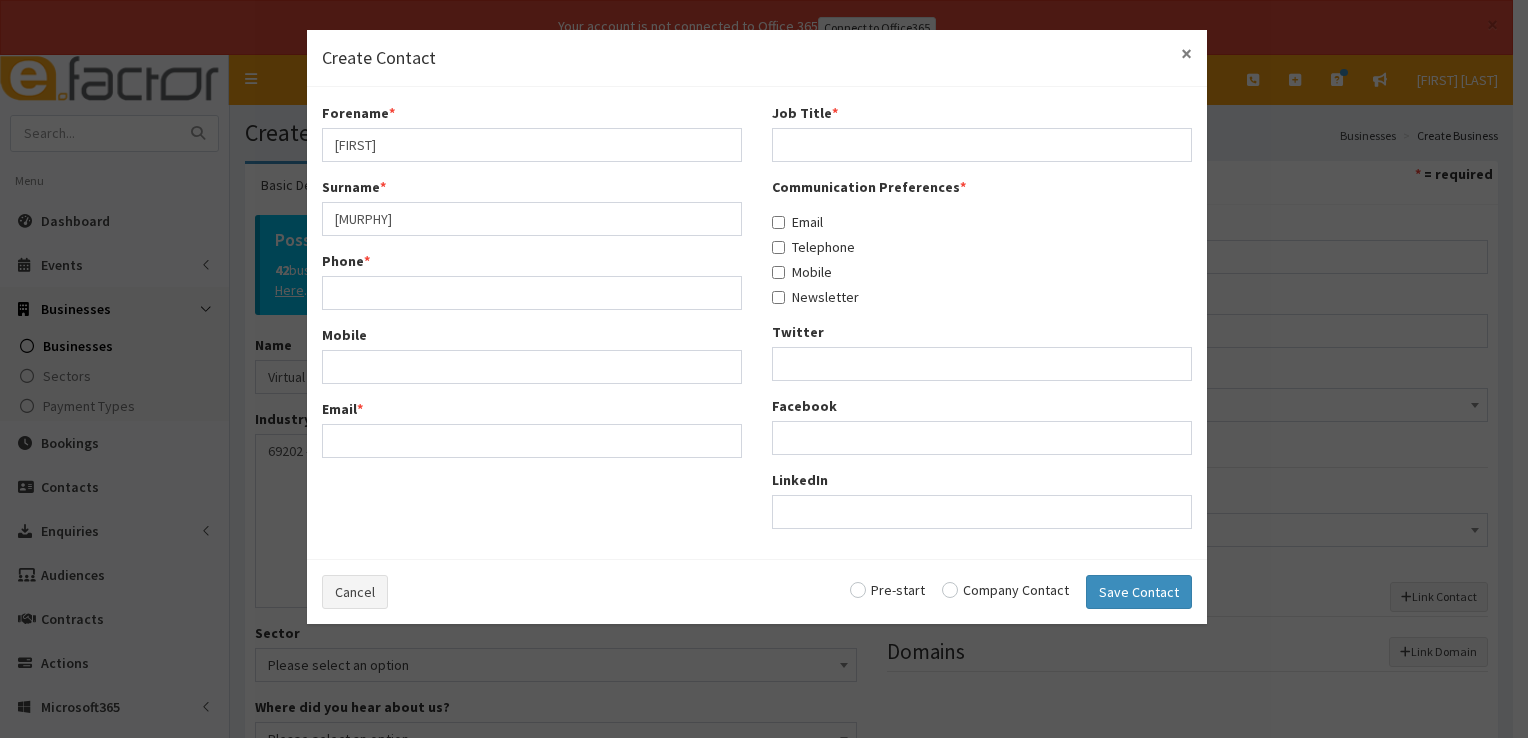 click on "×" at bounding box center (1186, 53) 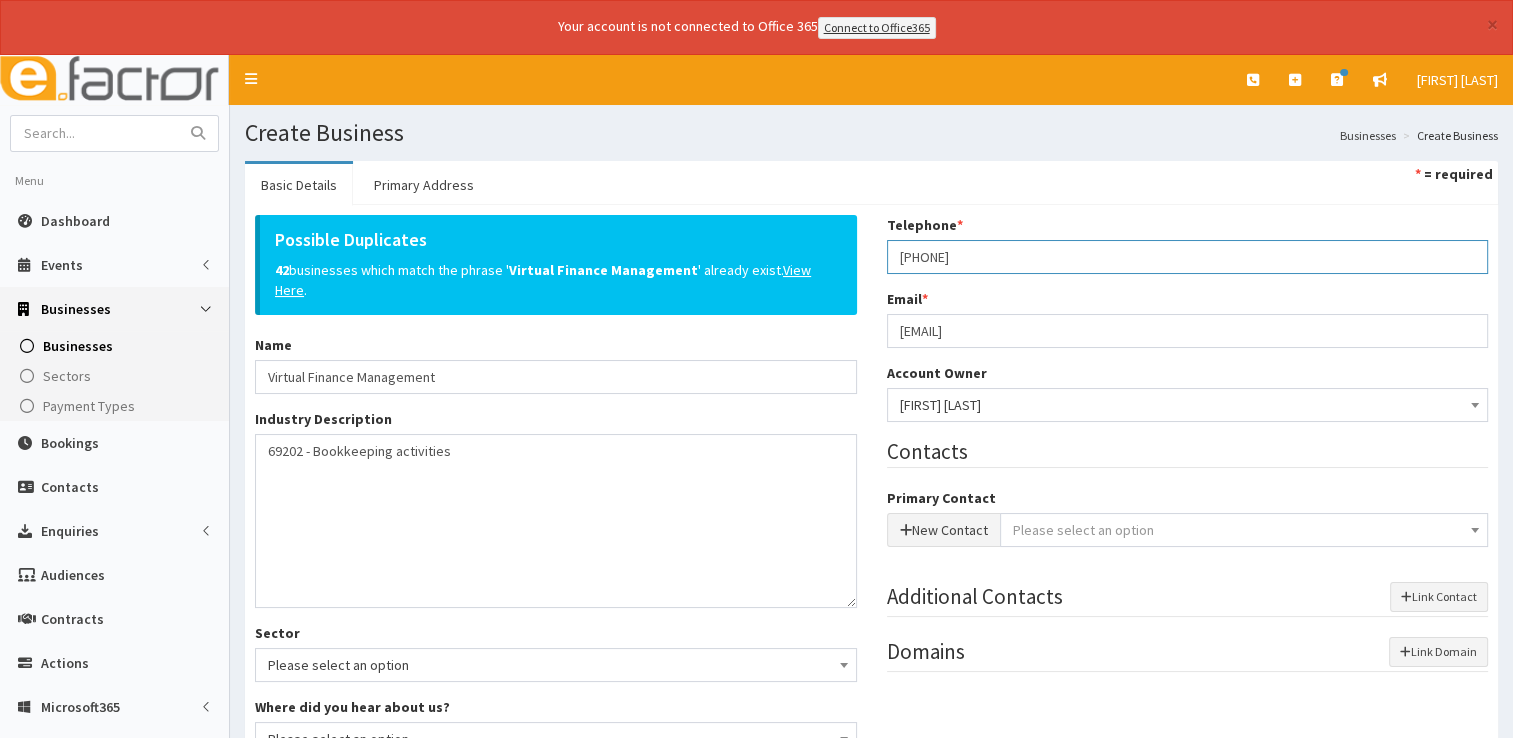 drag, startPoint x: 1000, startPoint y: 254, endPoint x: 887, endPoint y: 268, distance: 113.86395 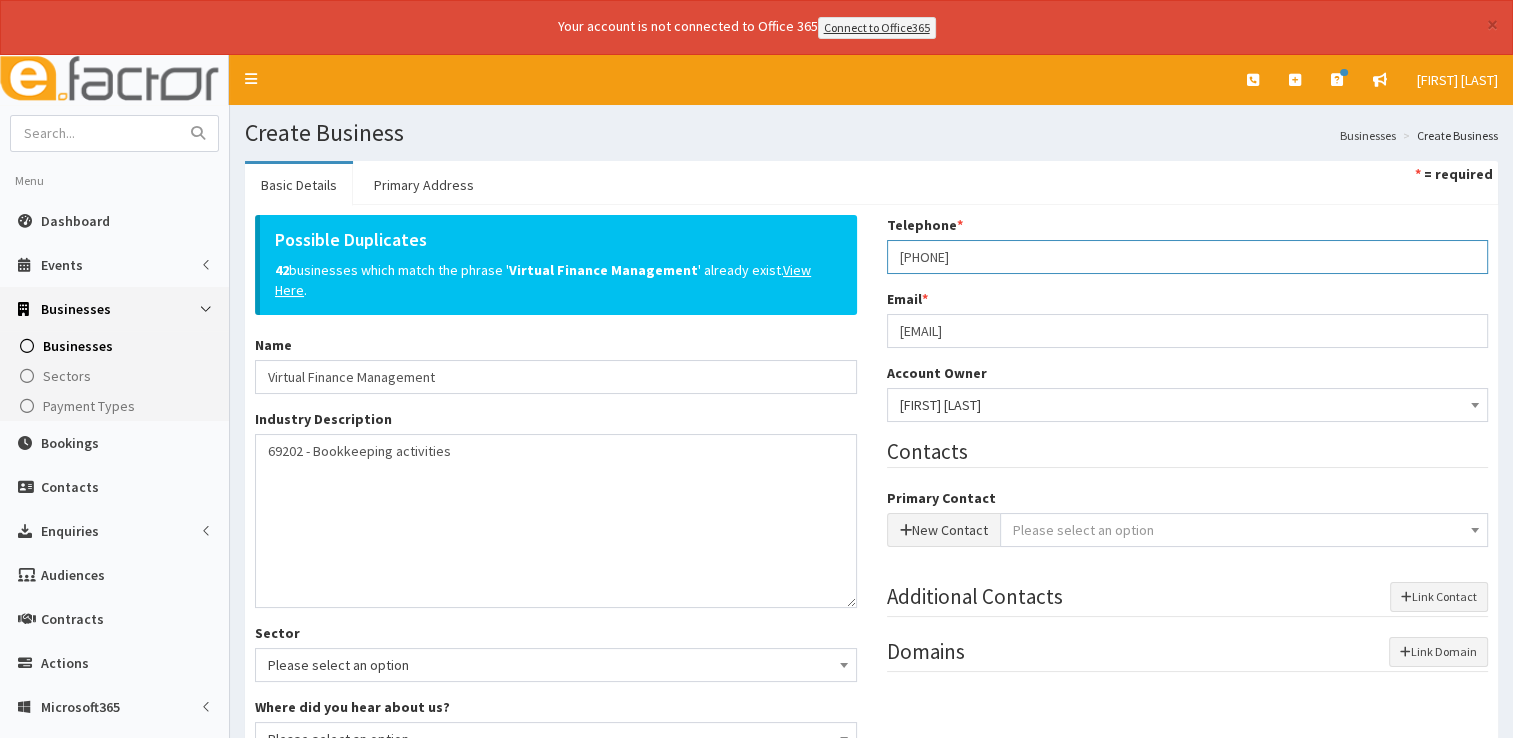 click on "07800946792" at bounding box center (1188, 257) 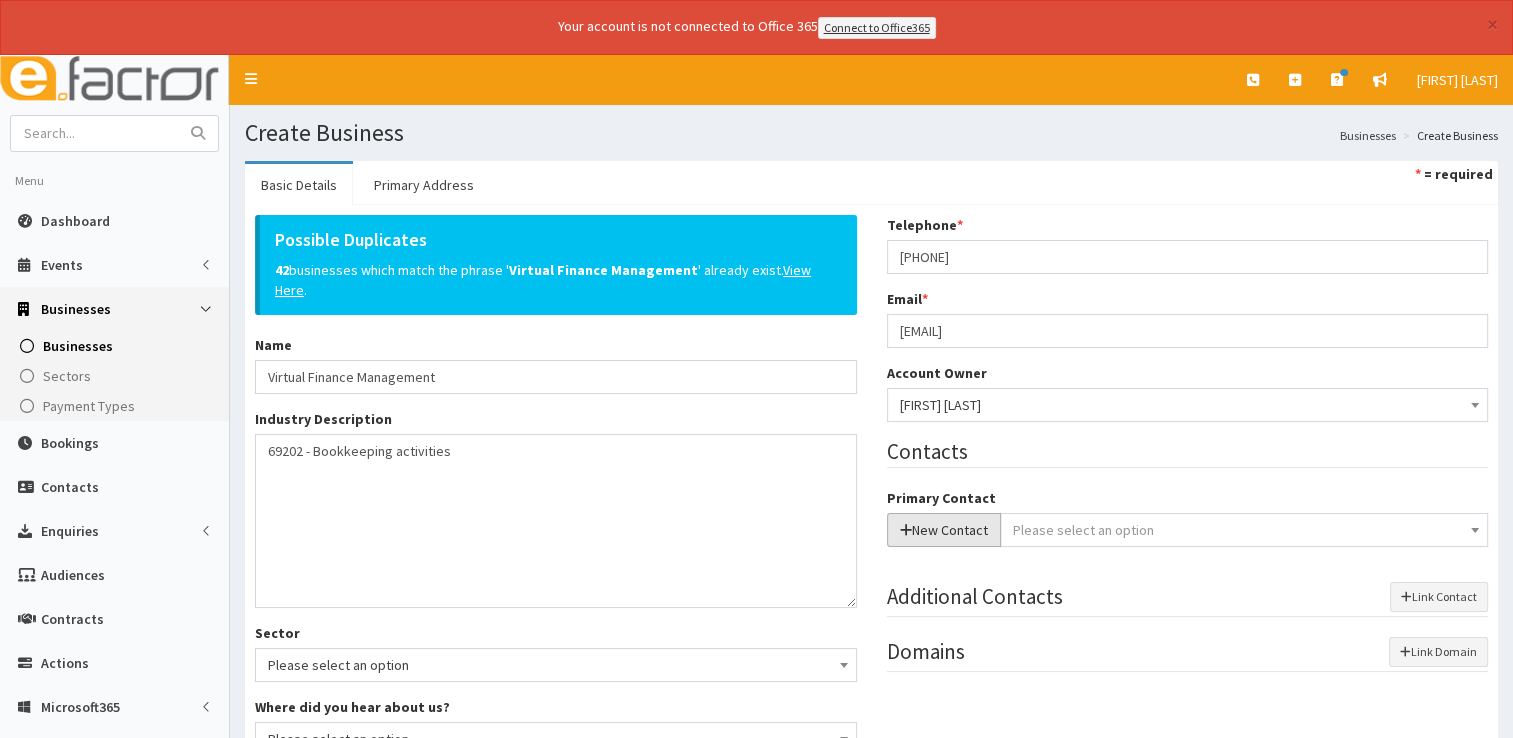 click on "New Contact" at bounding box center (944, 530) 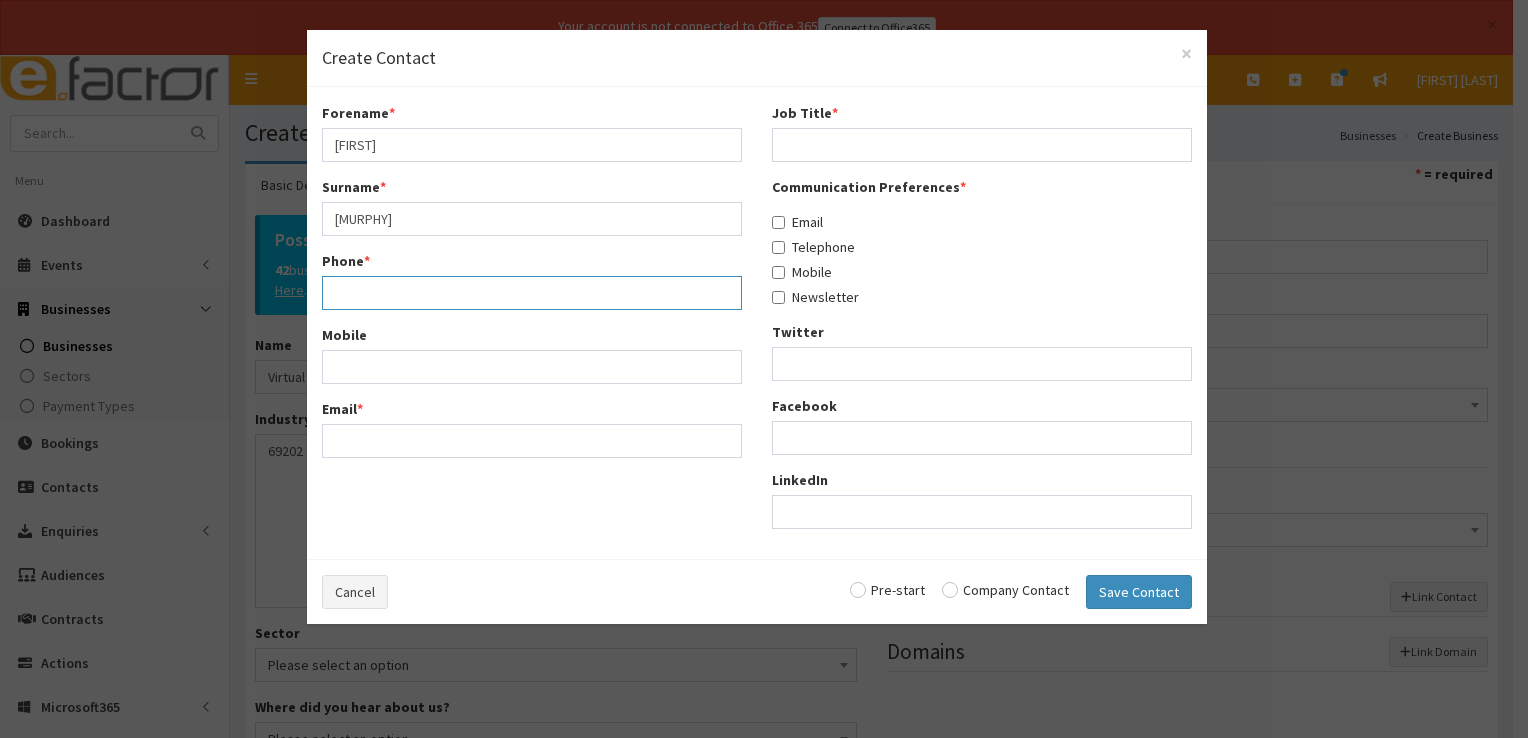 click on "Phone  *" at bounding box center [532, 293] 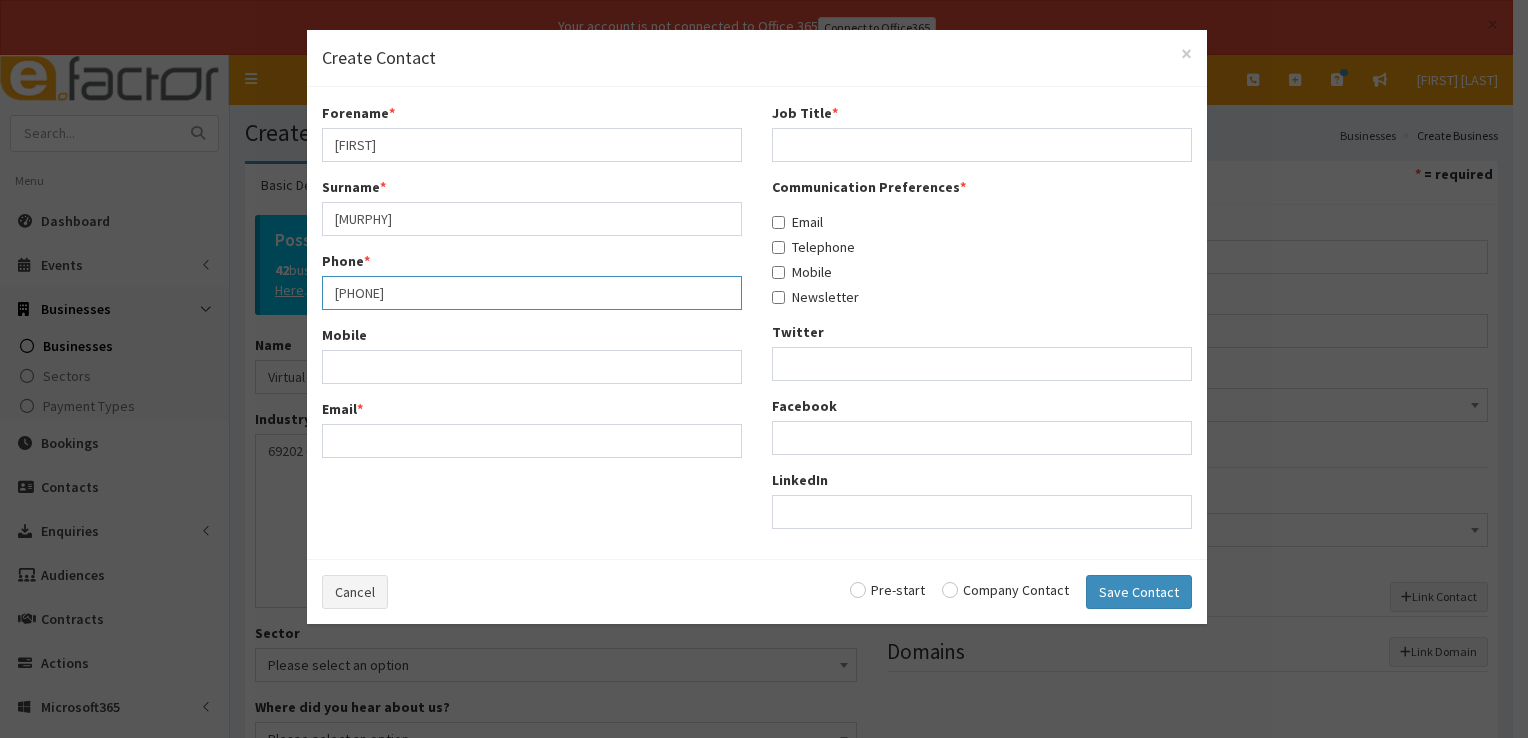 type on "07800946792" 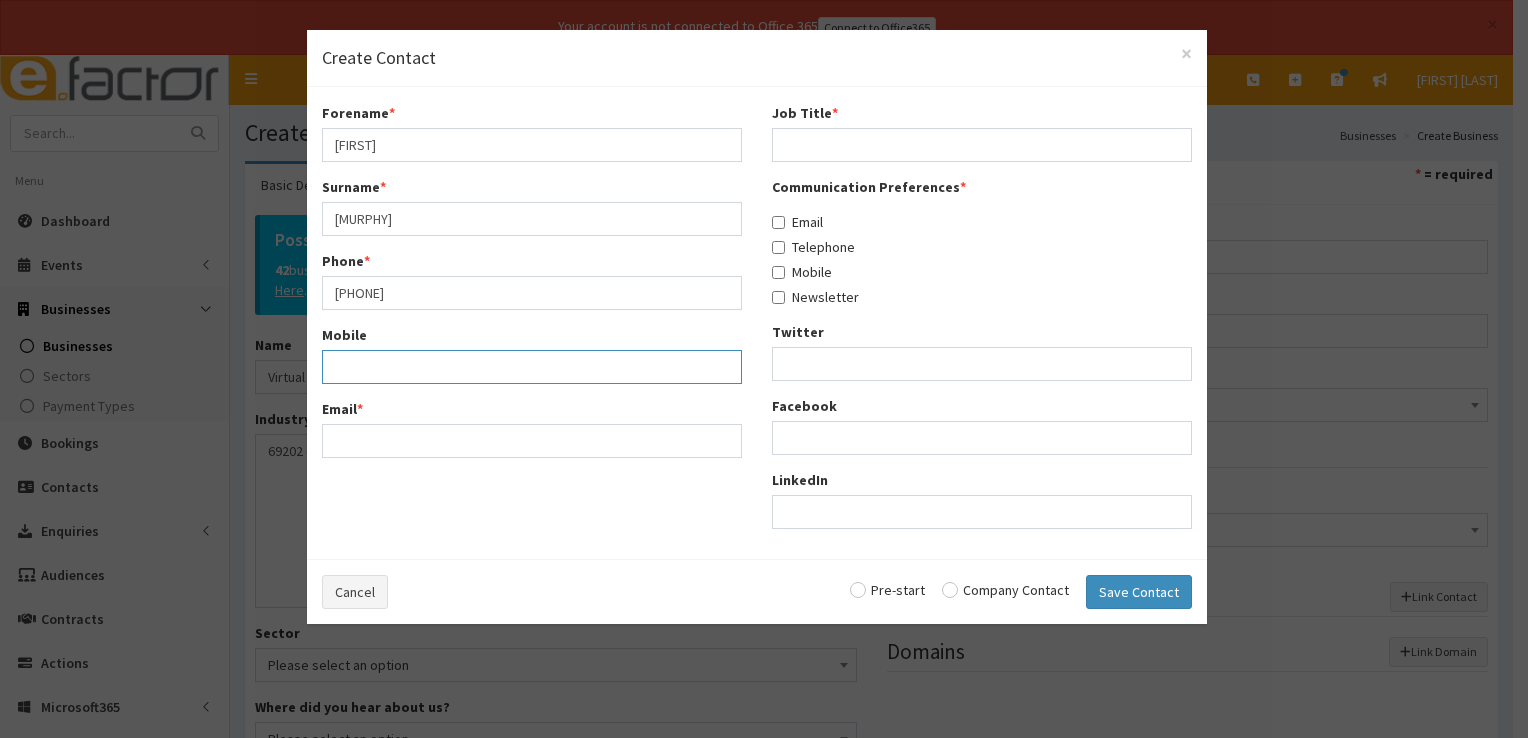 click on "Mobile" at bounding box center [532, 367] 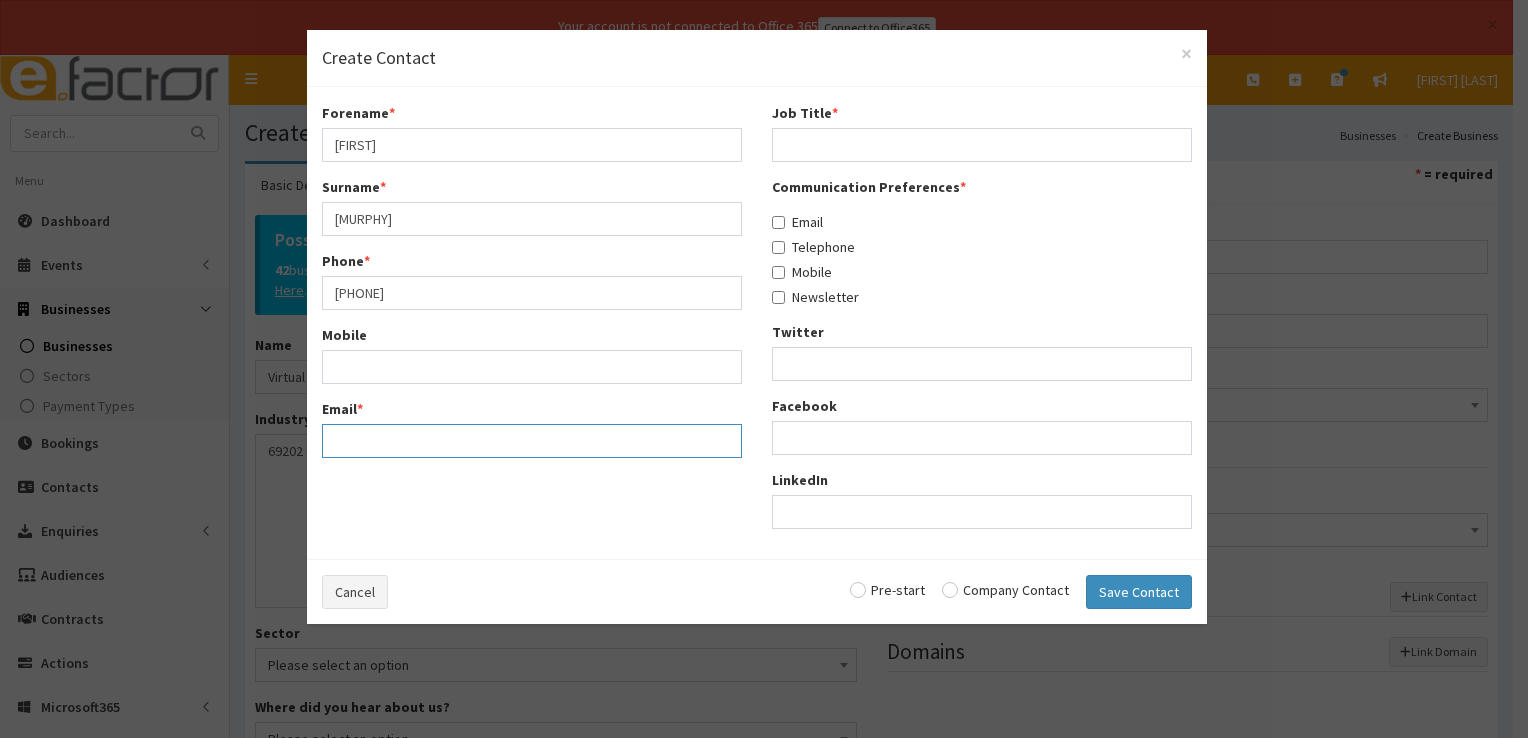 click on "Email  *" at bounding box center (532, 441) 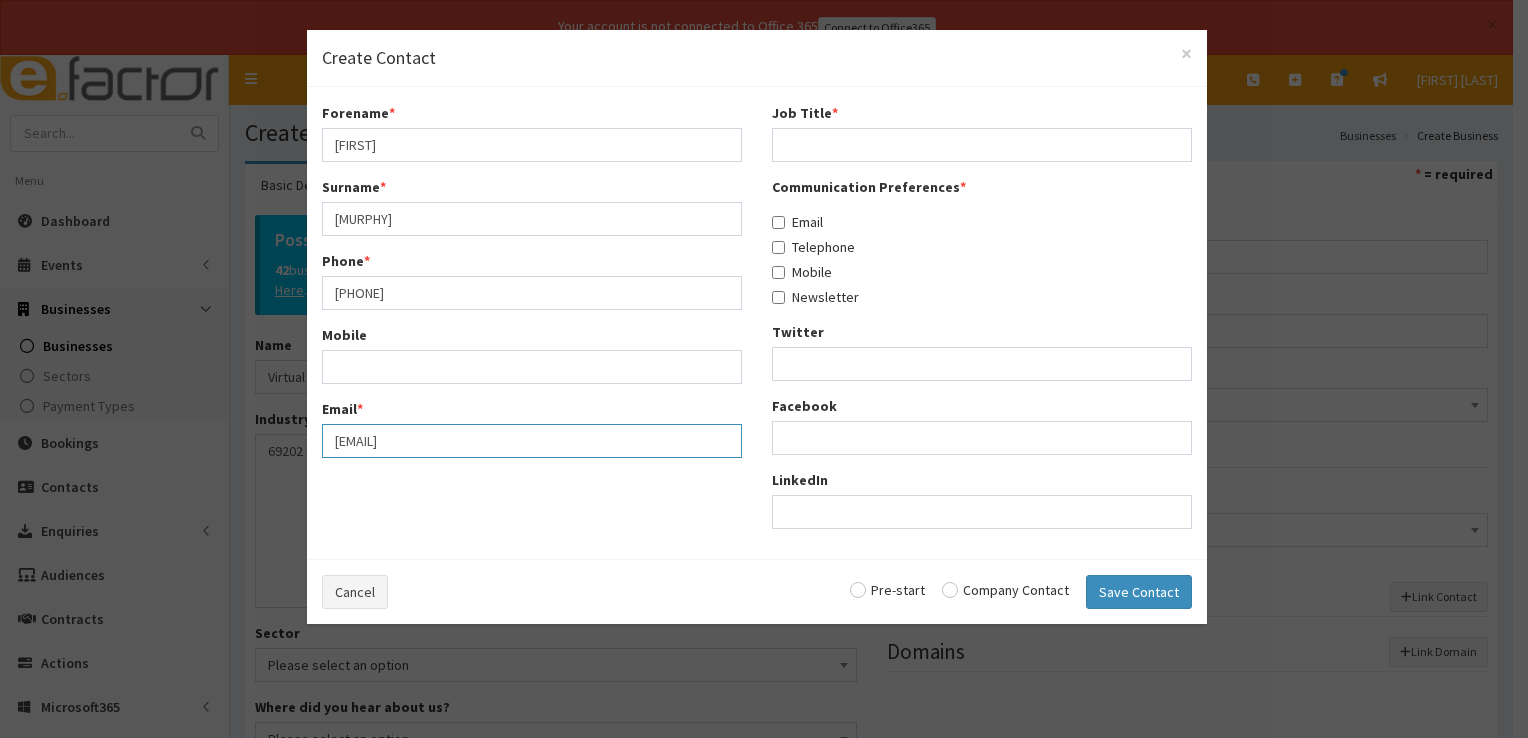 type on "eve@virtualfinancemanagement.com" 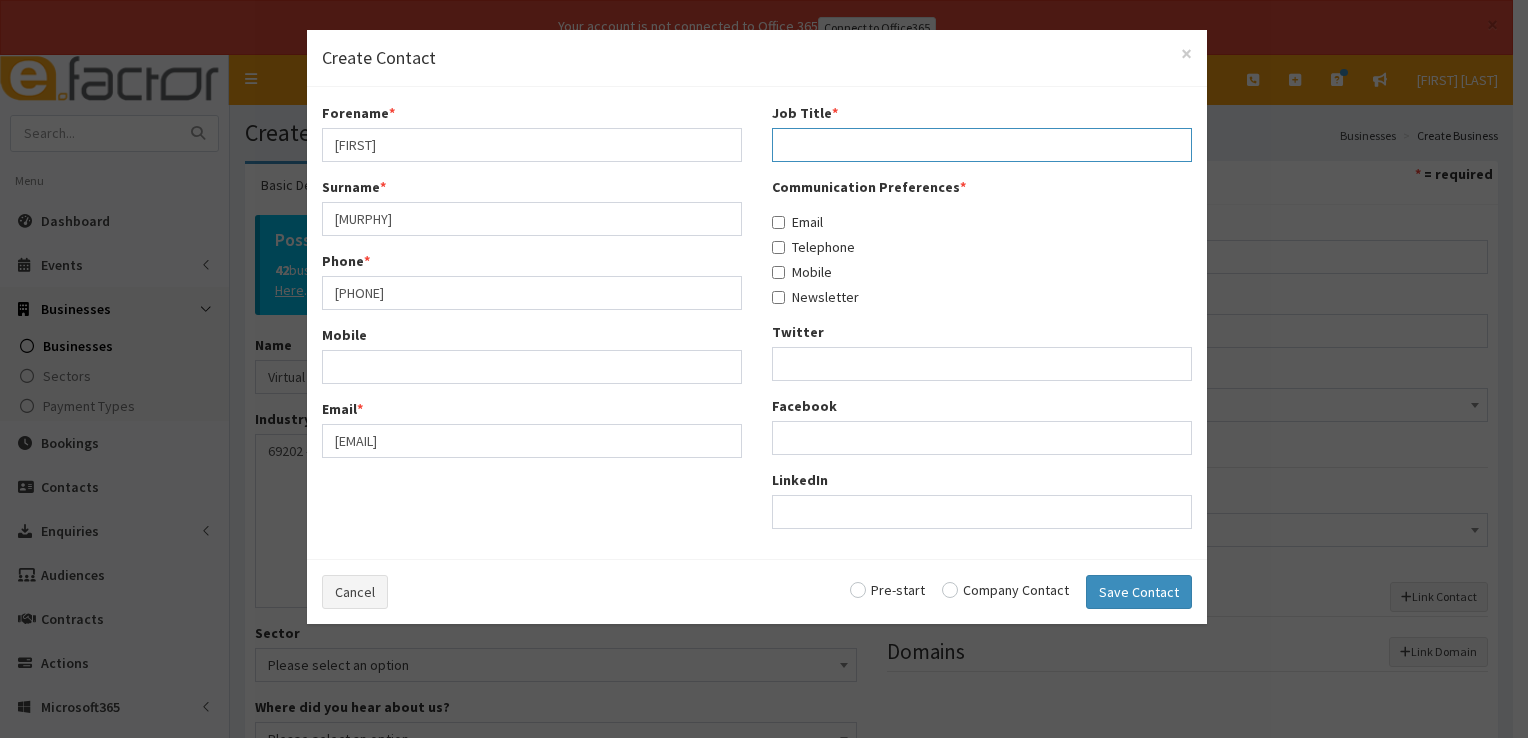 click on "Job Title  *" at bounding box center [982, 145] 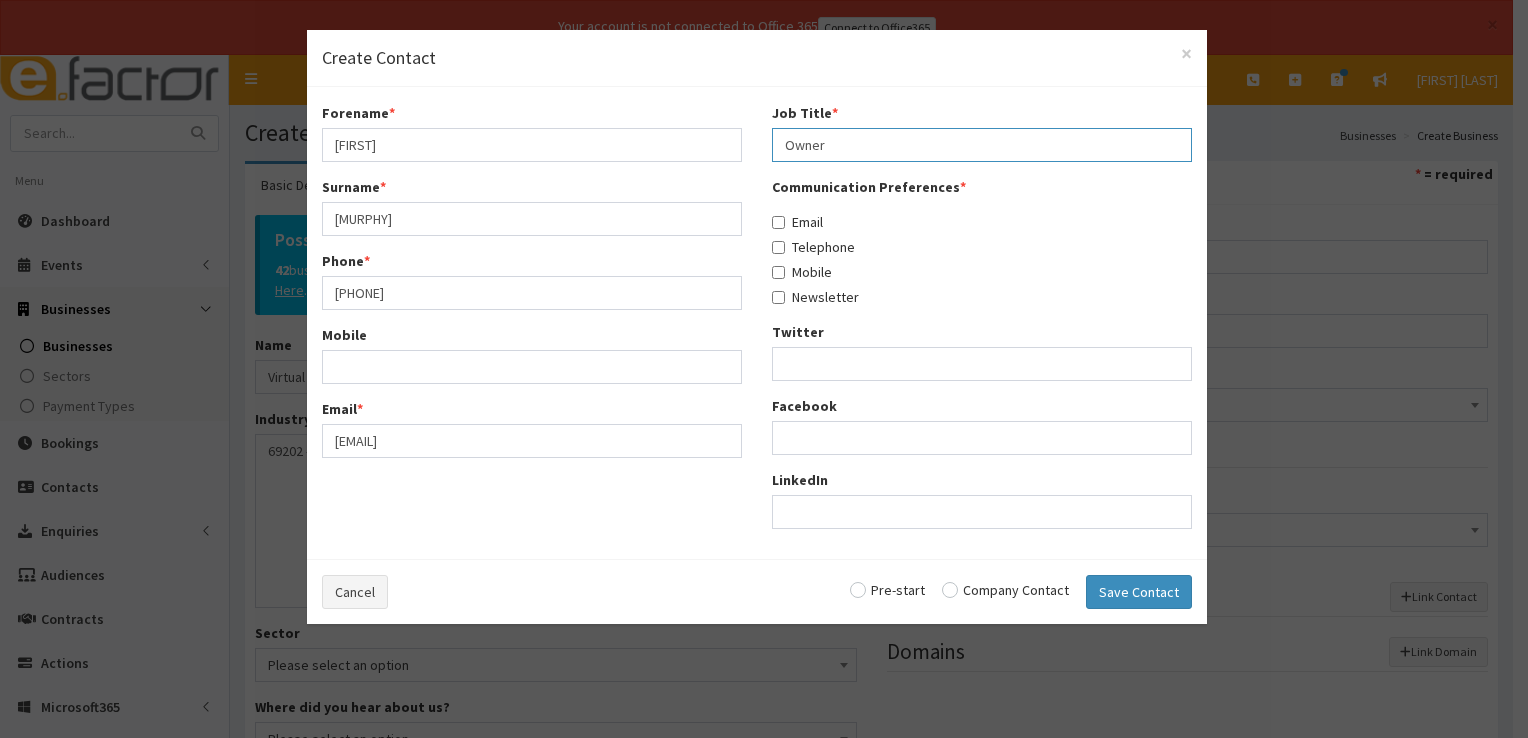 type on "Owner" 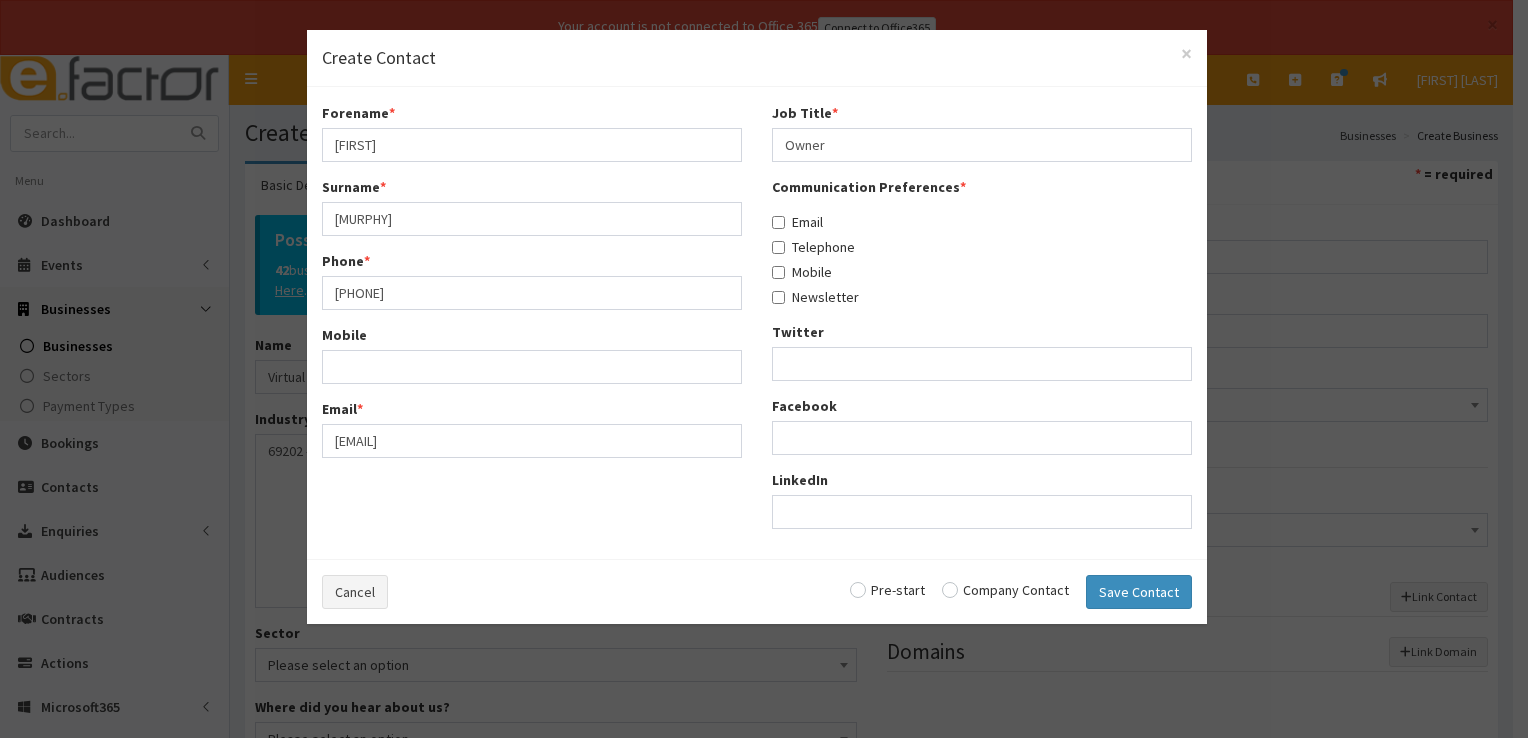 click on "Cancel
Pre-start
Company Contact
Save Contact" at bounding box center (757, 591) 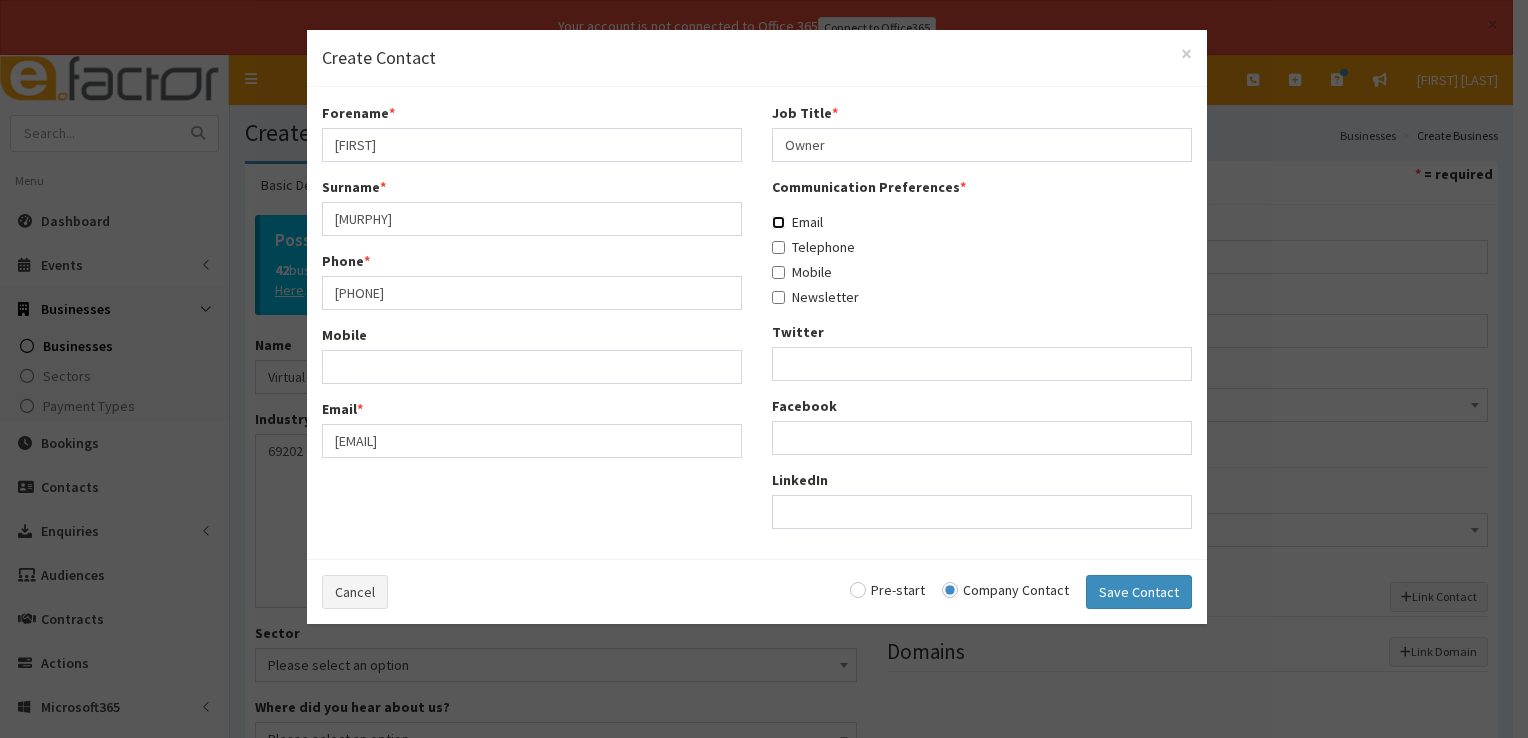 click on "Email" at bounding box center (778, 222) 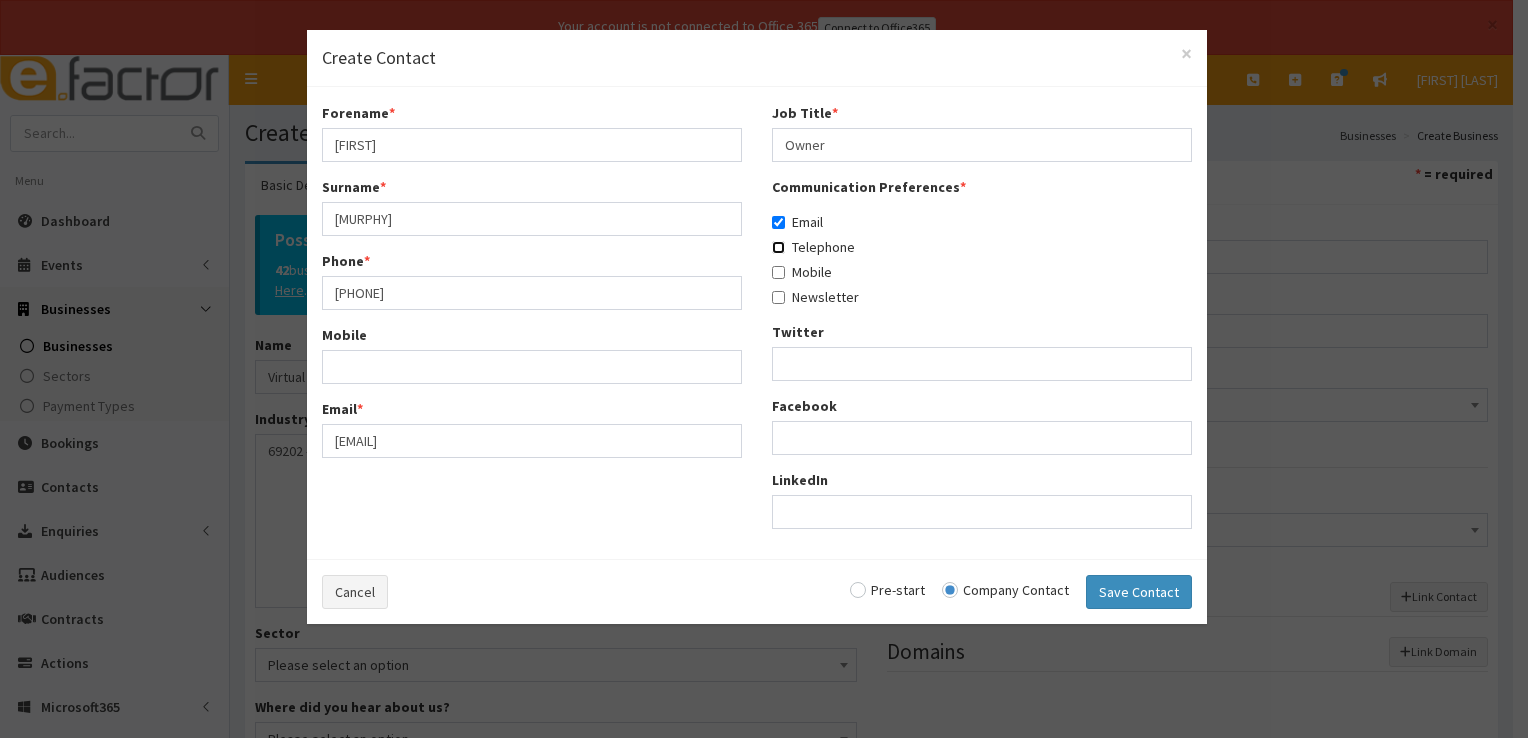 click on "Telephone" at bounding box center [778, 247] 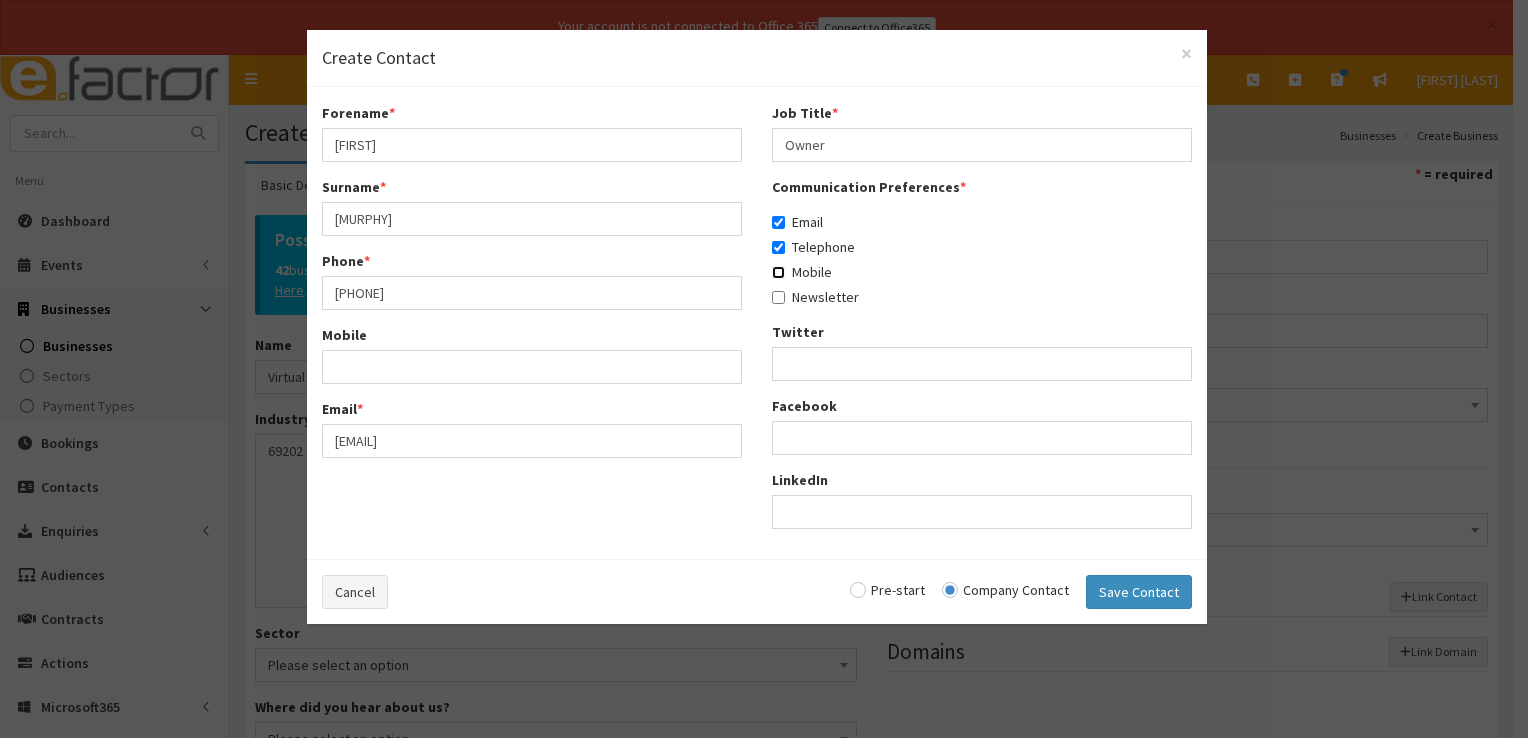 click on "Mobile" at bounding box center [778, 272] 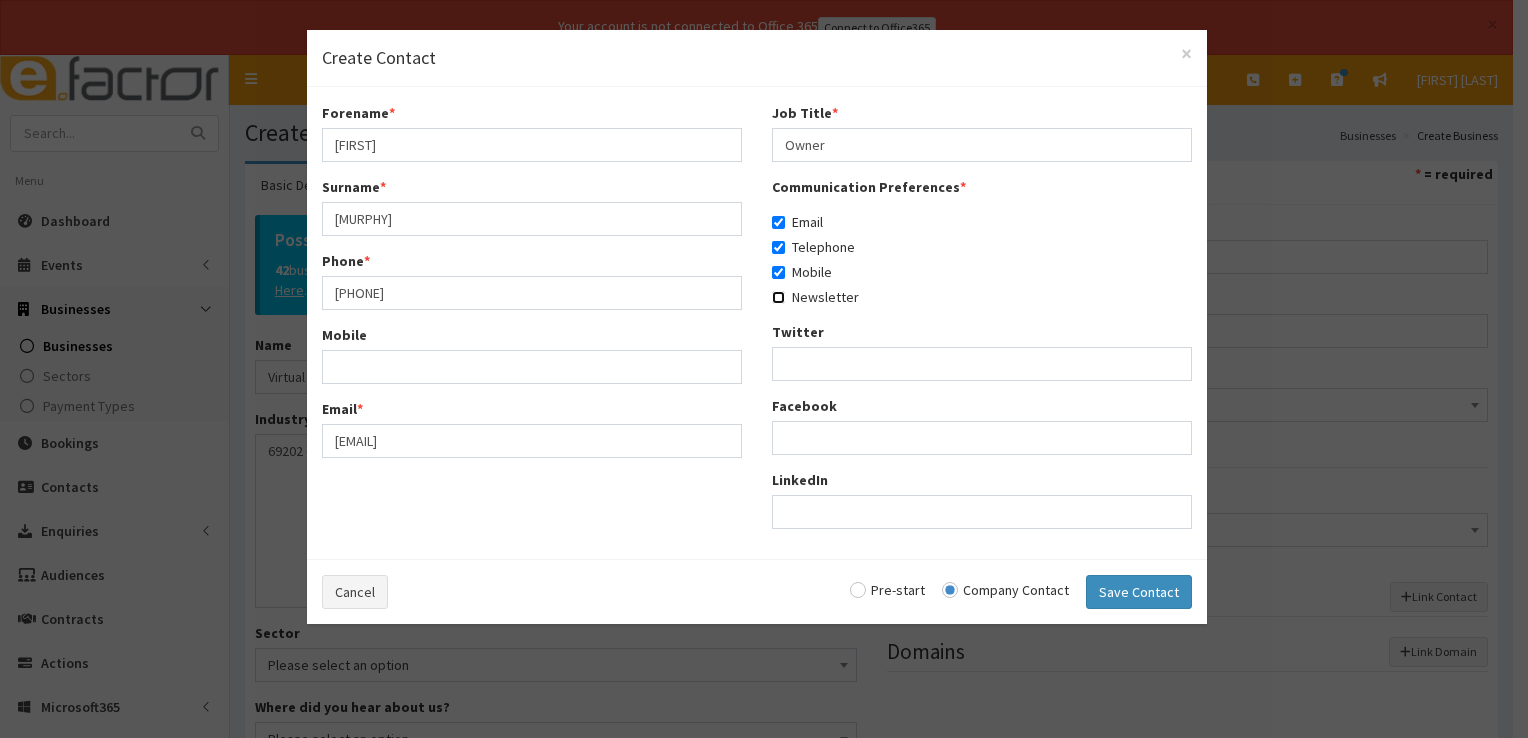 click on "Newsletter" at bounding box center (778, 297) 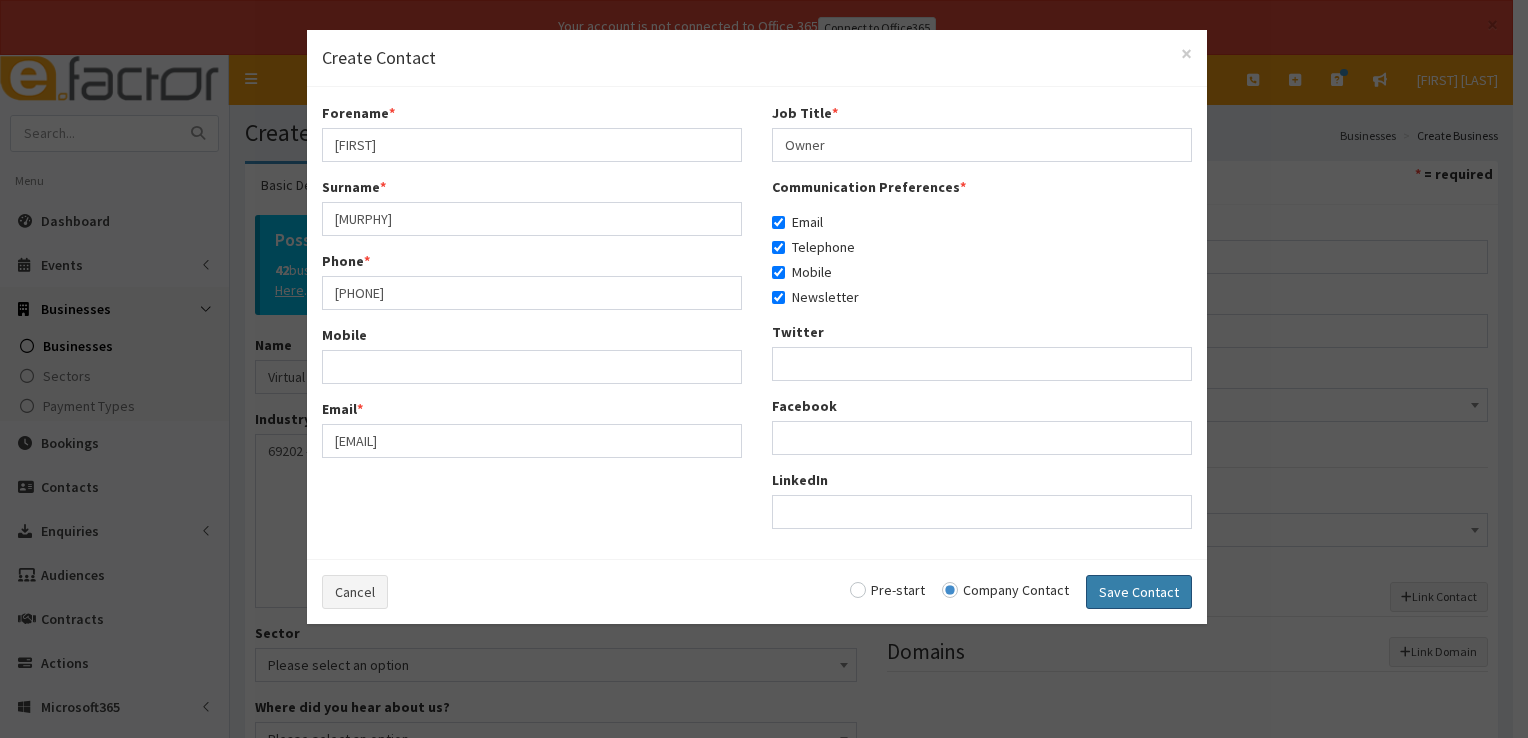 click on "Save Contact" at bounding box center [1139, 592] 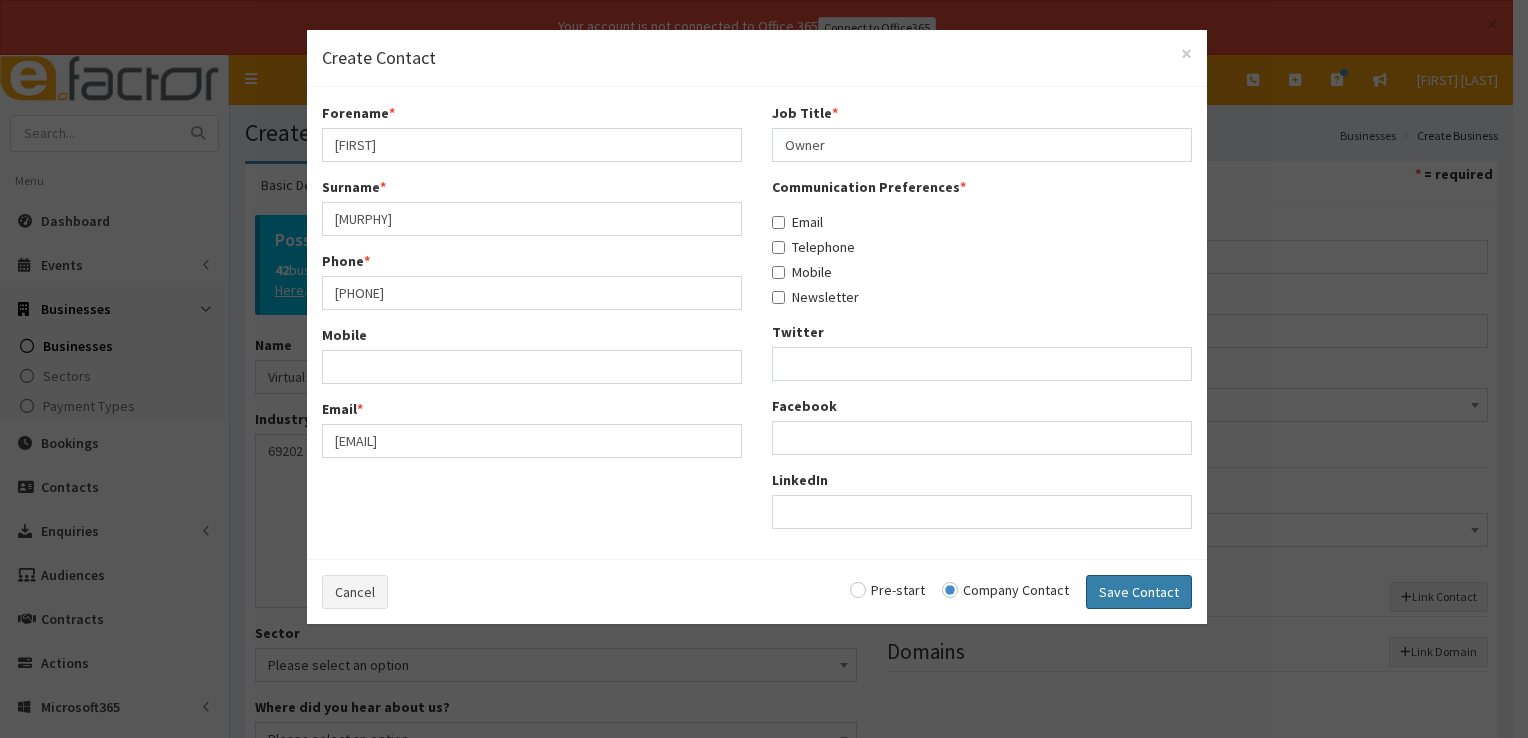 type 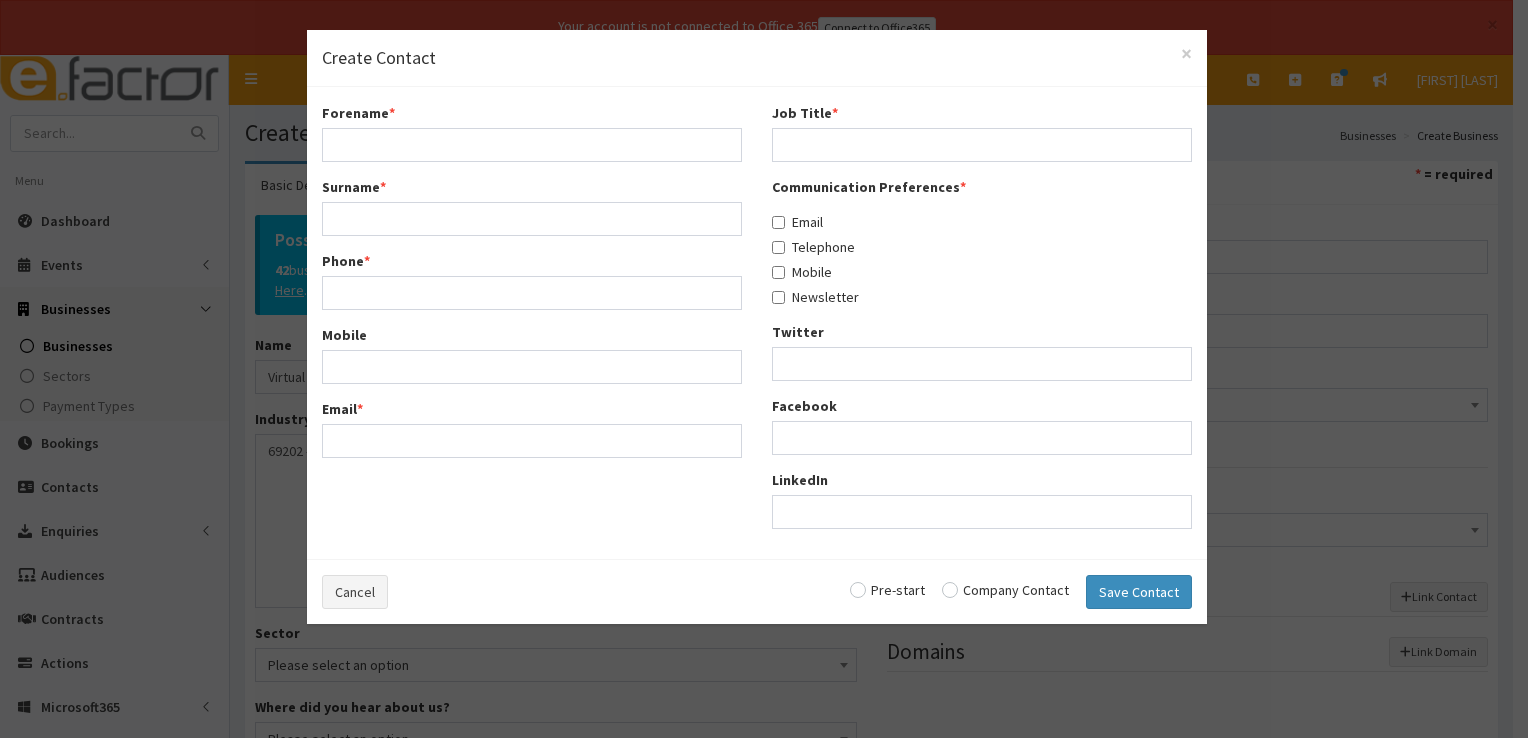 select on "5215" 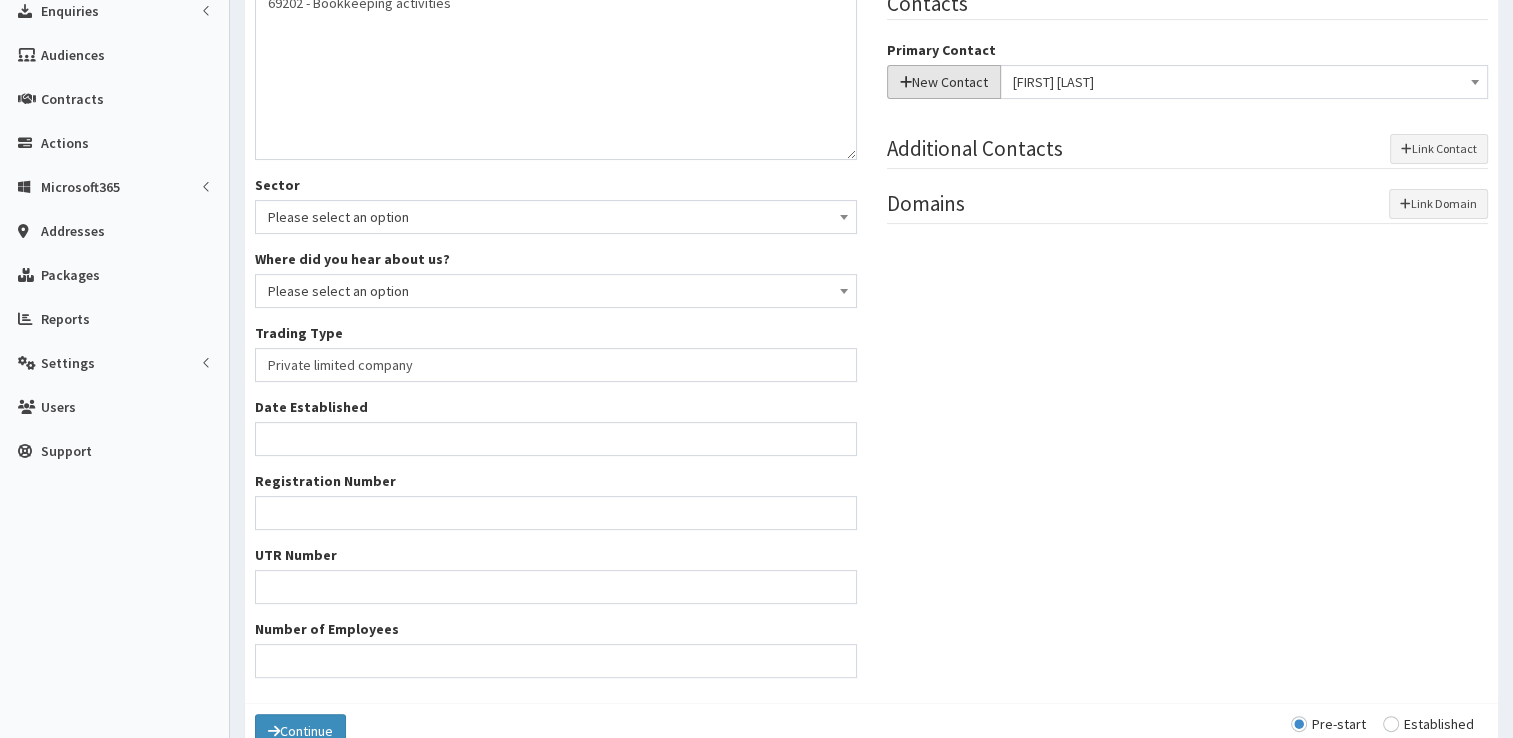 scroll, scrollTop: 544, scrollLeft: 0, axis: vertical 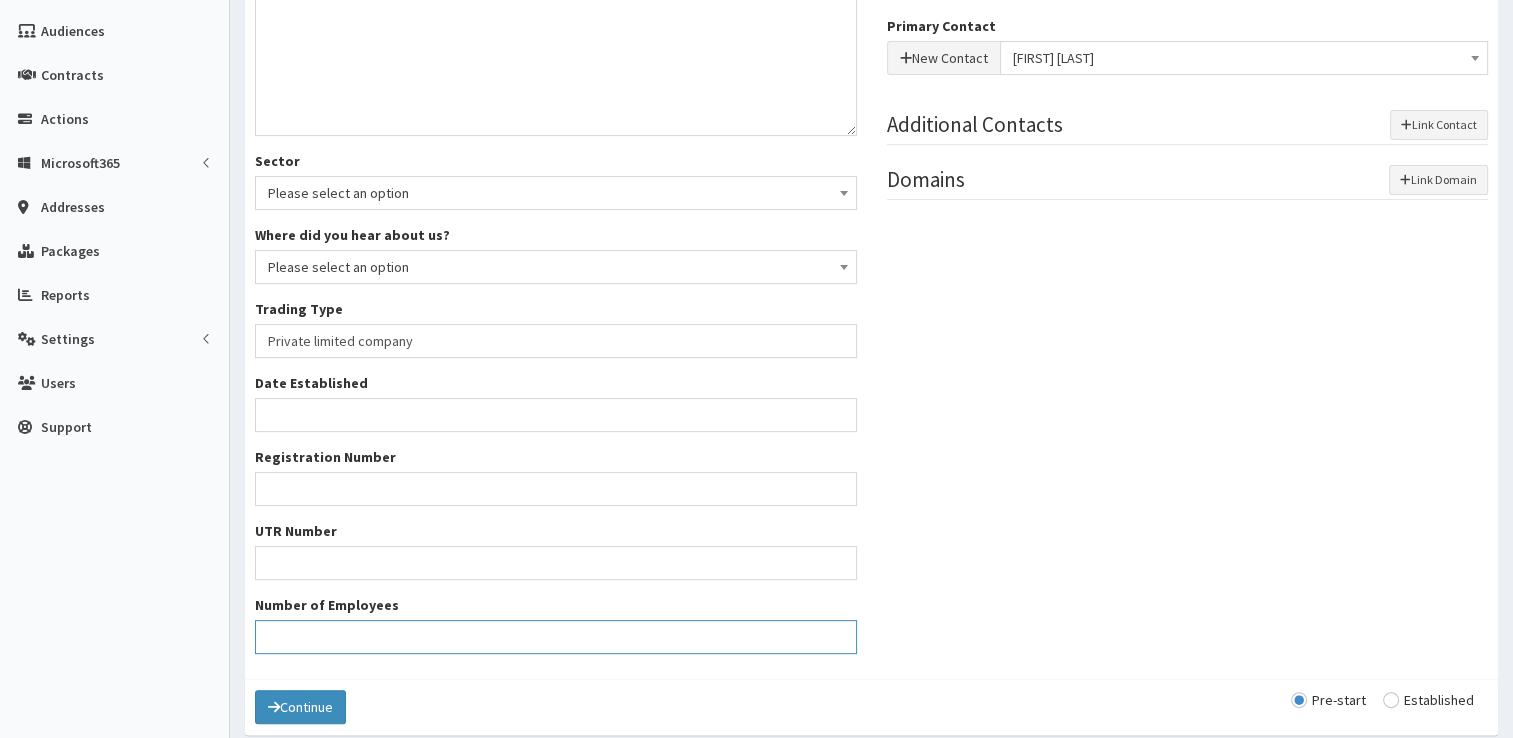 click on "Number of Employees" at bounding box center (556, 637) 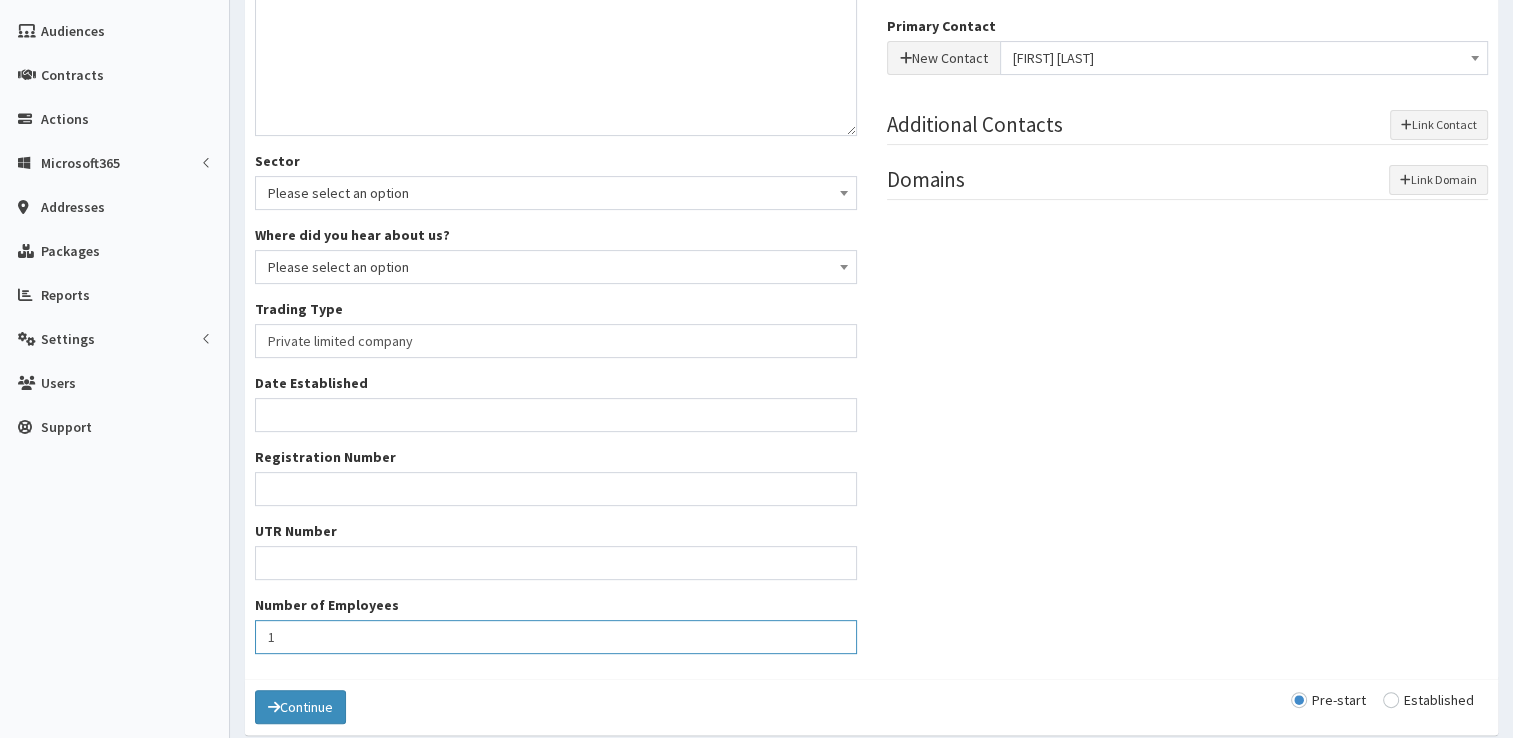 type on "1" 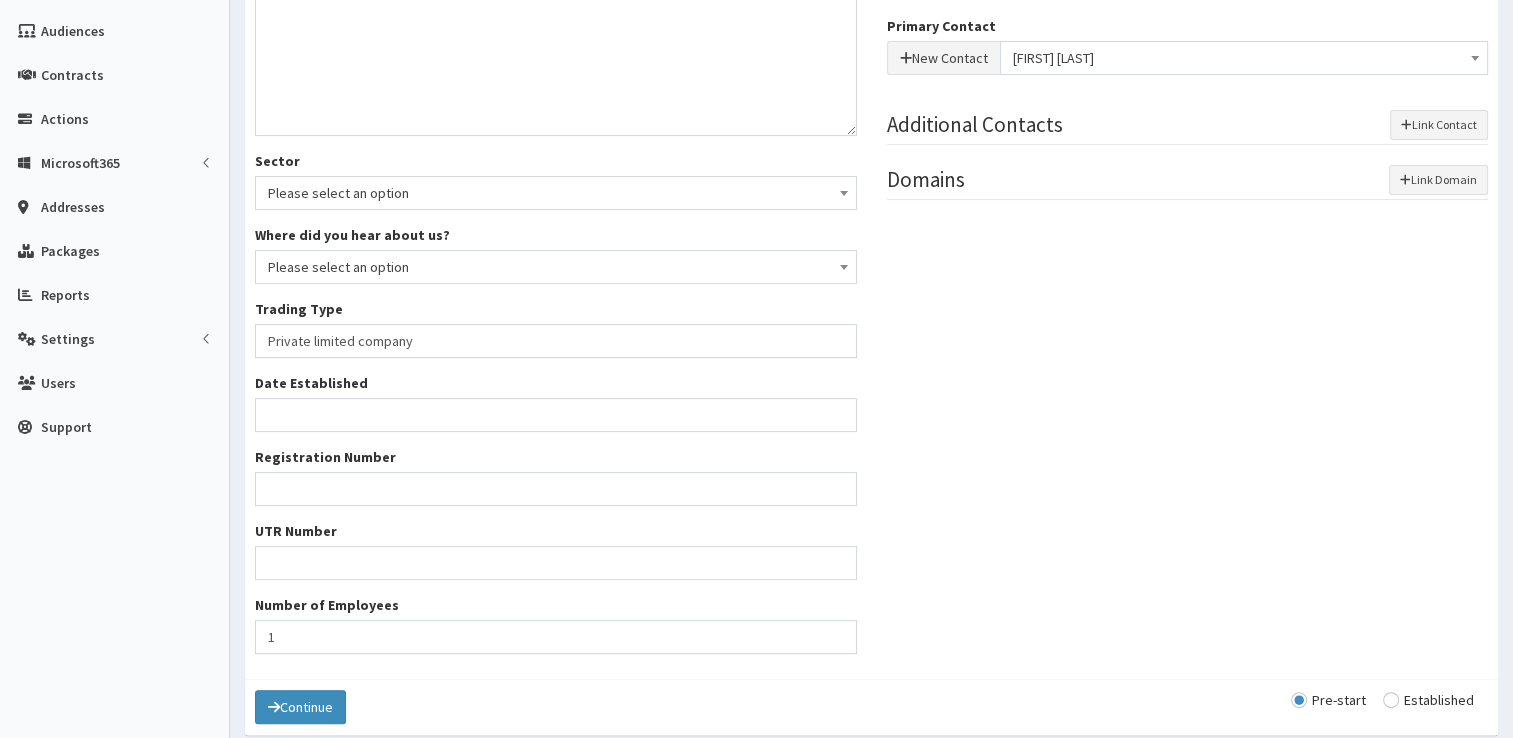 click on "Possible Duplicates
42  businesses which match the phrase ' Virtual Finance Management  ' already exist.  View Here .
Name  *
Virtual Finance Management
Industry Description  *
69202 - Bookkeeping activities
Sector
Please select an option
Business Supplies
Charity
Construction/Trade
Doctors
Energy
Engineering Leagl Other" at bounding box center (871, 206) 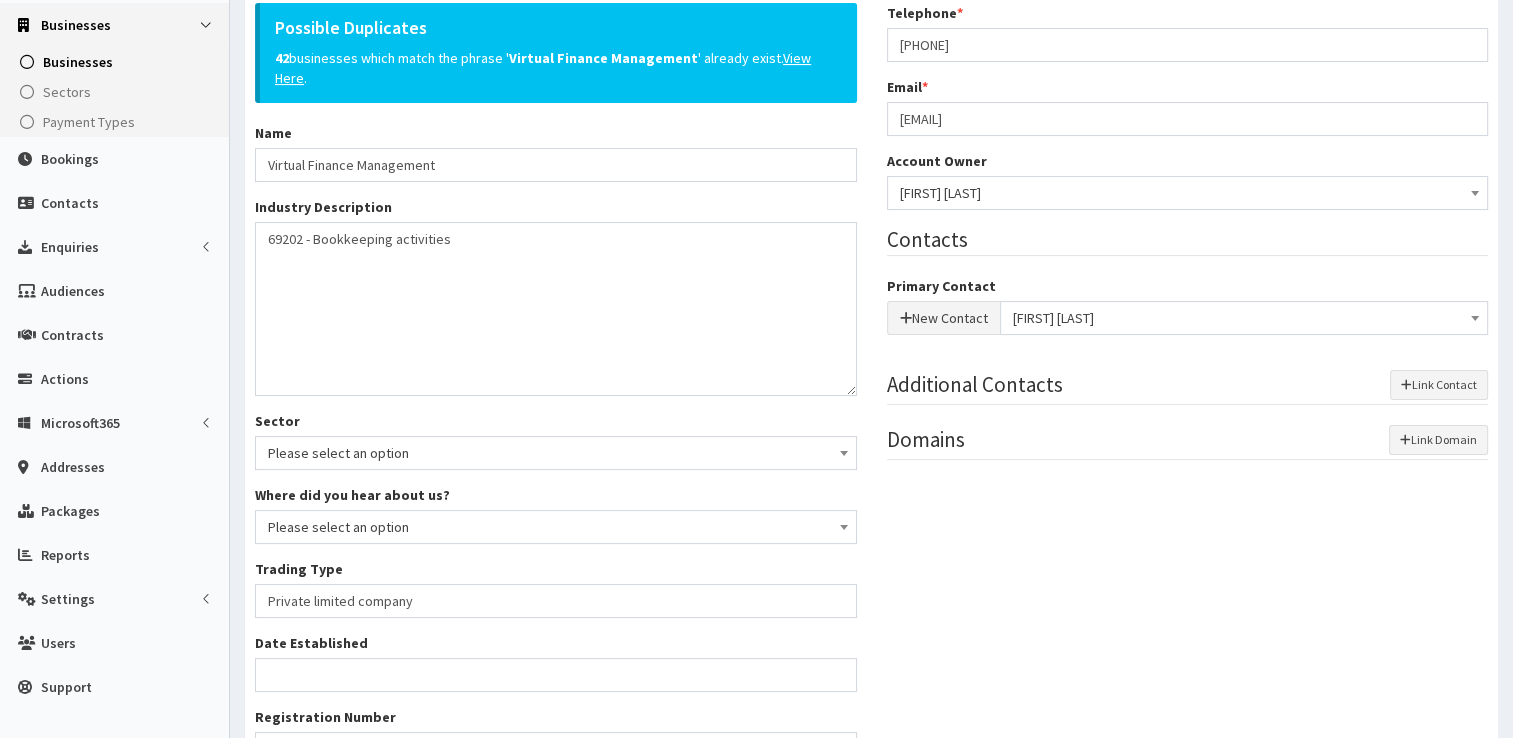 scroll, scrollTop: 132, scrollLeft: 0, axis: vertical 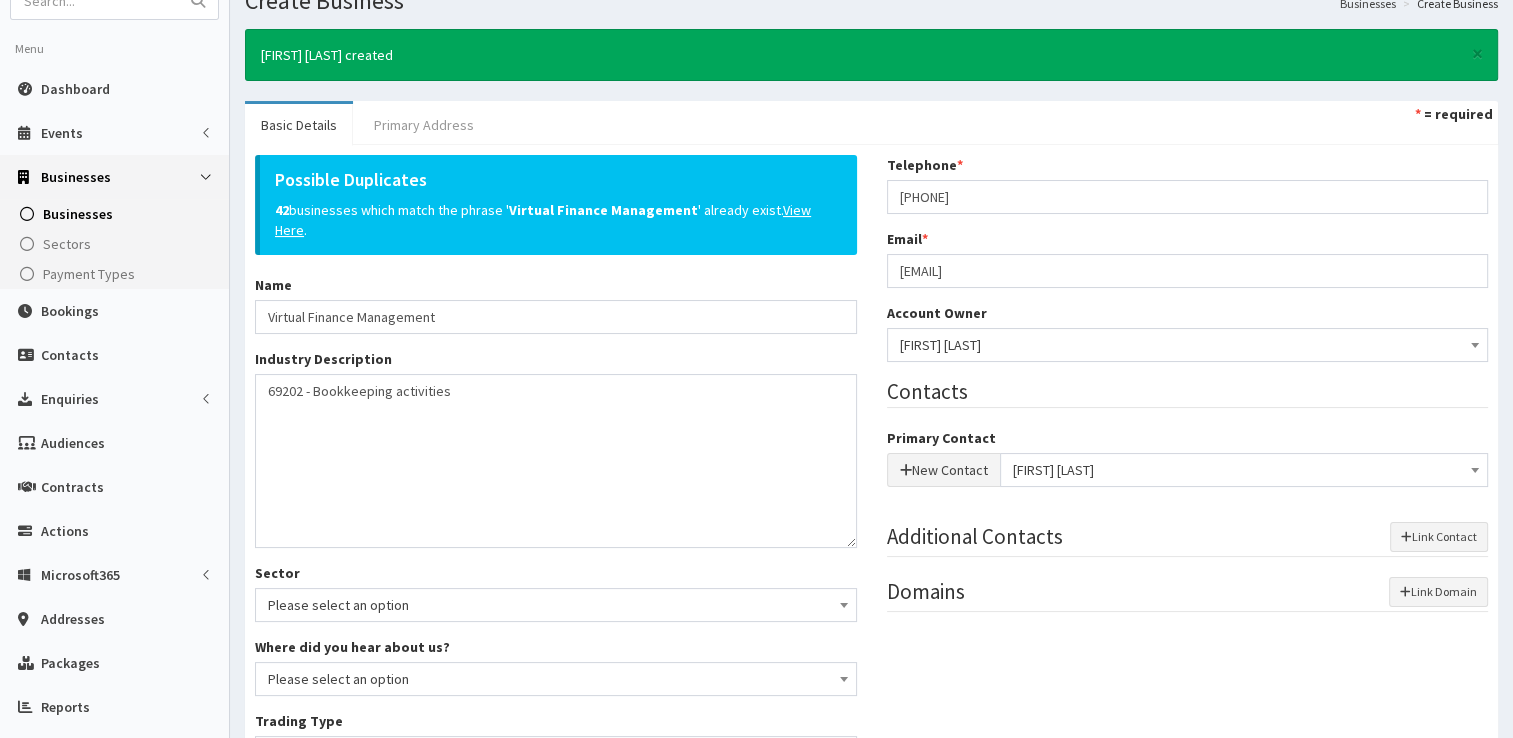 click on "Primary Address" at bounding box center [424, 125] 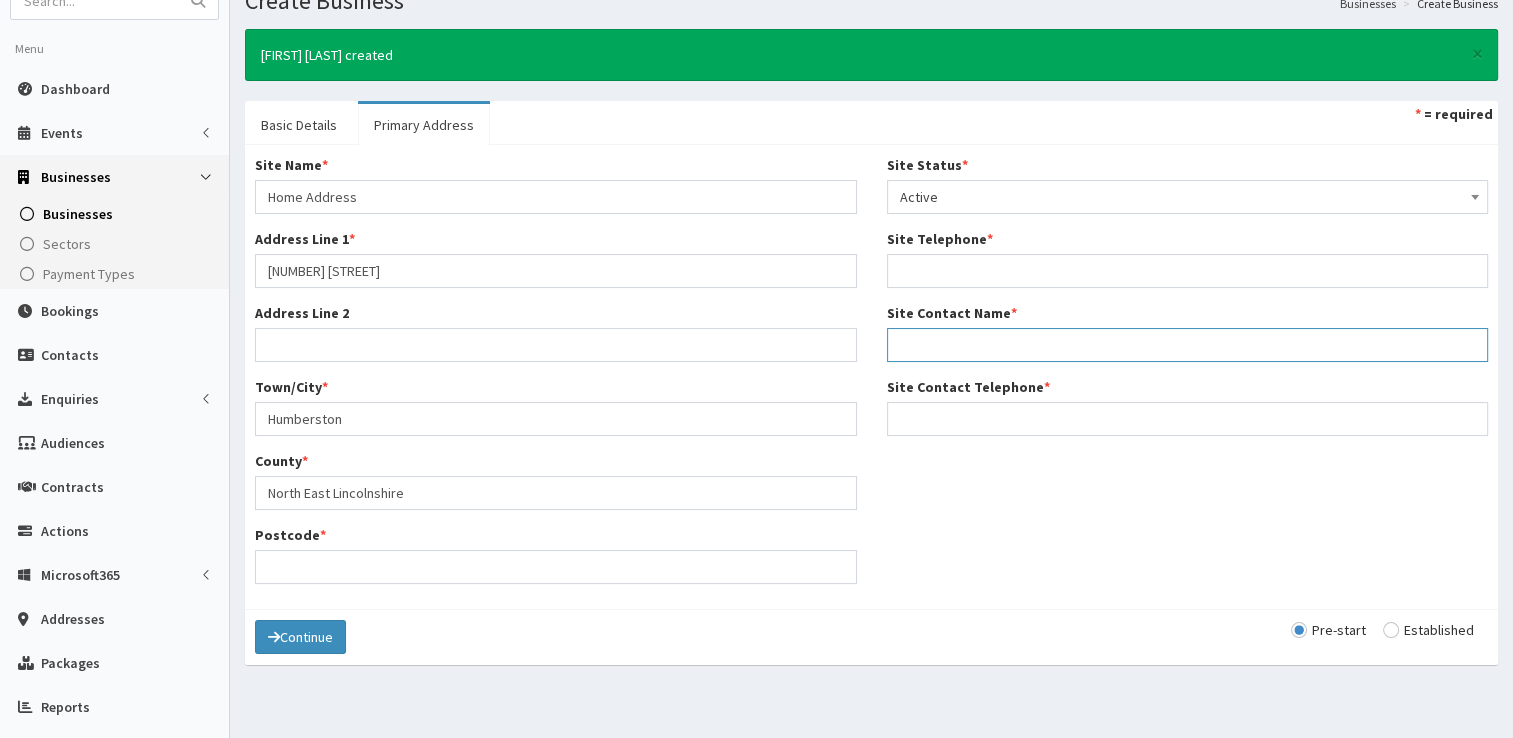 click on "Site Contact Name  *" at bounding box center (1188, 345) 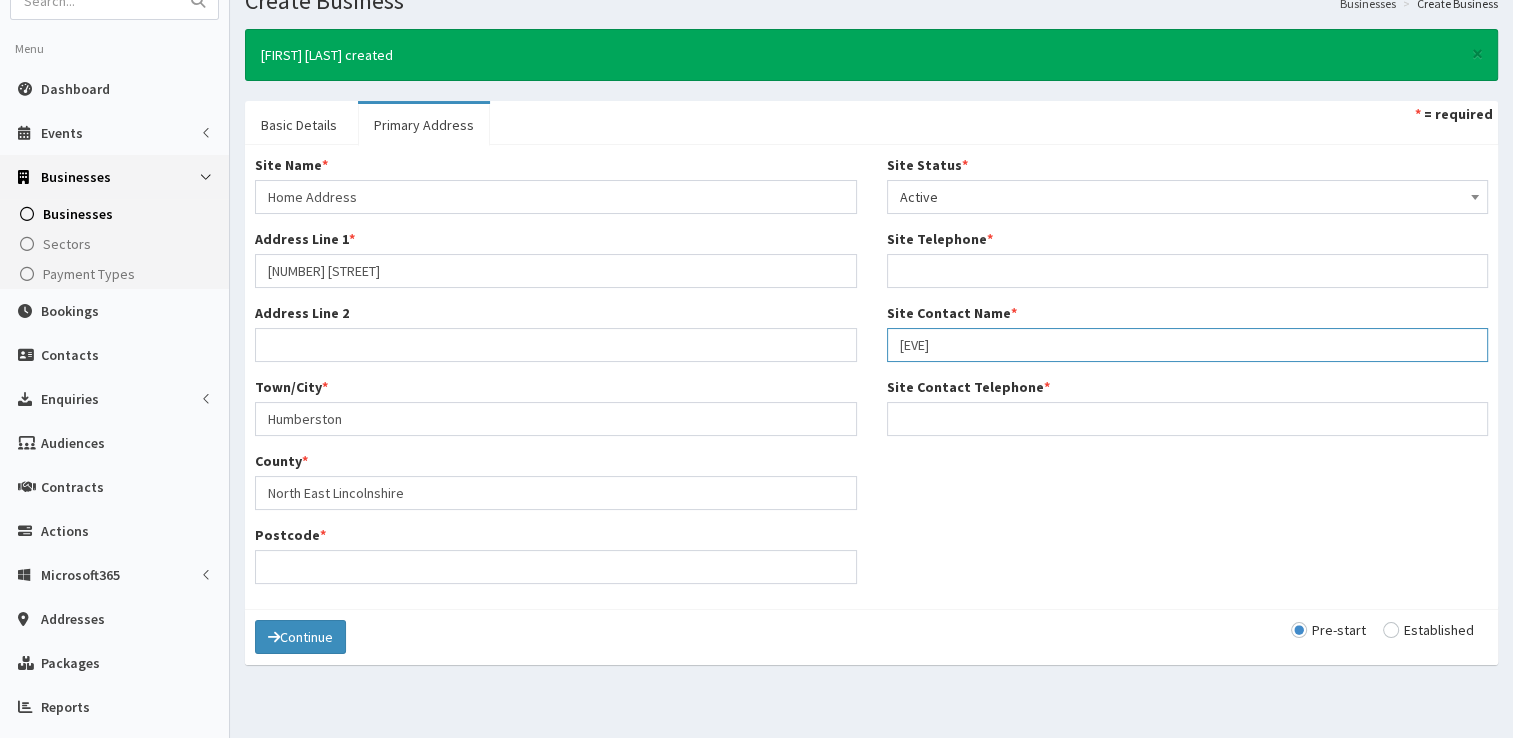 type on "Eve Murphy" 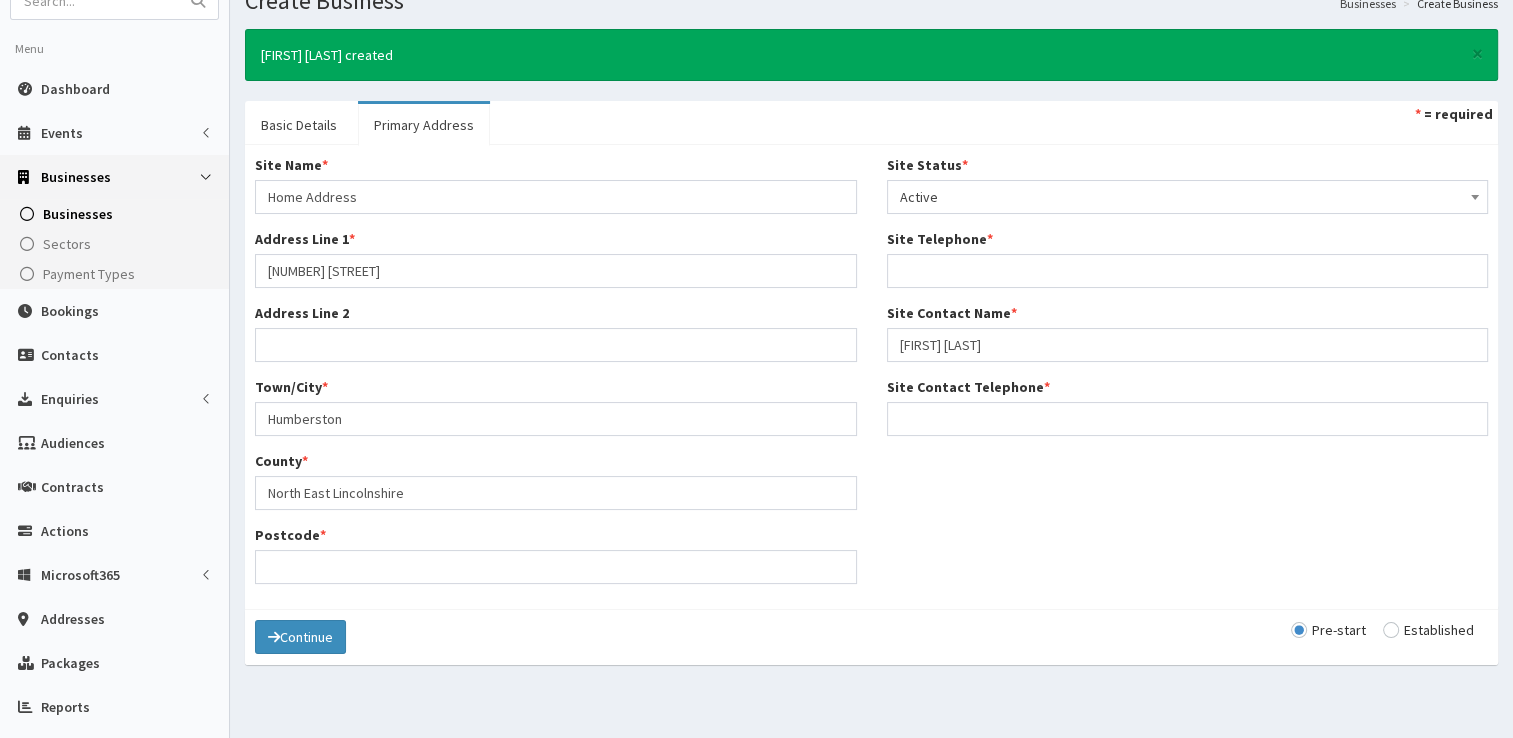 type on "07800946792" 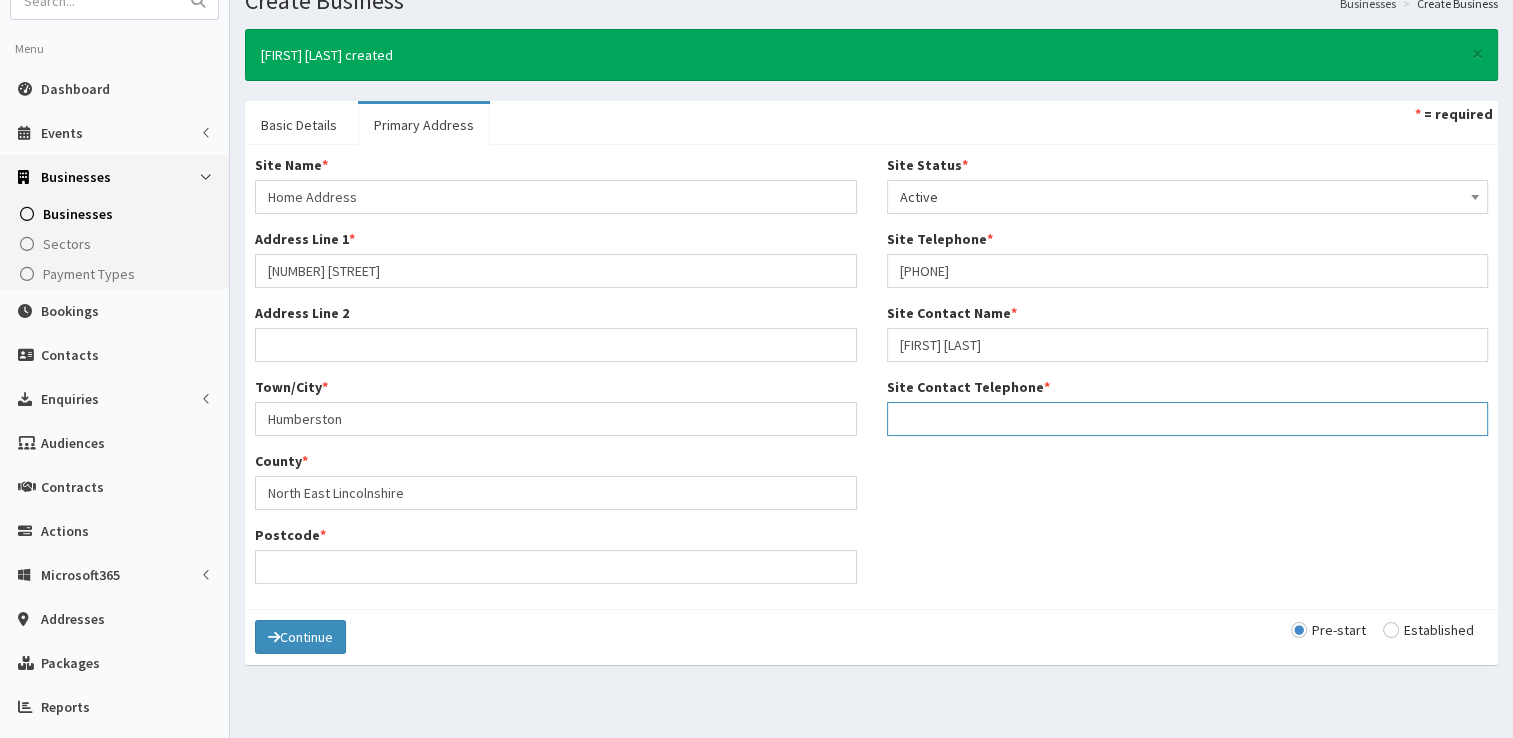 click on "Site Contact Telephone  *" at bounding box center [1188, 419] 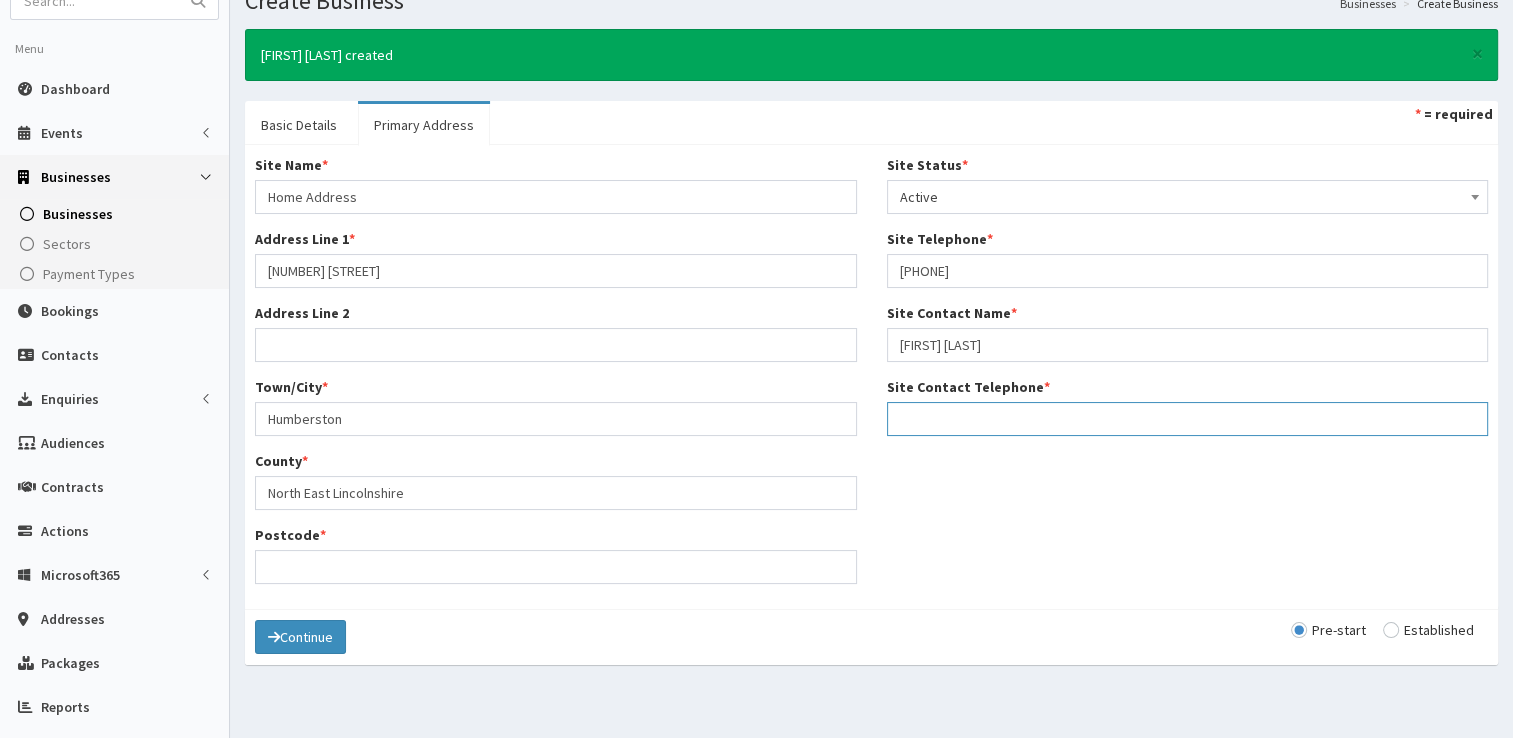 type on "07800946792" 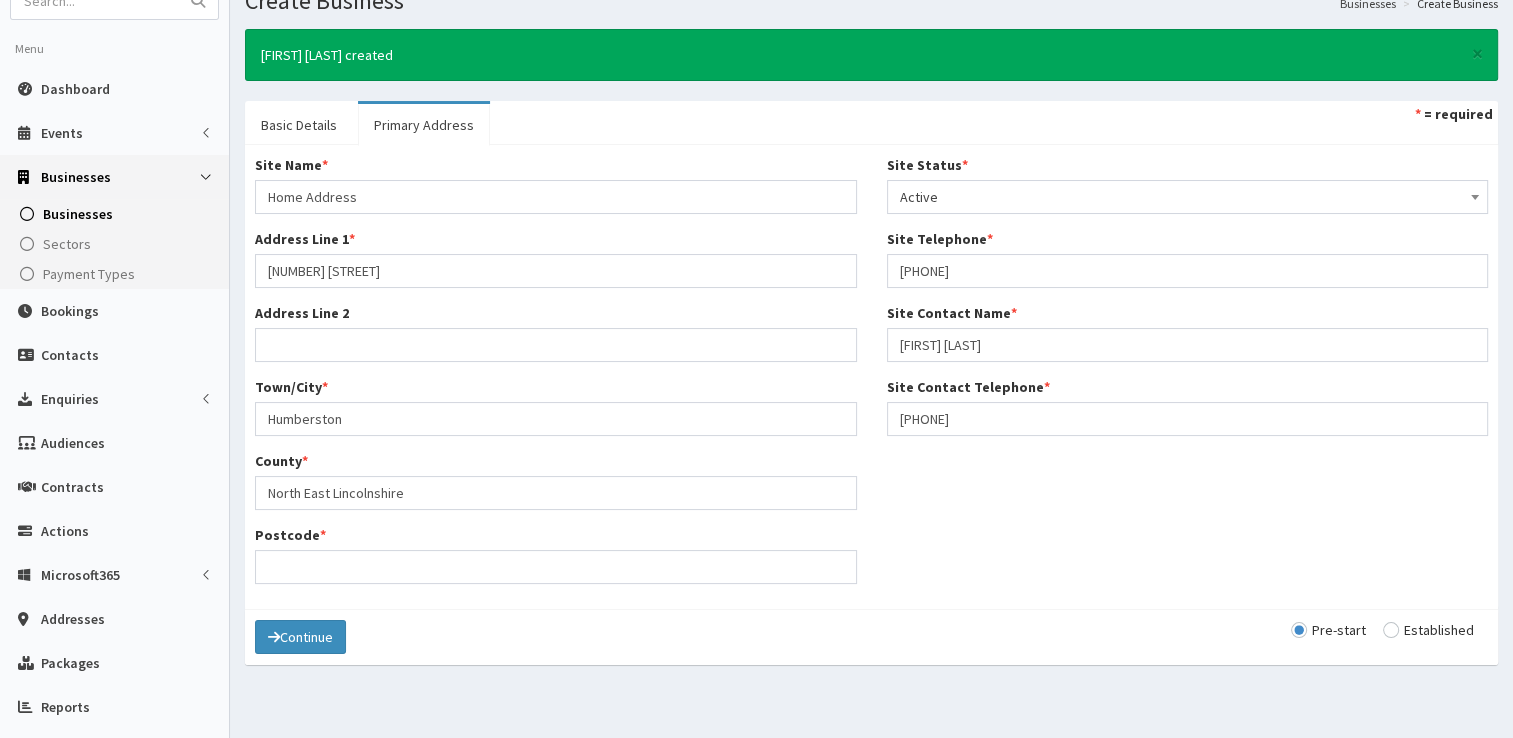 click on "Site Name  *
Home Address
Address Line 1  *
99 North Sea Lane
Address Line 2
Town/City  *
Humberston
County  *
North East Lincolnshire
Postcode  *
Site Status  *
Please select a Site Status
Active
Inactive
Superceded
Superseded
* * *" at bounding box center (871, 377) 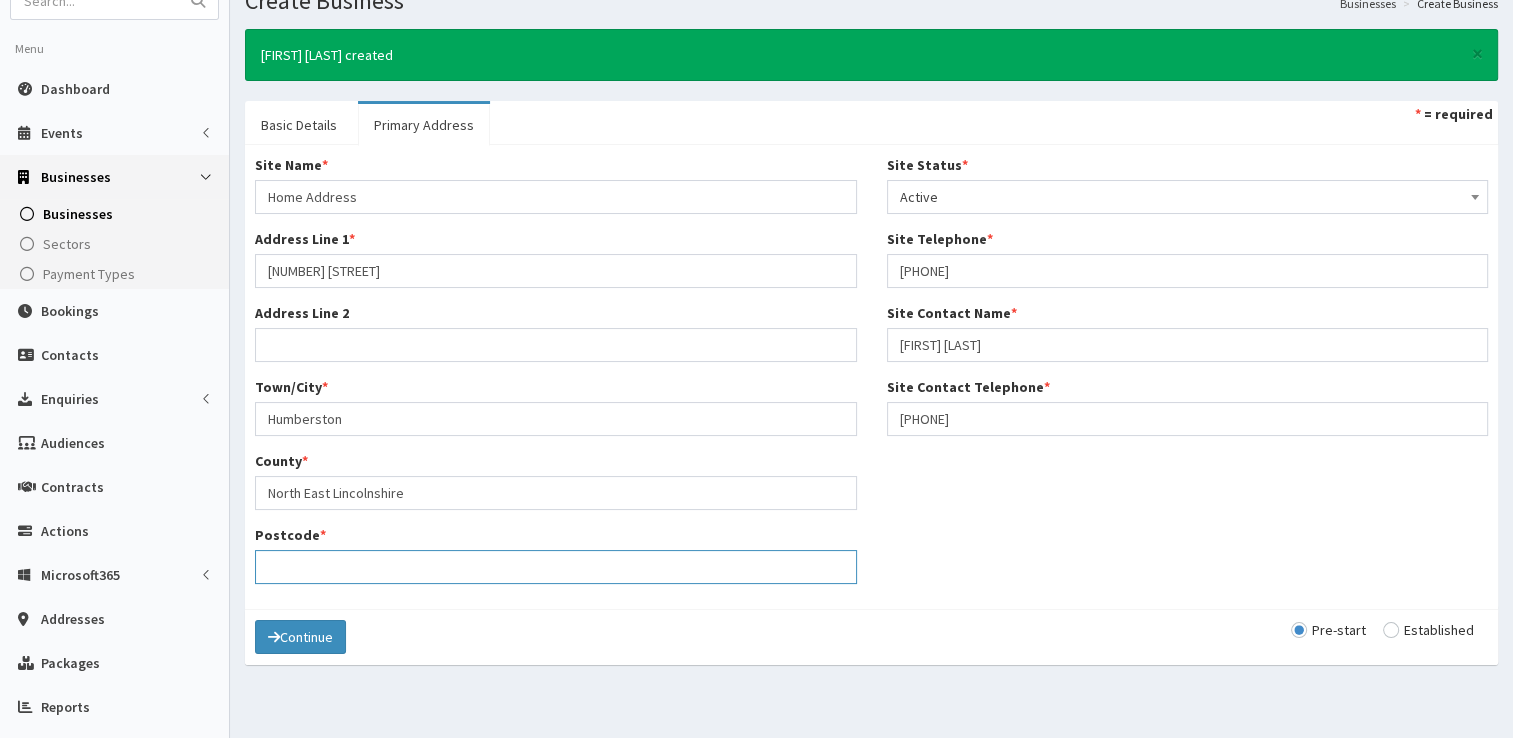 click on "Postcode  *" at bounding box center (556, 567) 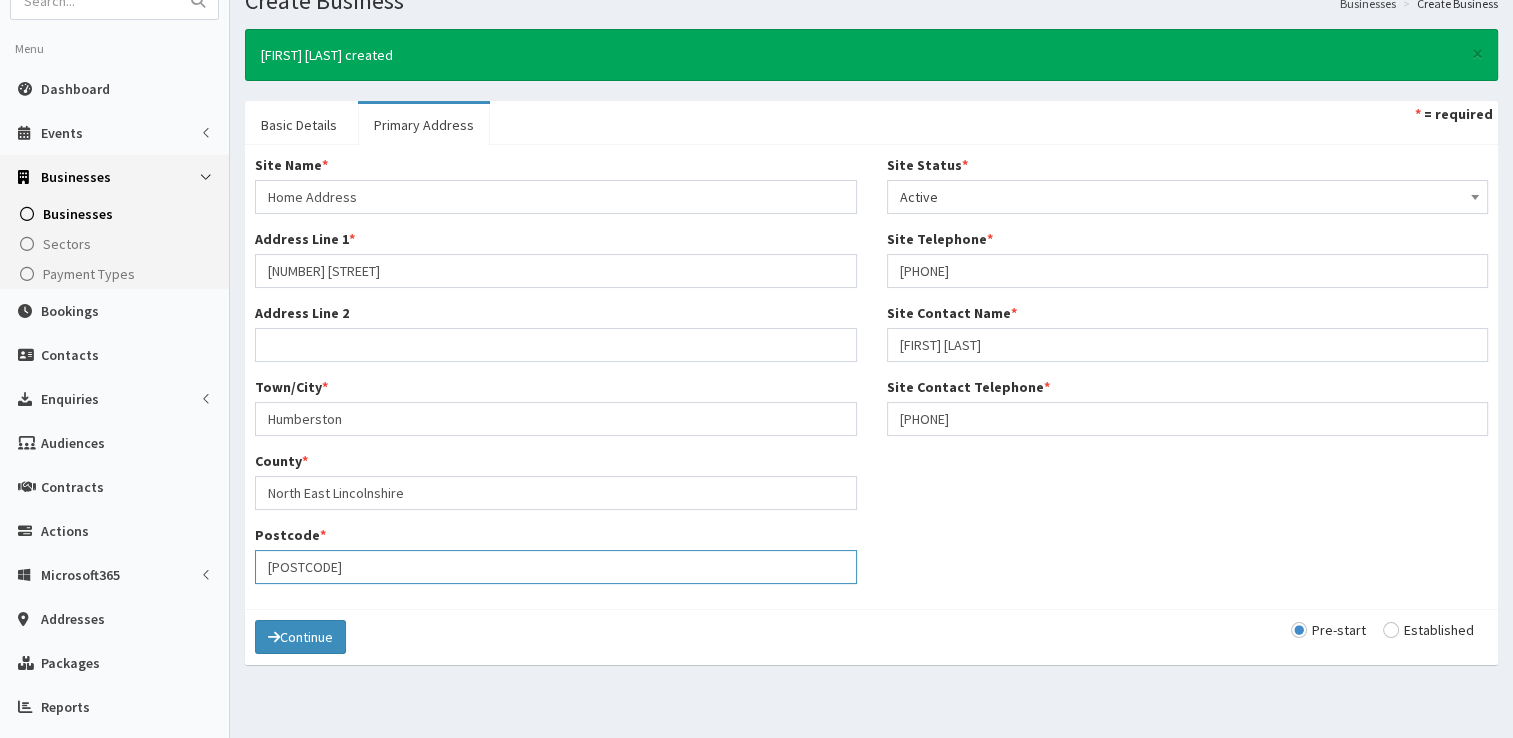 type on "Dn35 0PU" 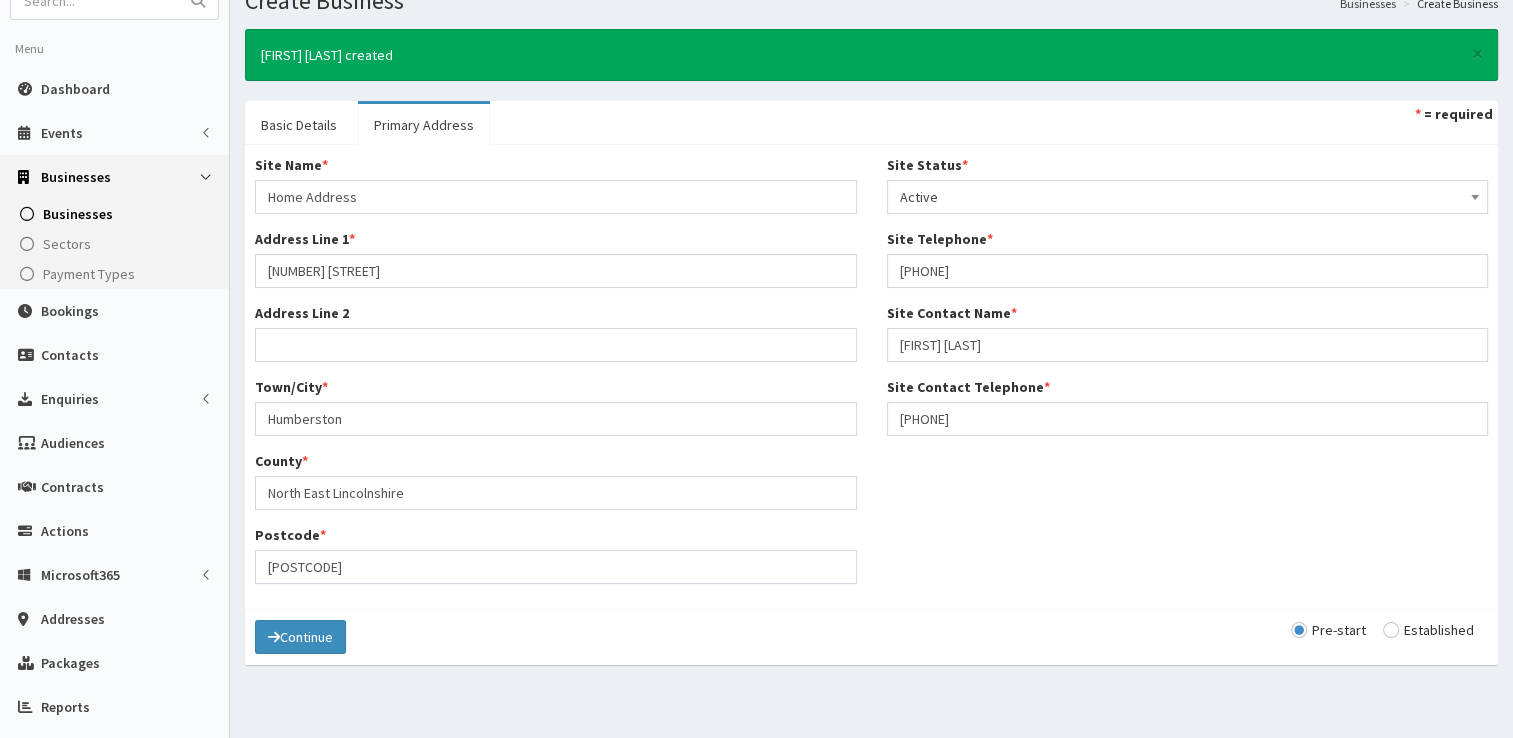 click at bounding box center [1428, 630] 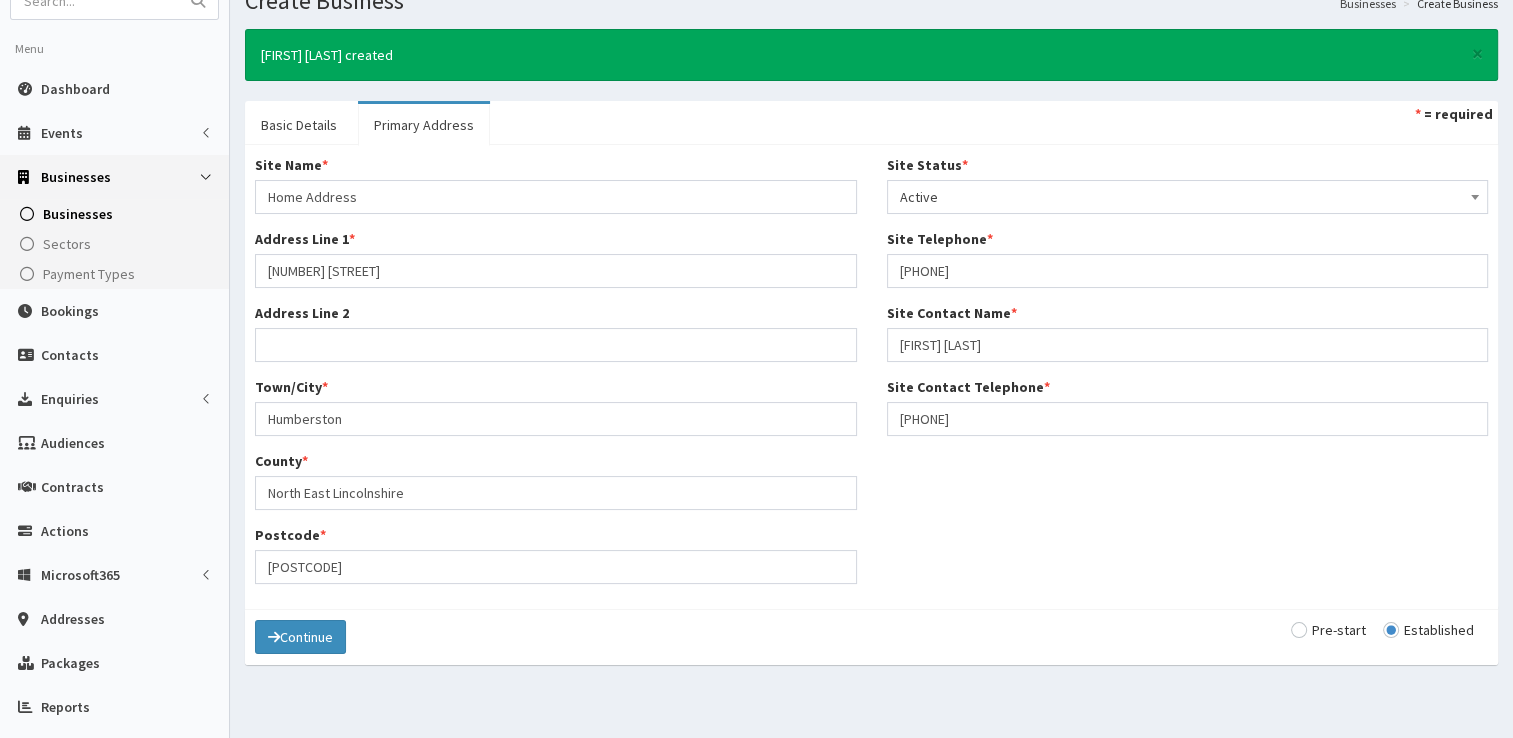 click on "Site Name  *
Home Address
Address Line 1  *
99 North Sea Lane
Address Line 2
Town/City  *
Humberston
County  *
North East Lincolnshire
Postcode  *
Dn35 0PU
Site Status  *
Please select a Site Status
Active
Inactive
Superceded
Superseded Active
* *" at bounding box center [871, 377] 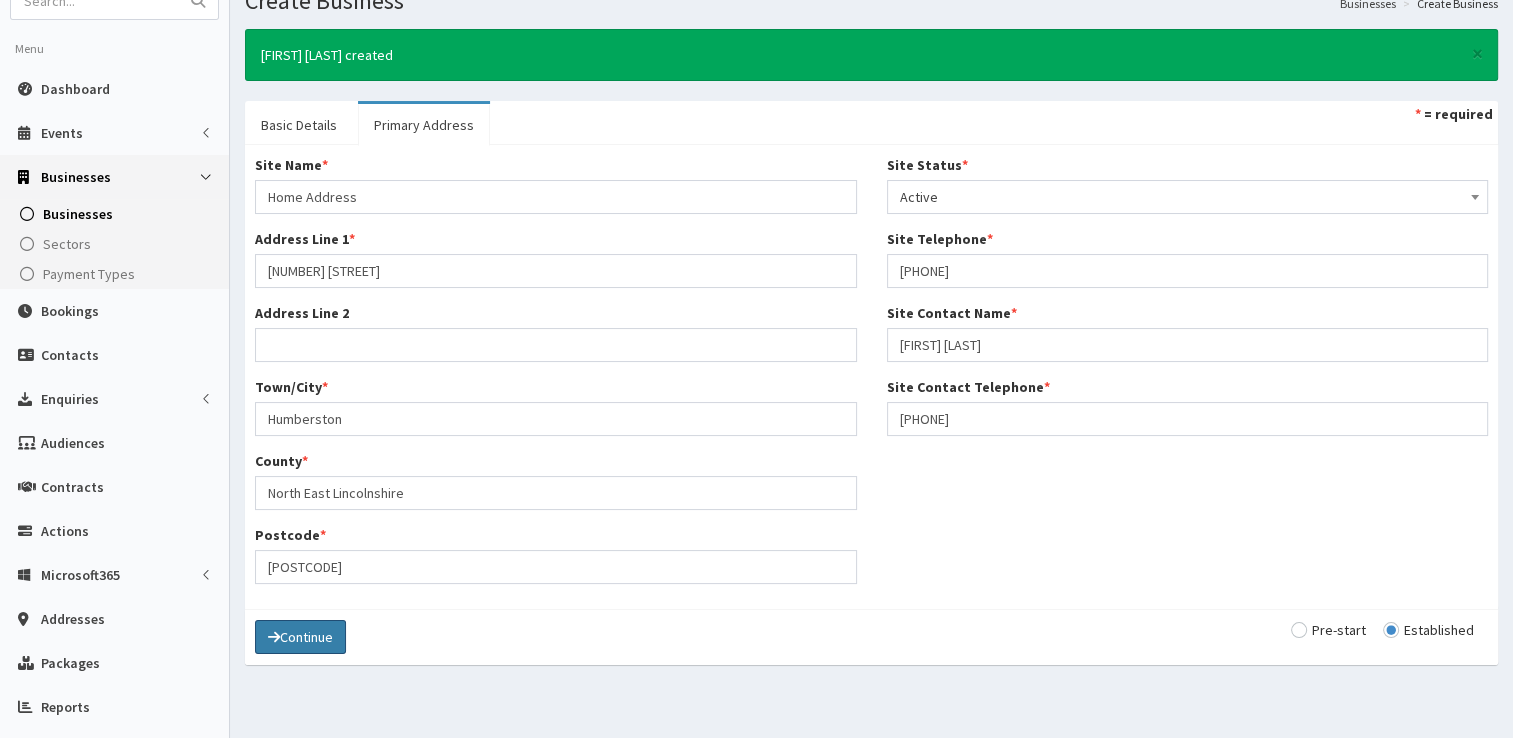 click on "Continue" at bounding box center (300, 637) 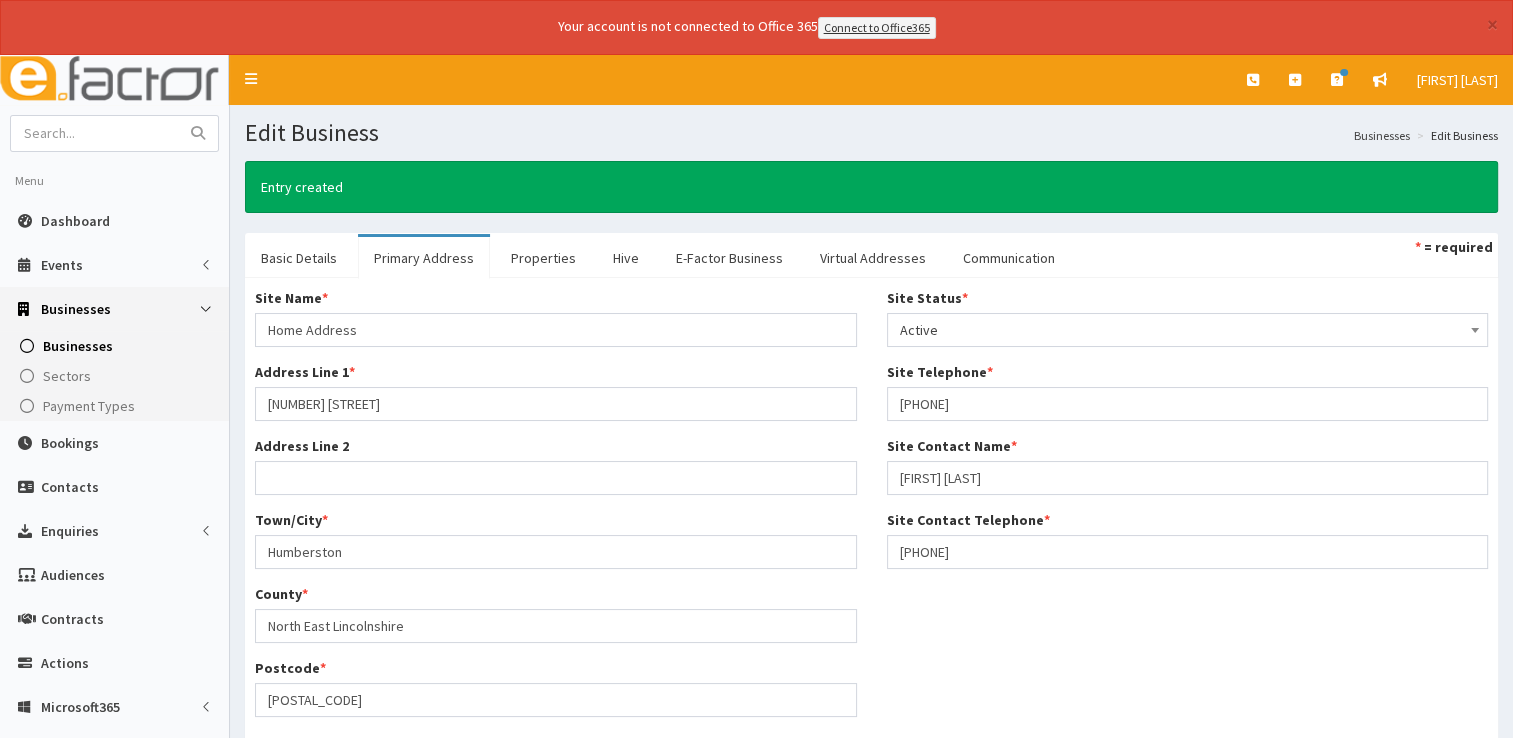 scroll, scrollTop: 0, scrollLeft: 0, axis: both 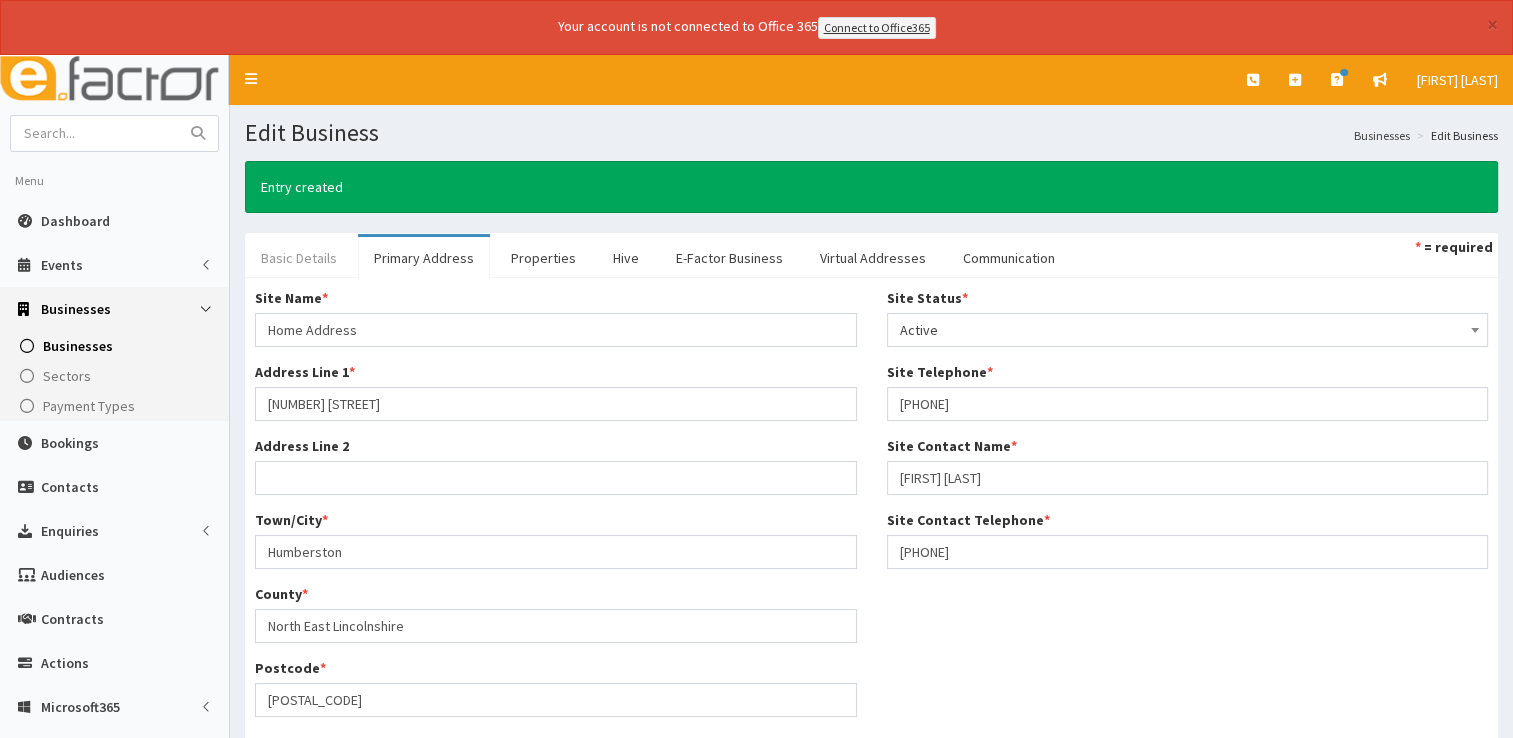 click on "Basic Details" at bounding box center [299, 258] 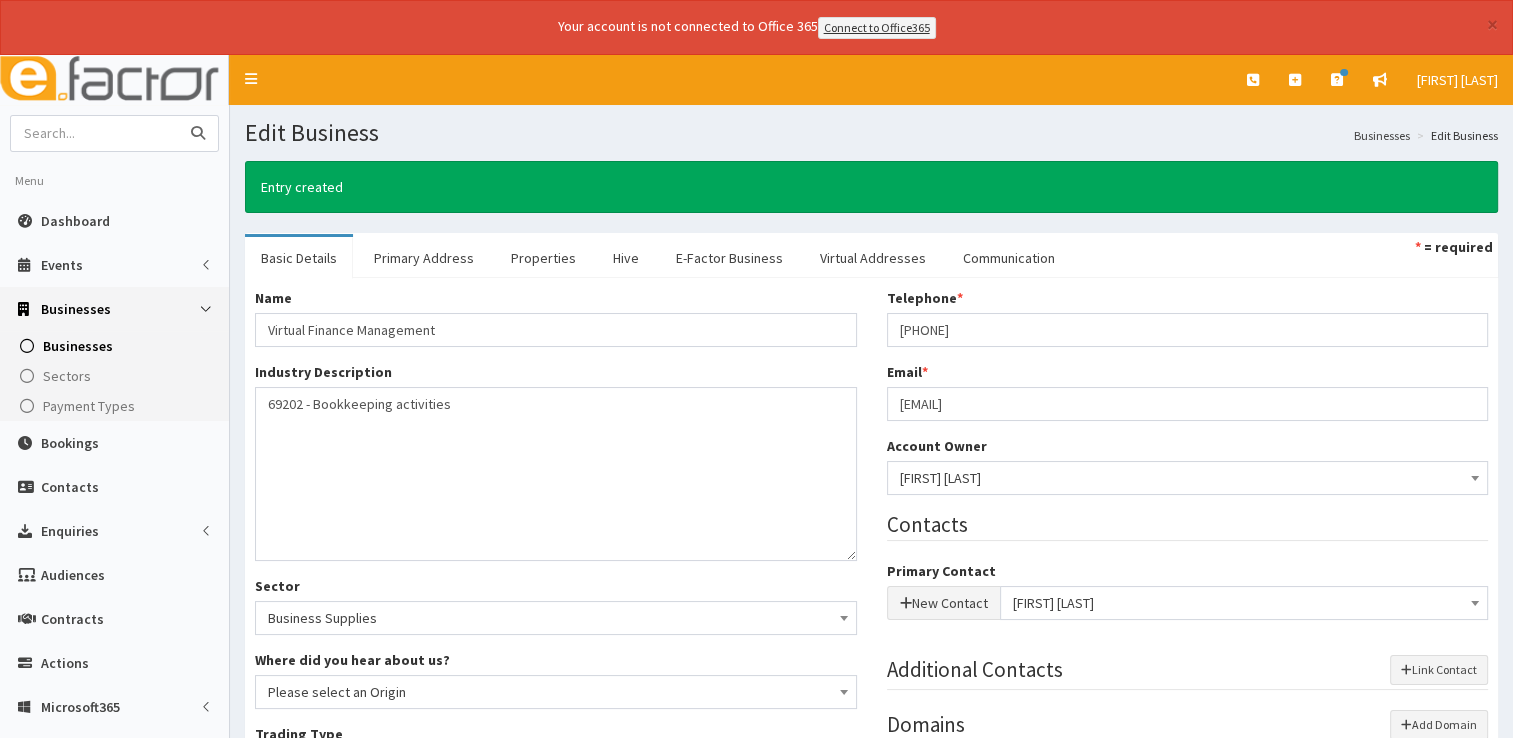 click at bounding box center (95, 133) 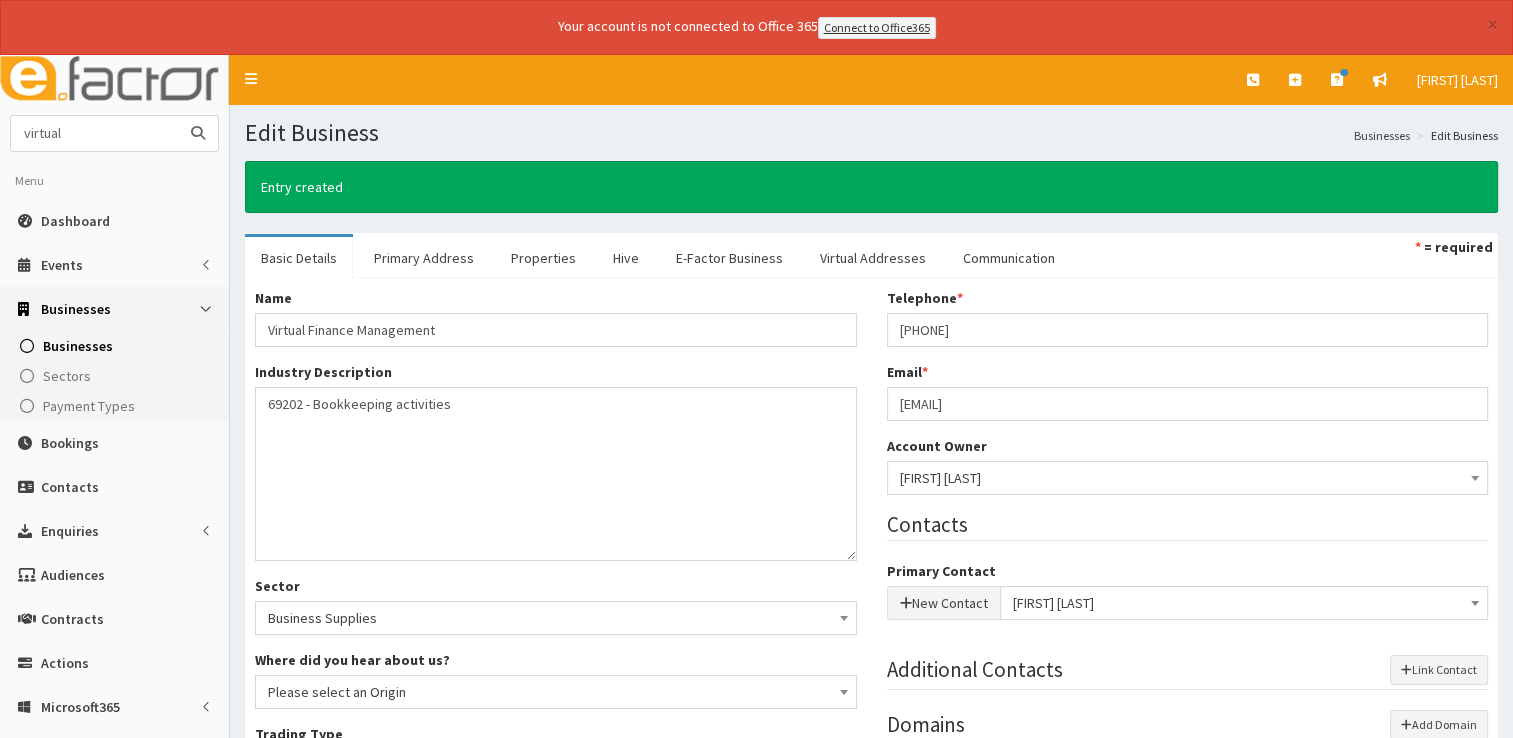 type on "virtual" 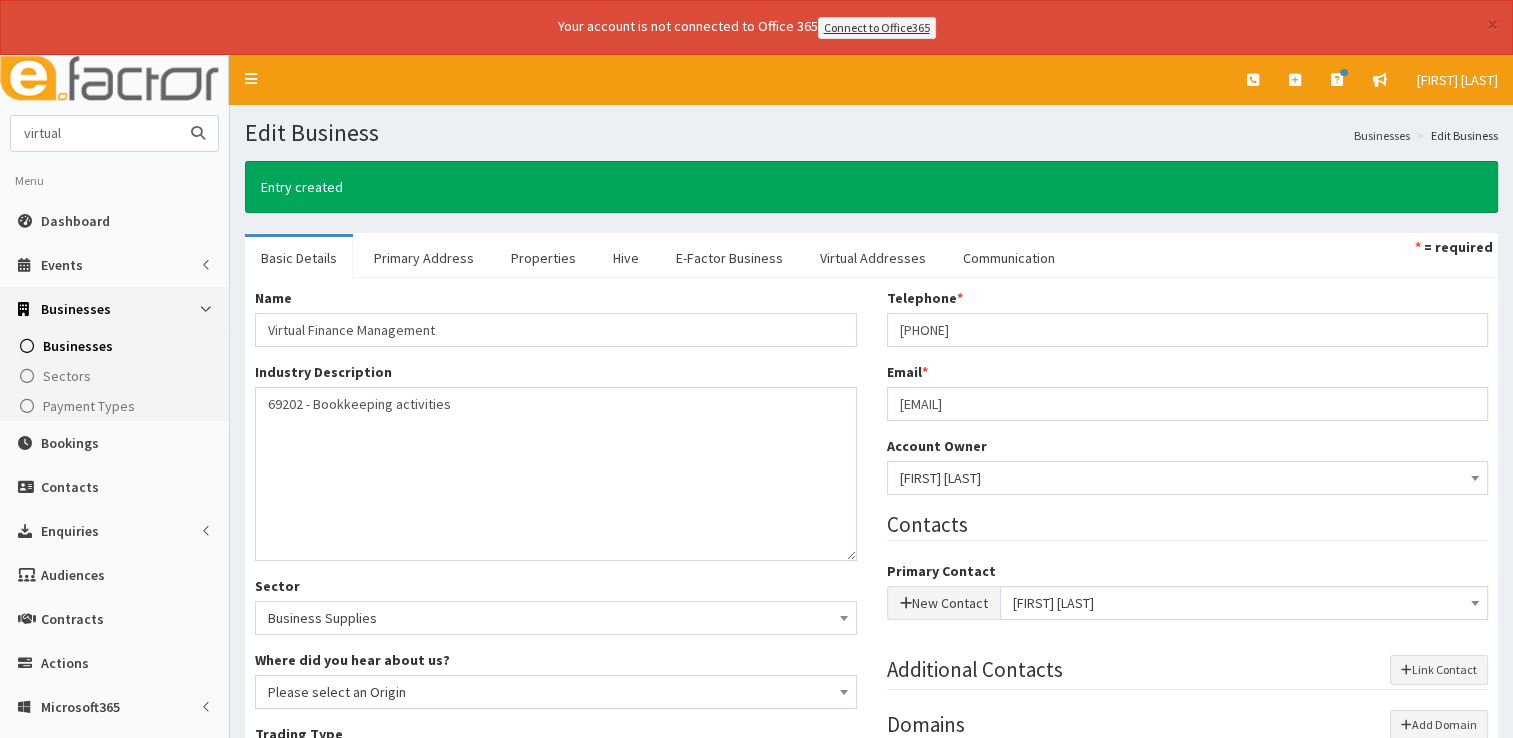 click at bounding box center (198, 133) 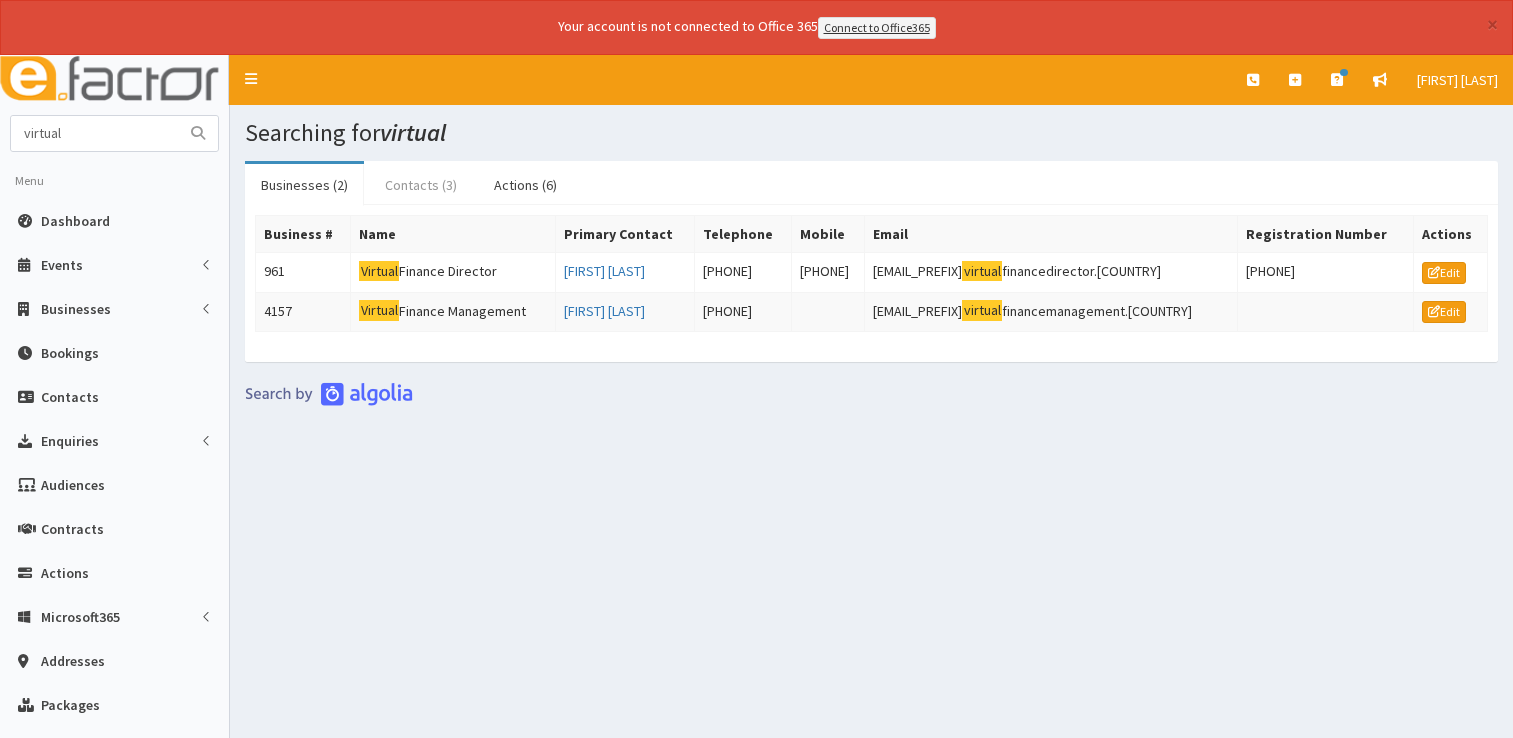 scroll, scrollTop: 0, scrollLeft: 0, axis: both 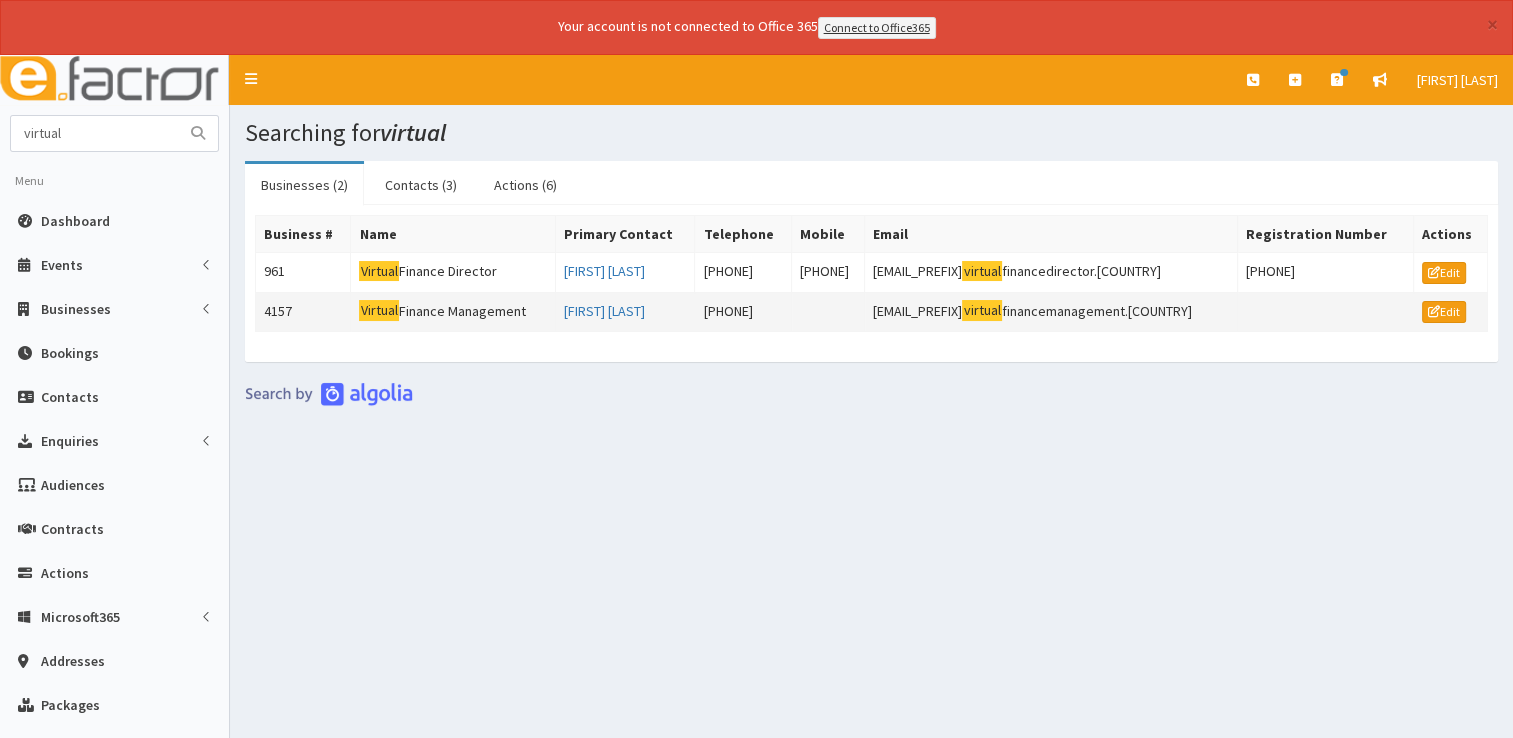click on "Virtual  Finance Management" at bounding box center (453, 312) 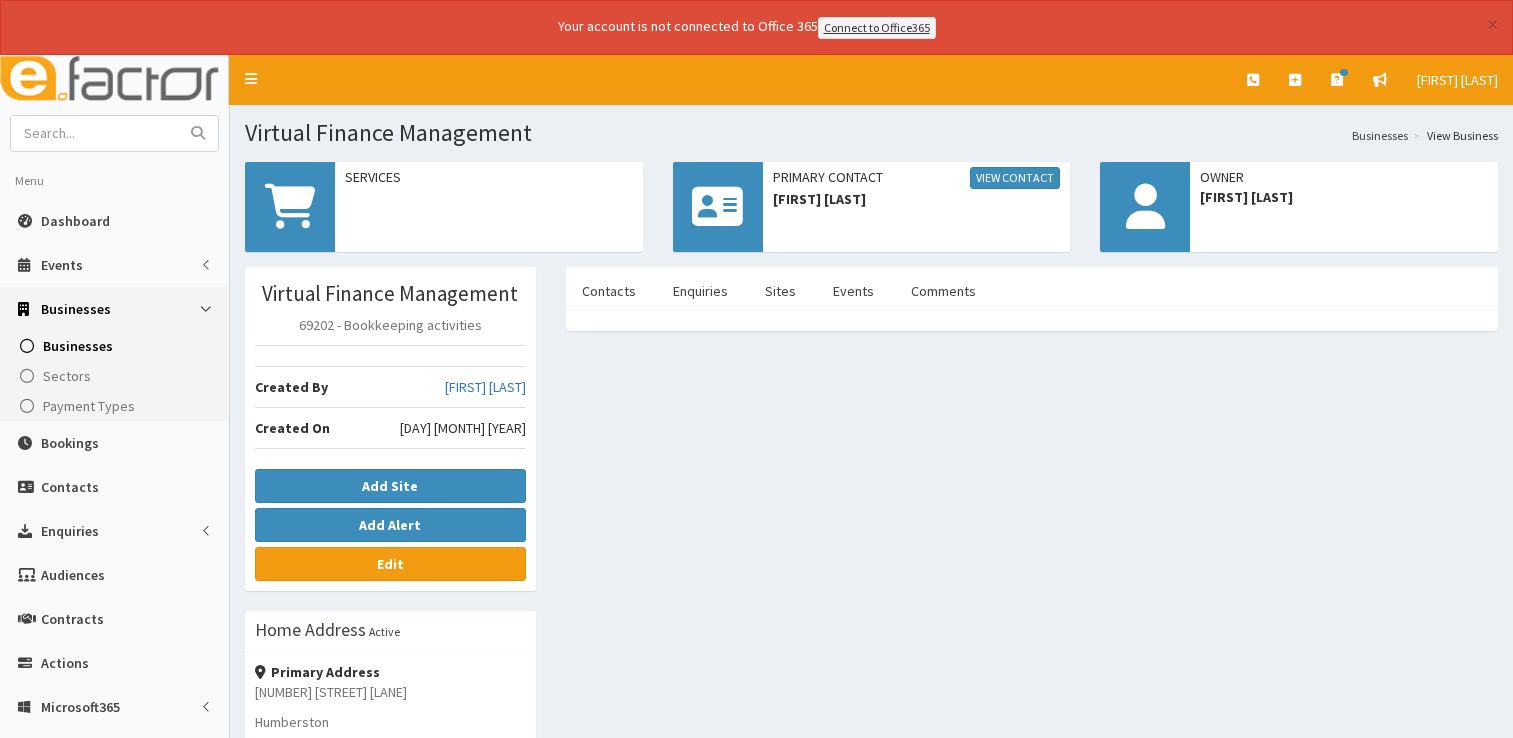 scroll, scrollTop: 0, scrollLeft: 0, axis: both 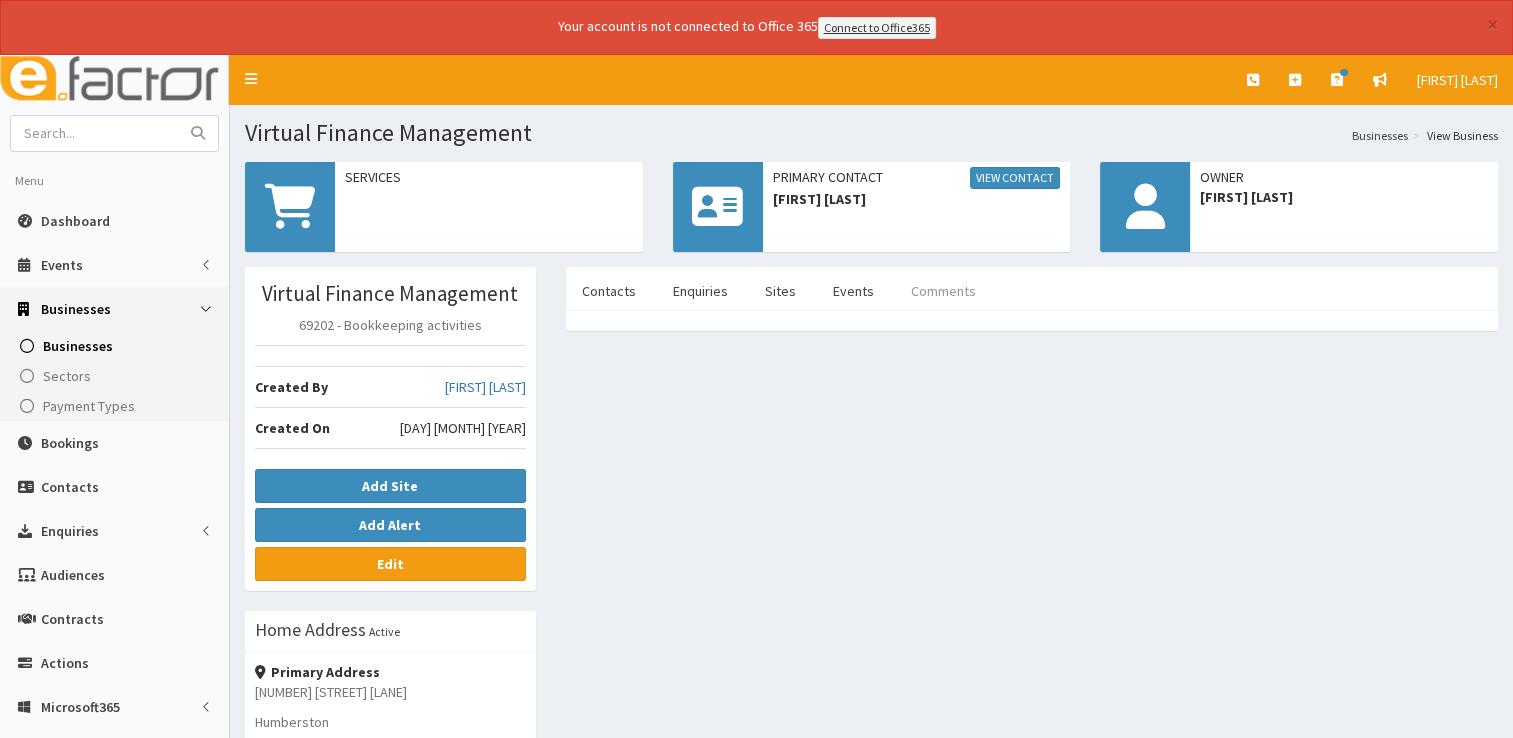 click on "Comments" at bounding box center (943, 291) 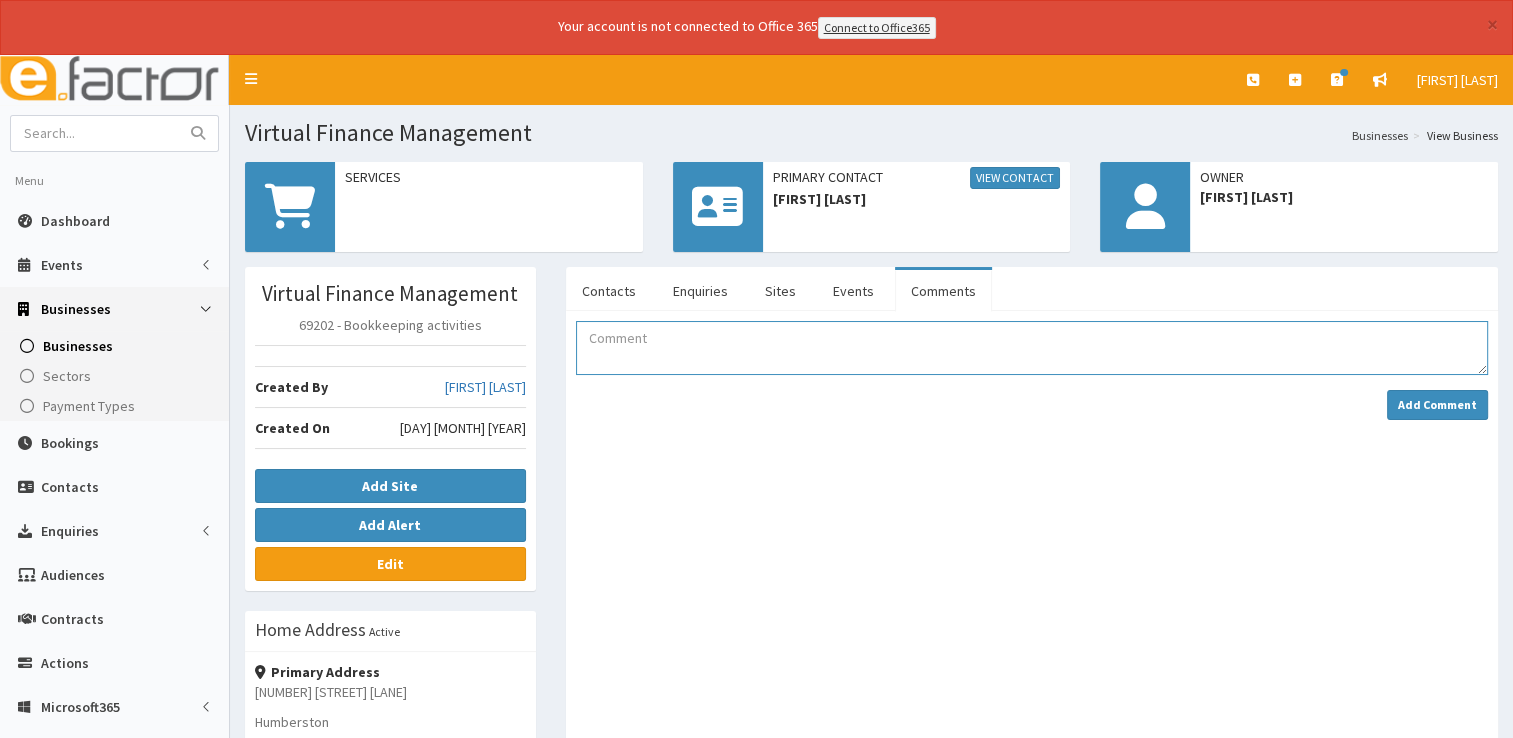 click at bounding box center (1032, 348) 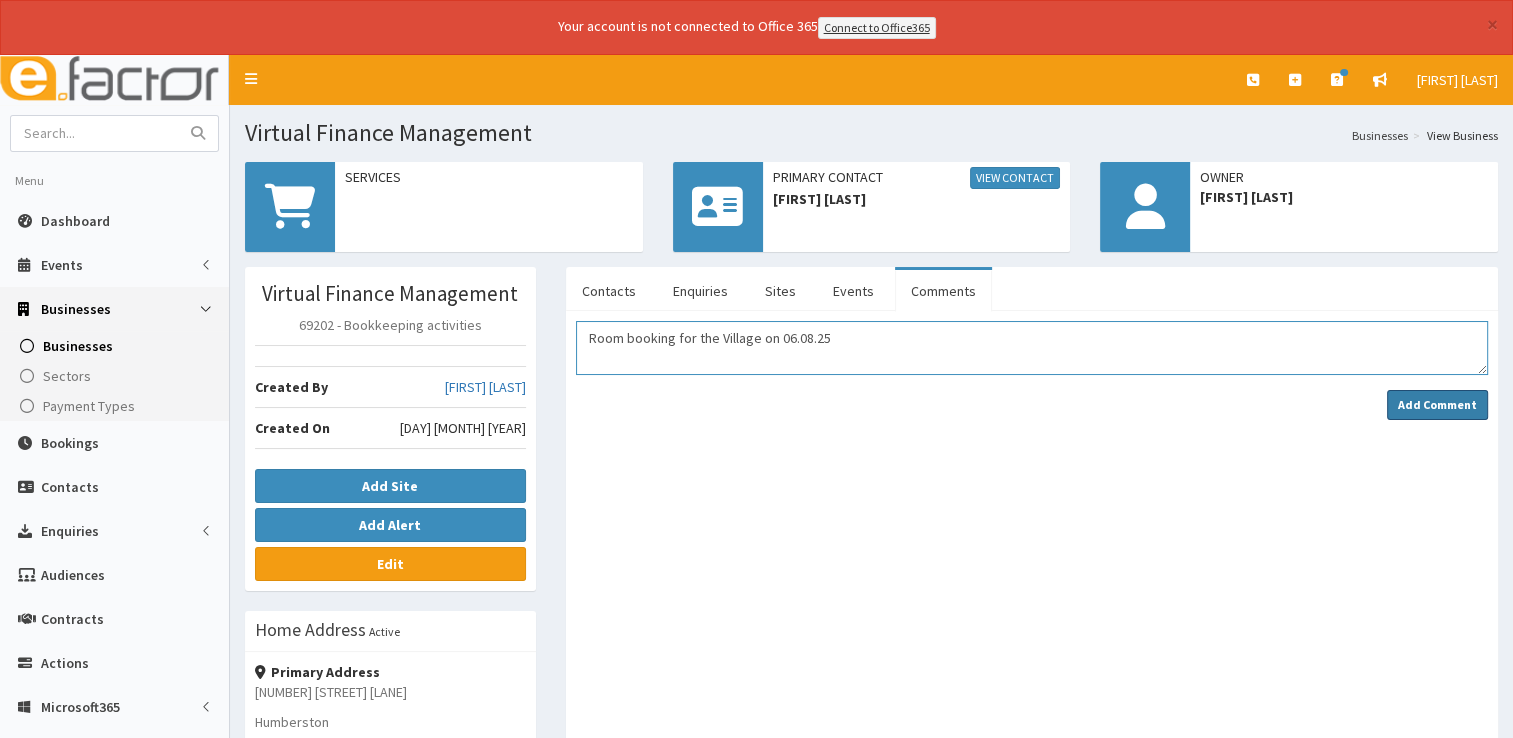 type on "Room booking for the Village on 06.08.25" 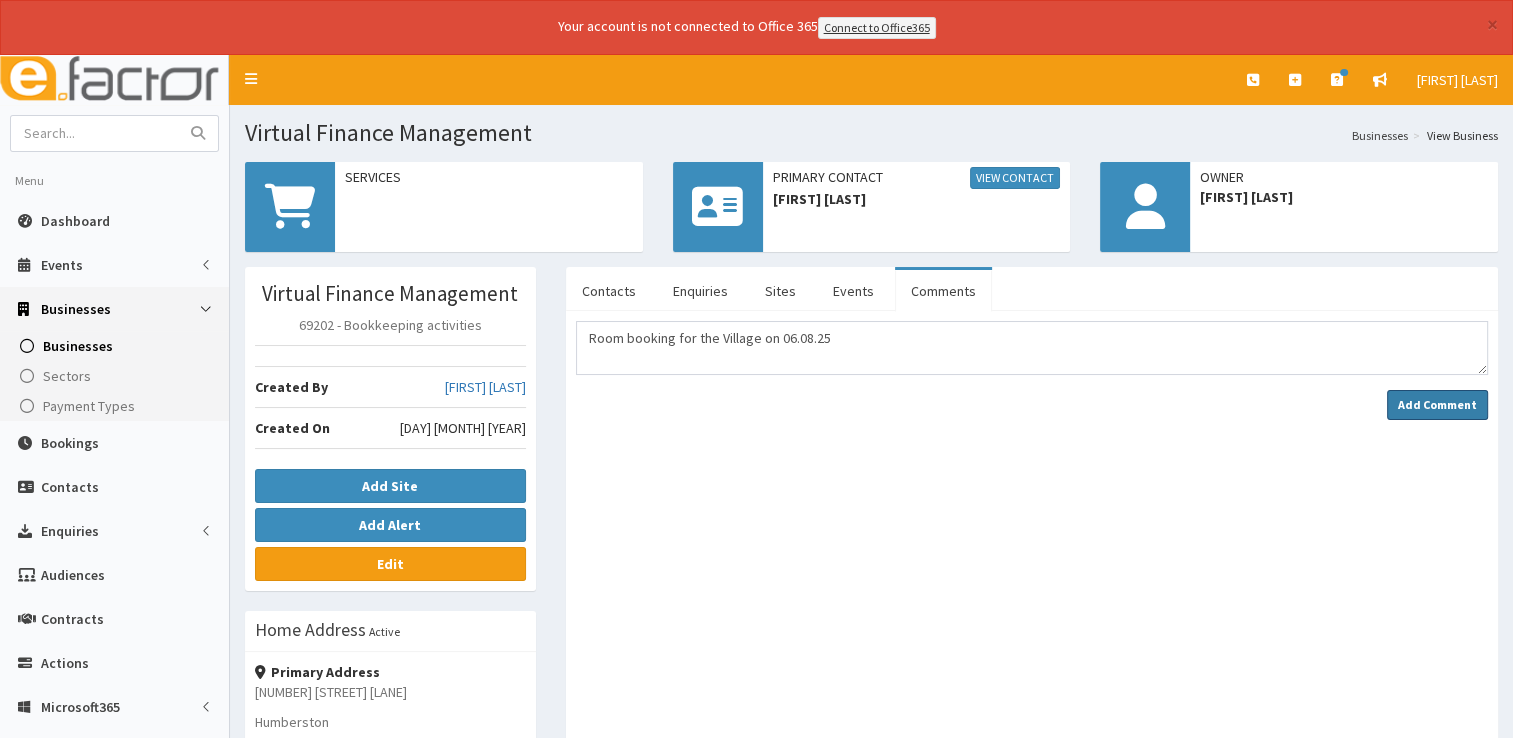 click on "Add Comment" at bounding box center [1437, 404] 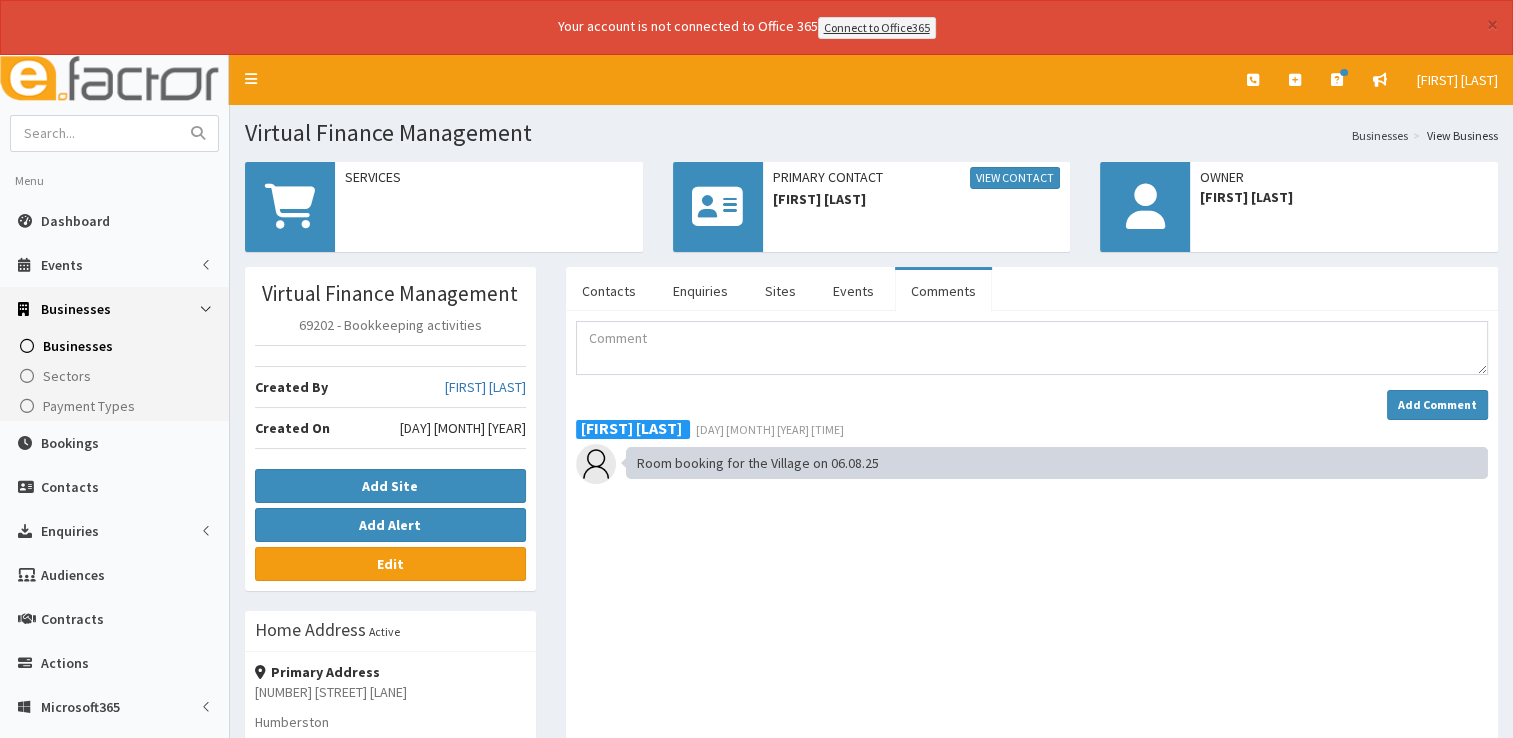click on "Created By
Laura Bradshaw" at bounding box center [390, 387] 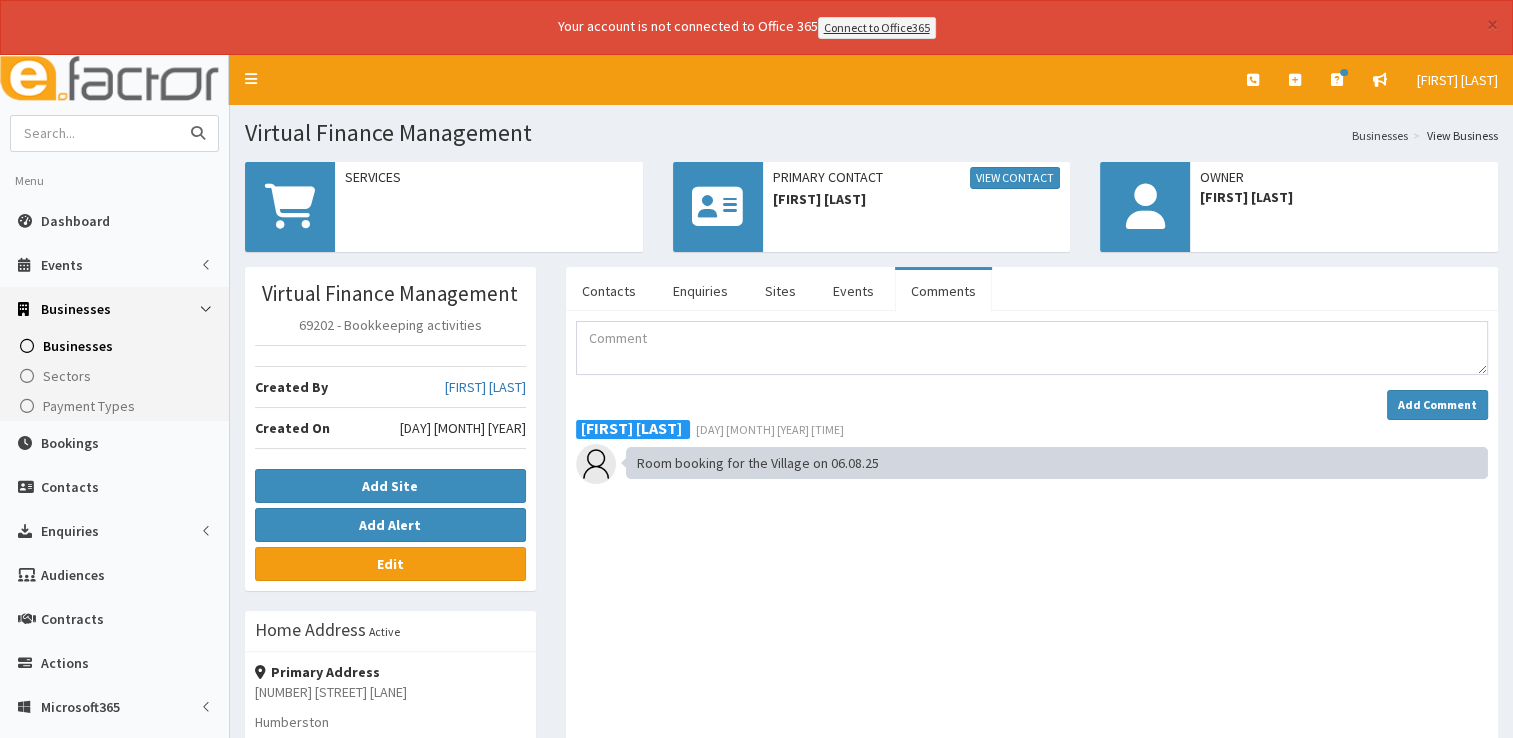 click at bounding box center (95, 133) 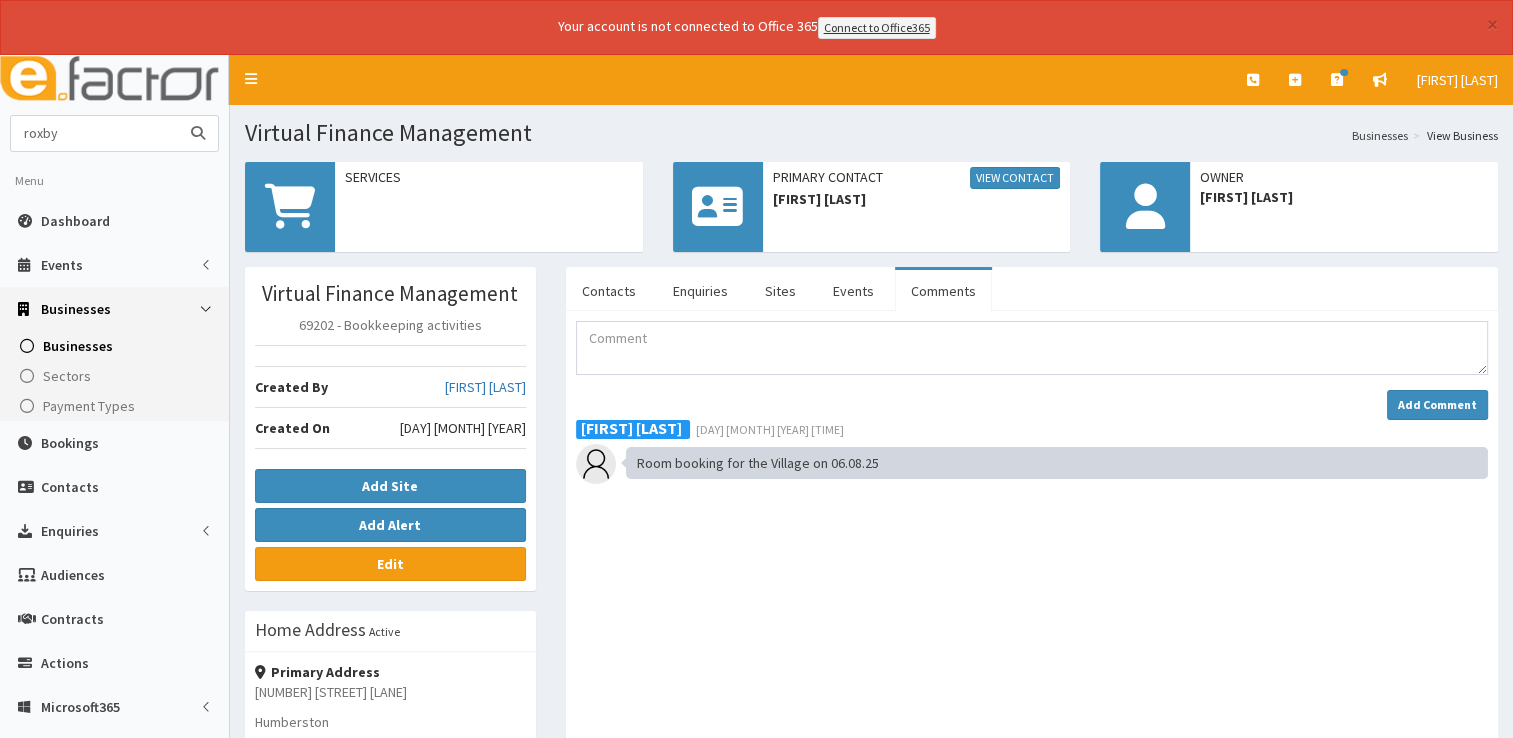 type on "roxby" 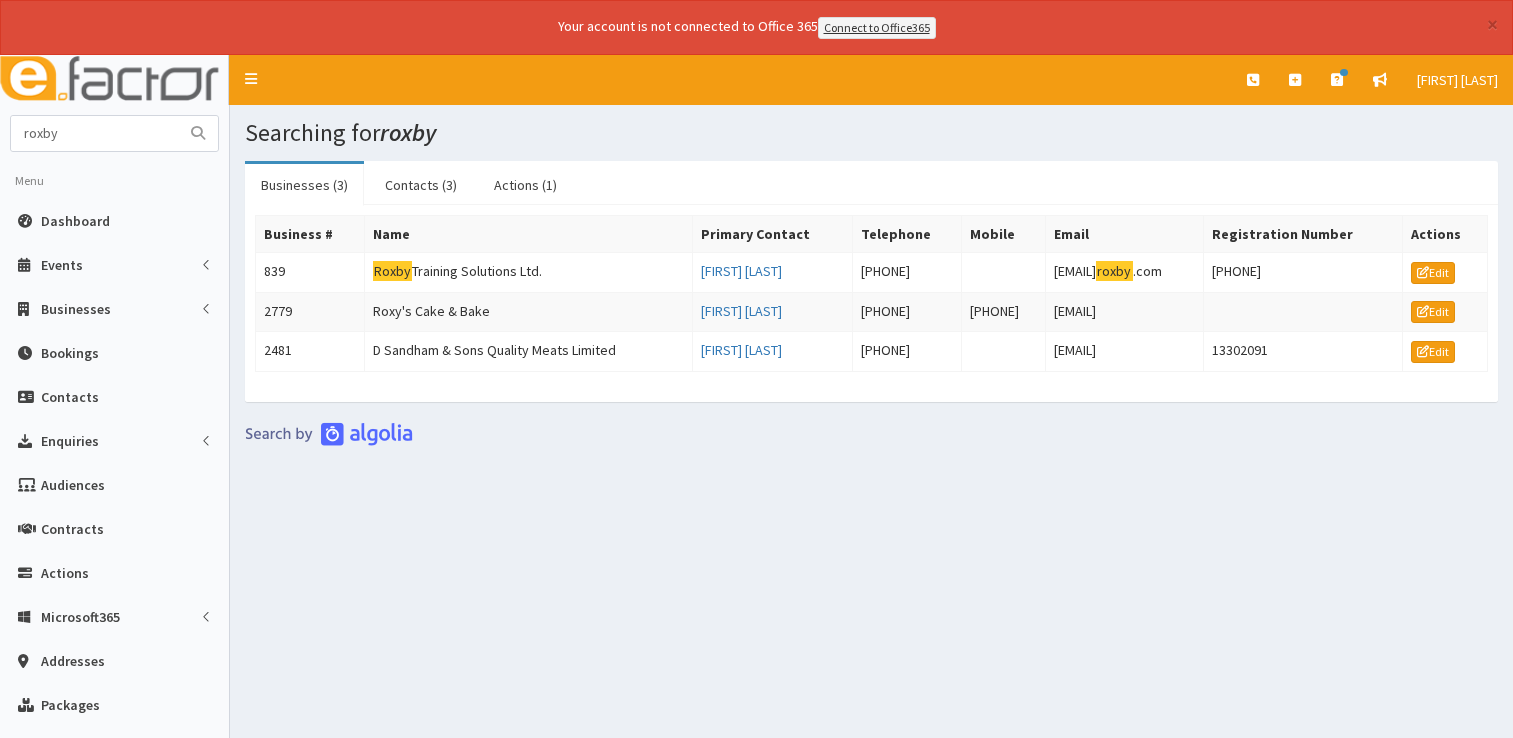 scroll, scrollTop: 0, scrollLeft: 0, axis: both 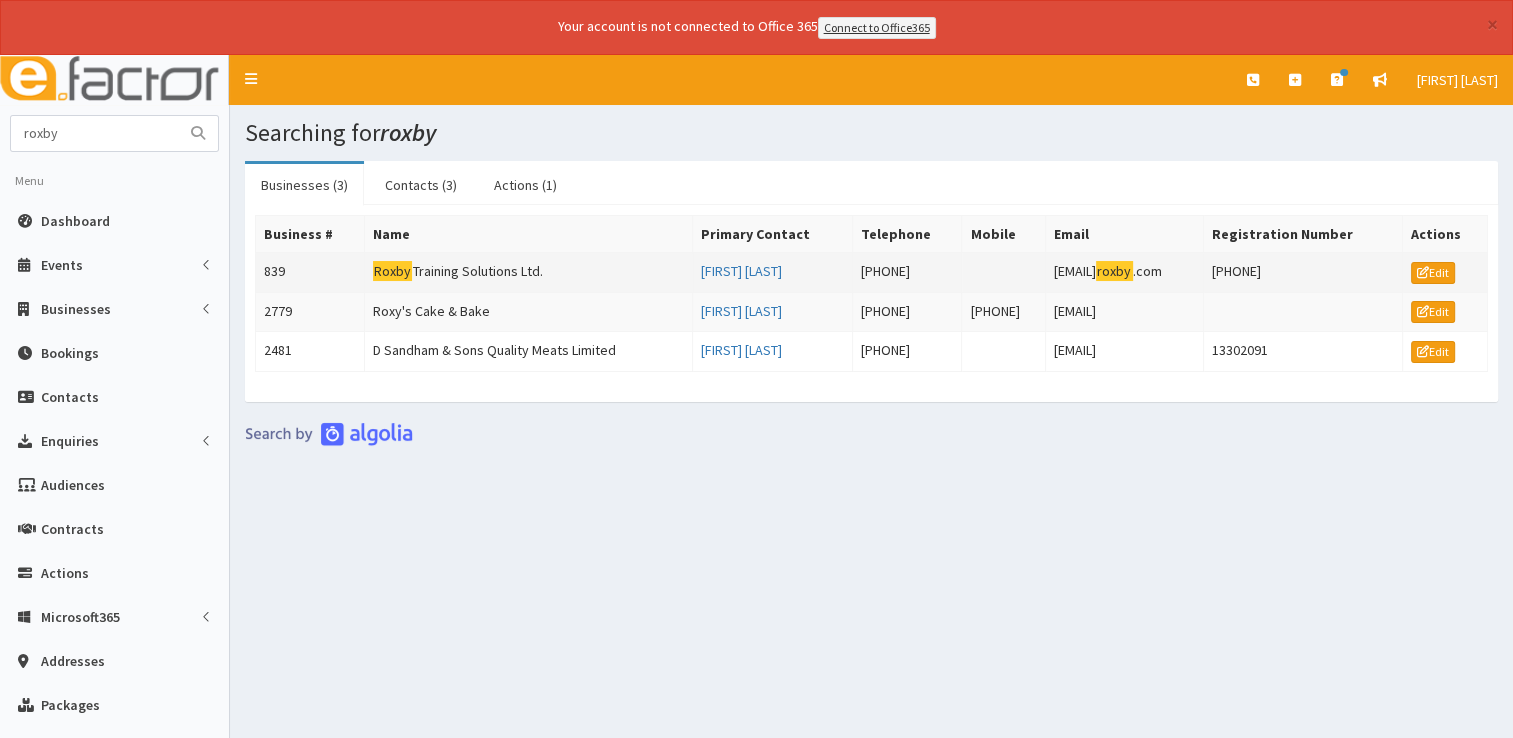 click on "Roxby  Training Solutions  Ltd." at bounding box center [528, 272] 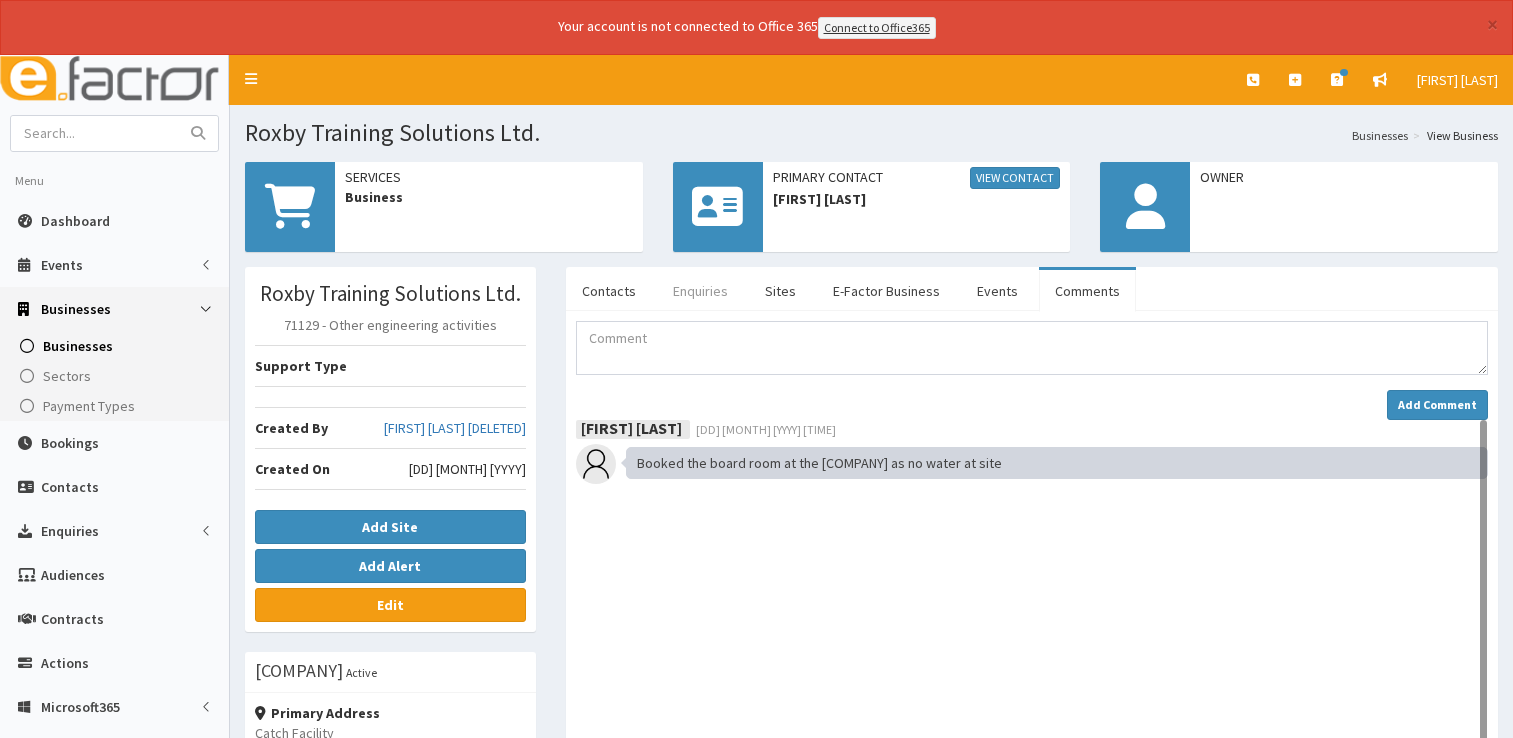 scroll, scrollTop: 0, scrollLeft: 0, axis: both 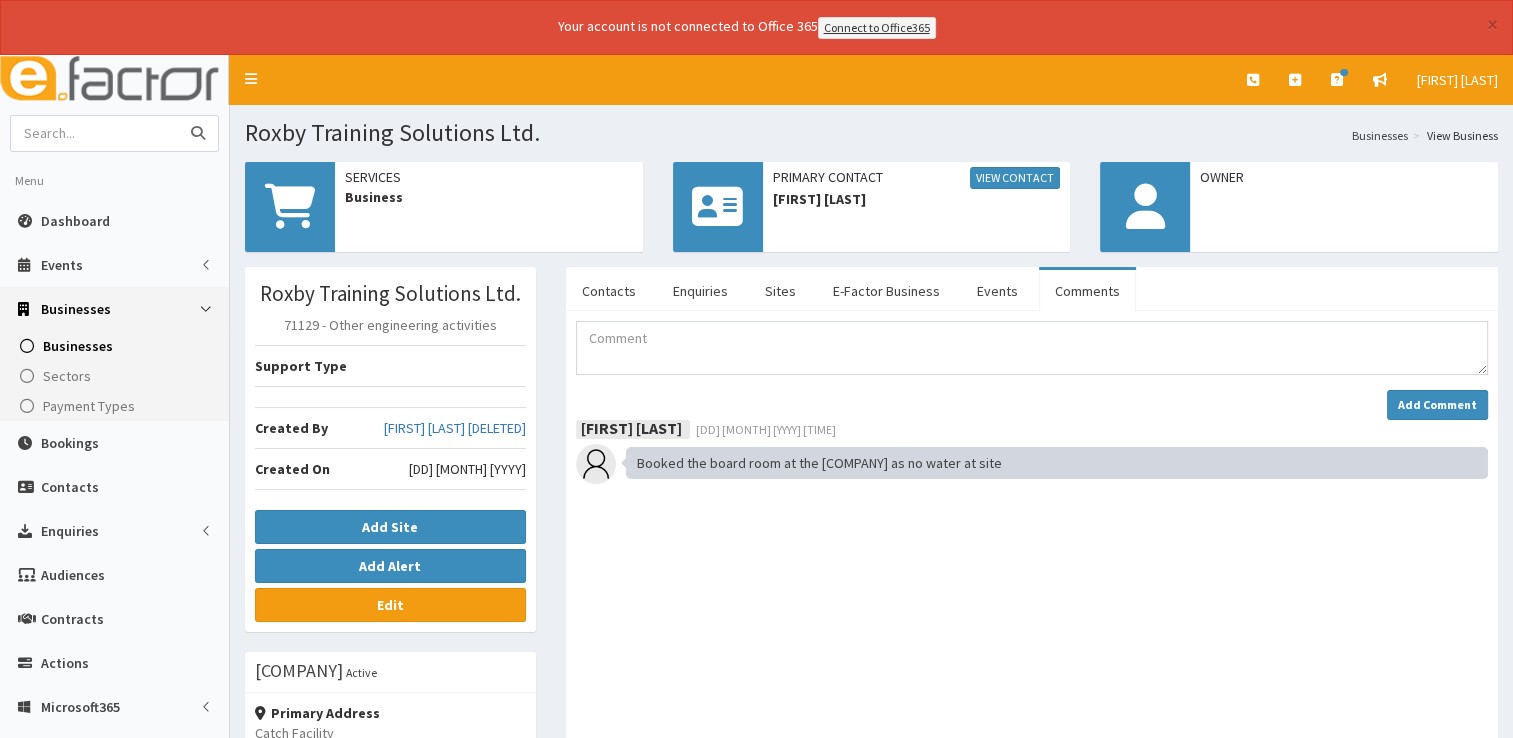 click at bounding box center [95, 133] 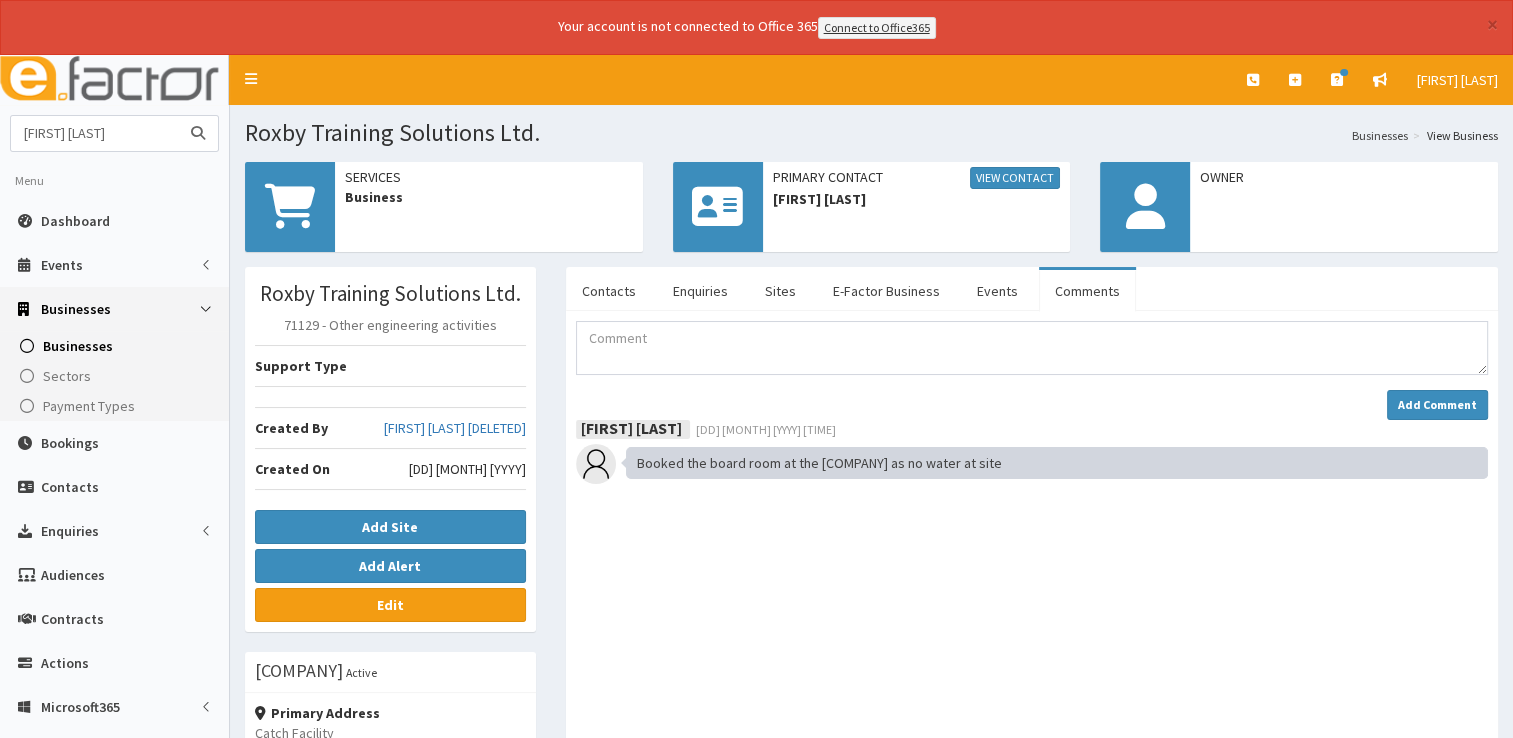 type on "[FIRST] [LAST]" 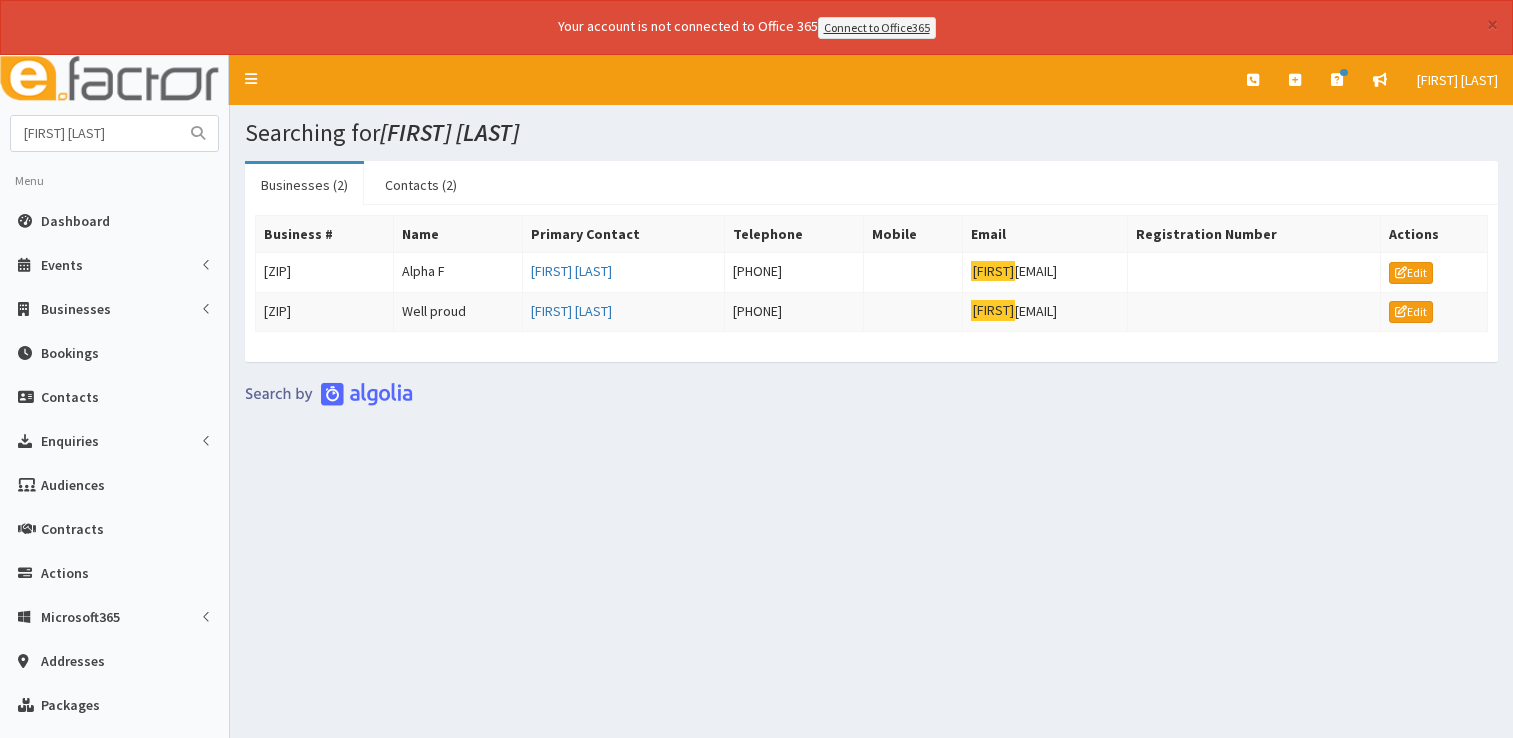 scroll, scrollTop: 0, scrollLeft: 0, axis: both 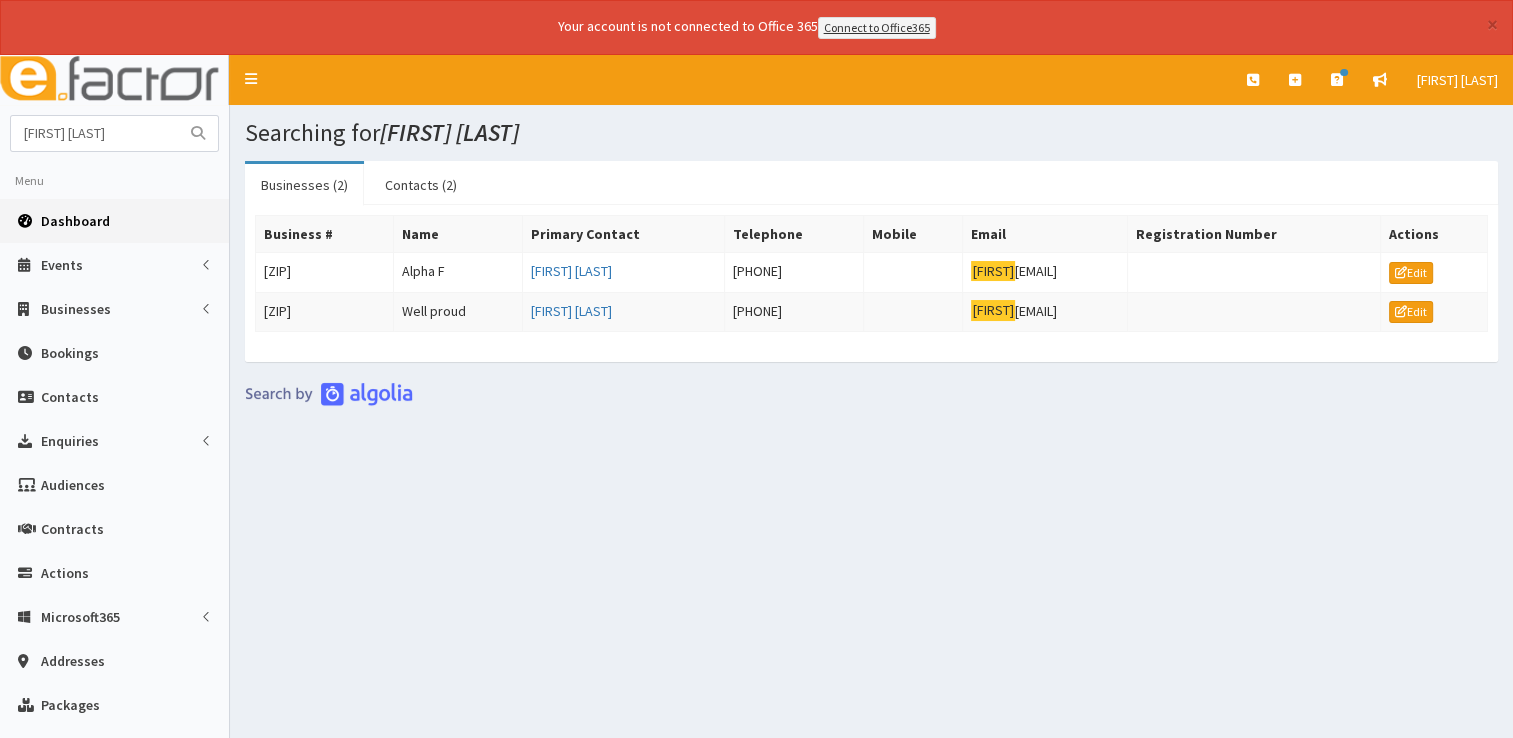 click on "Dashboard" at bounding box center (75, 221) 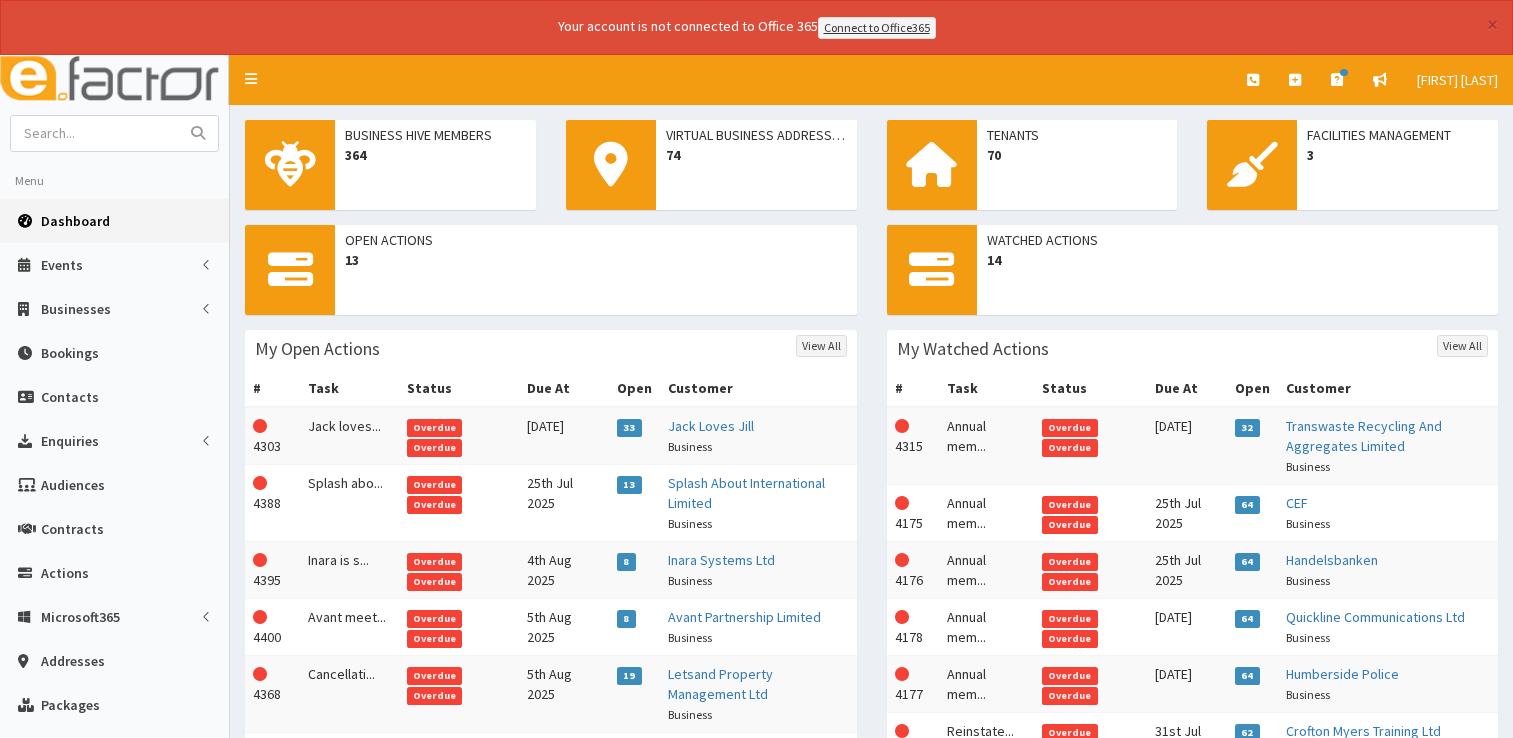 scroll, scrollTop: 0, scrollLeft: 0, axis: both 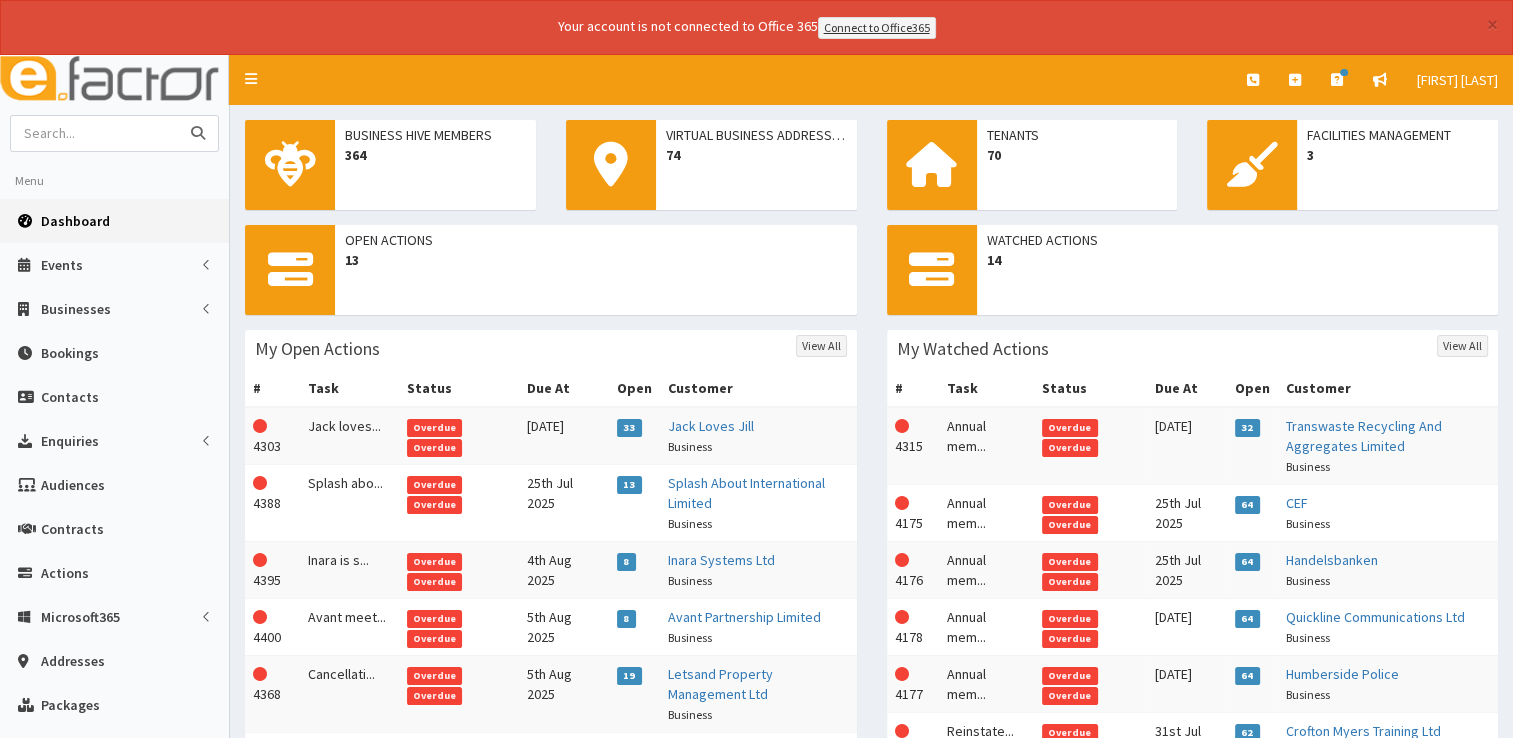 click at bounding box center [95, 133] 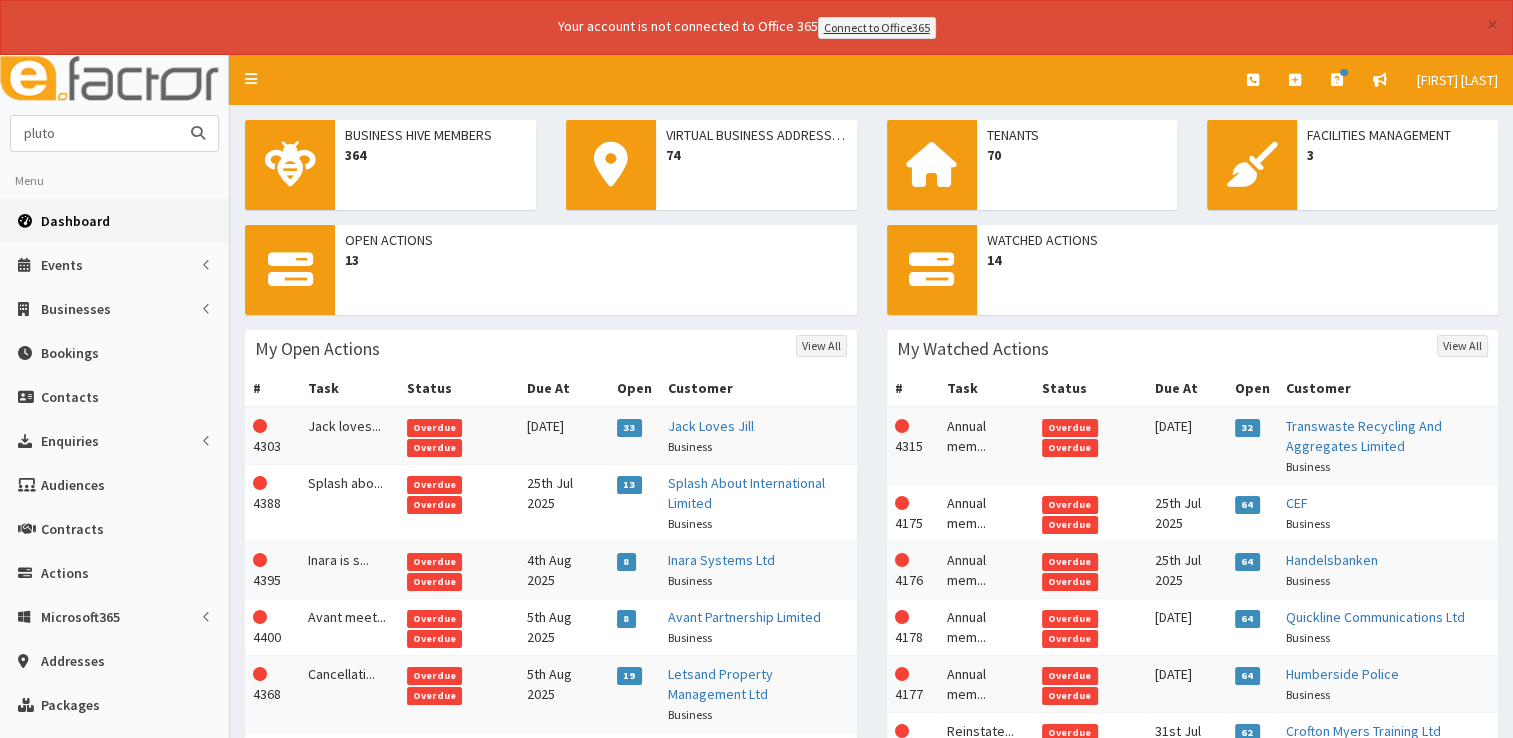 type on "pluto" 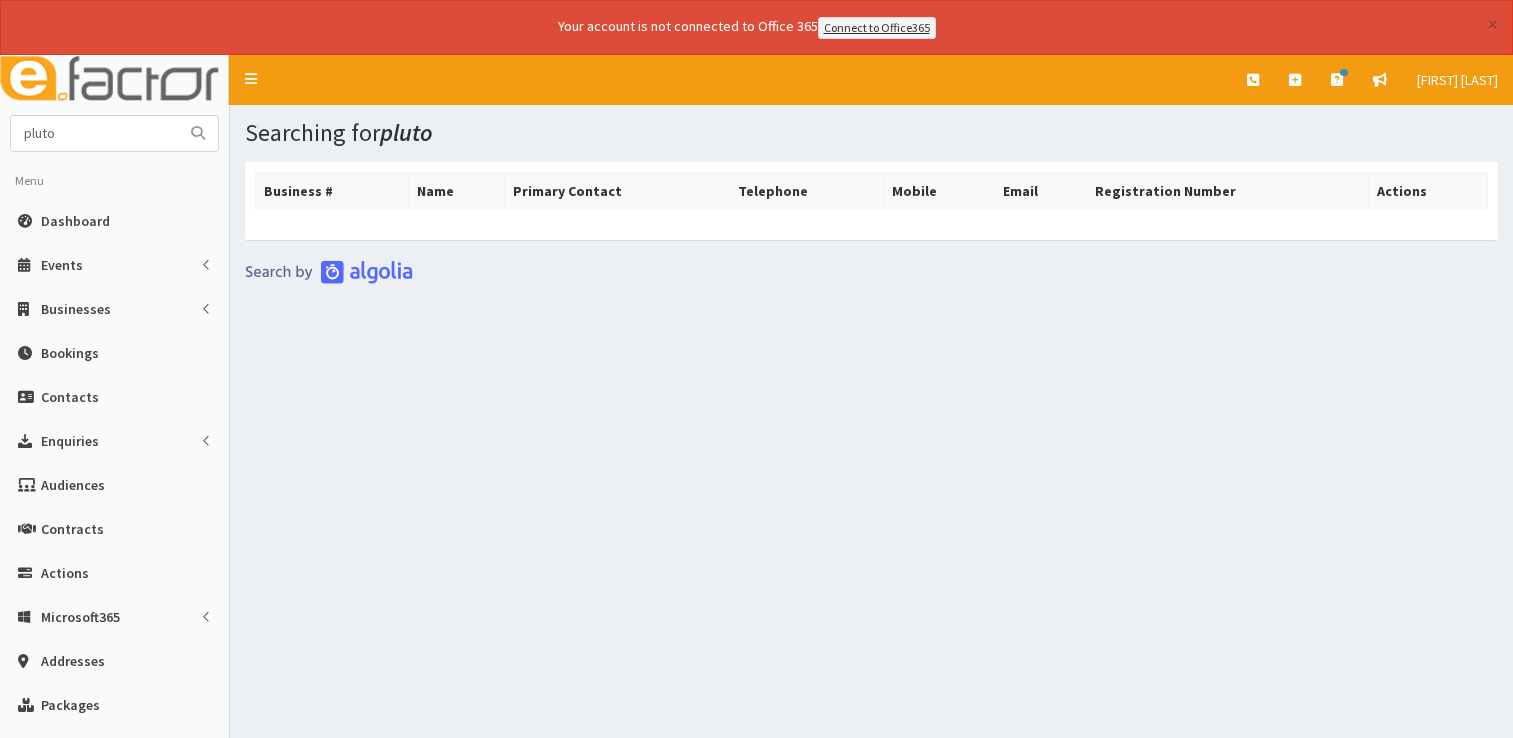 scroll, scrollTop: 0, scrollLeft: 0, axis: both 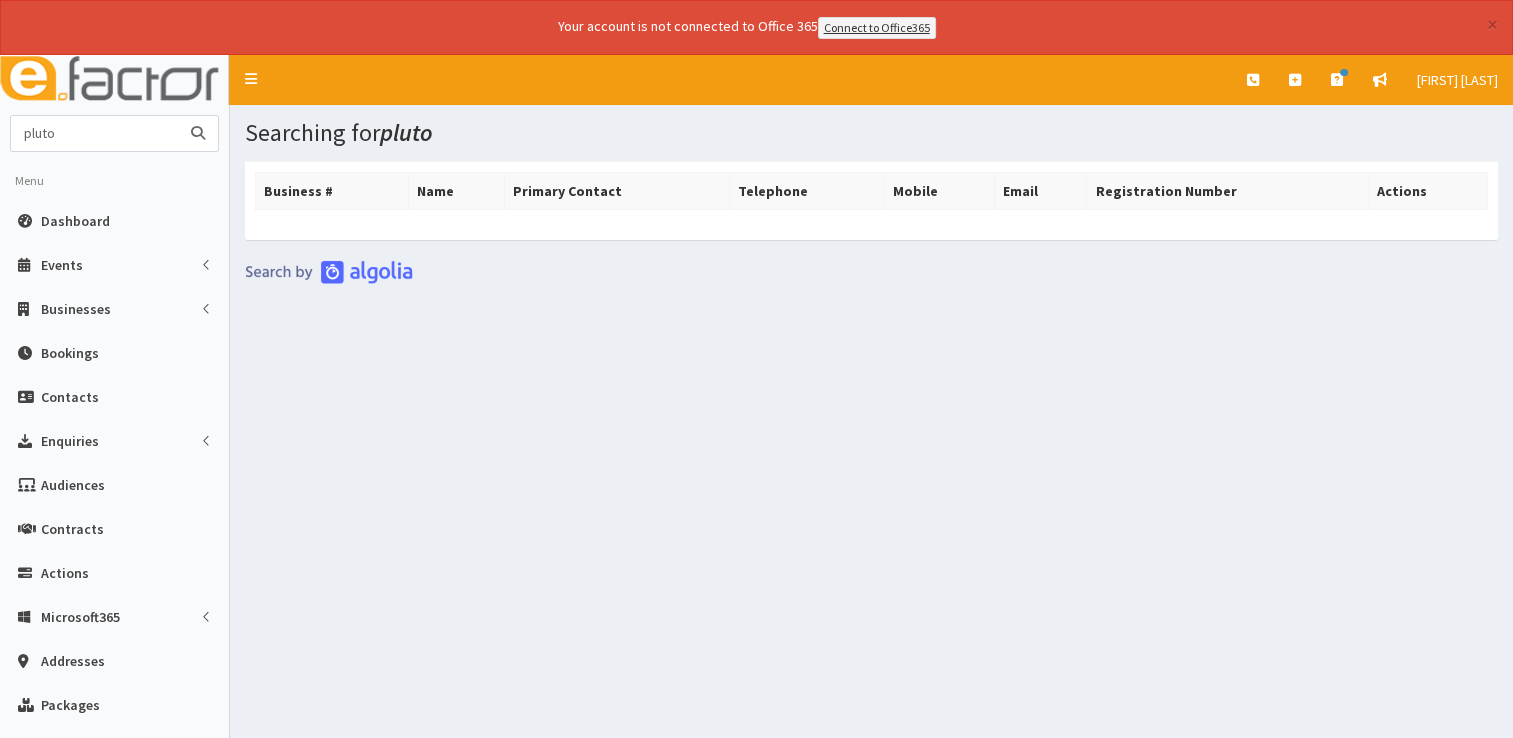 drag, startPoint x: 104, startPoint y: 138, endPoint x: -4, endPoint y: 143, distance: 108.11568 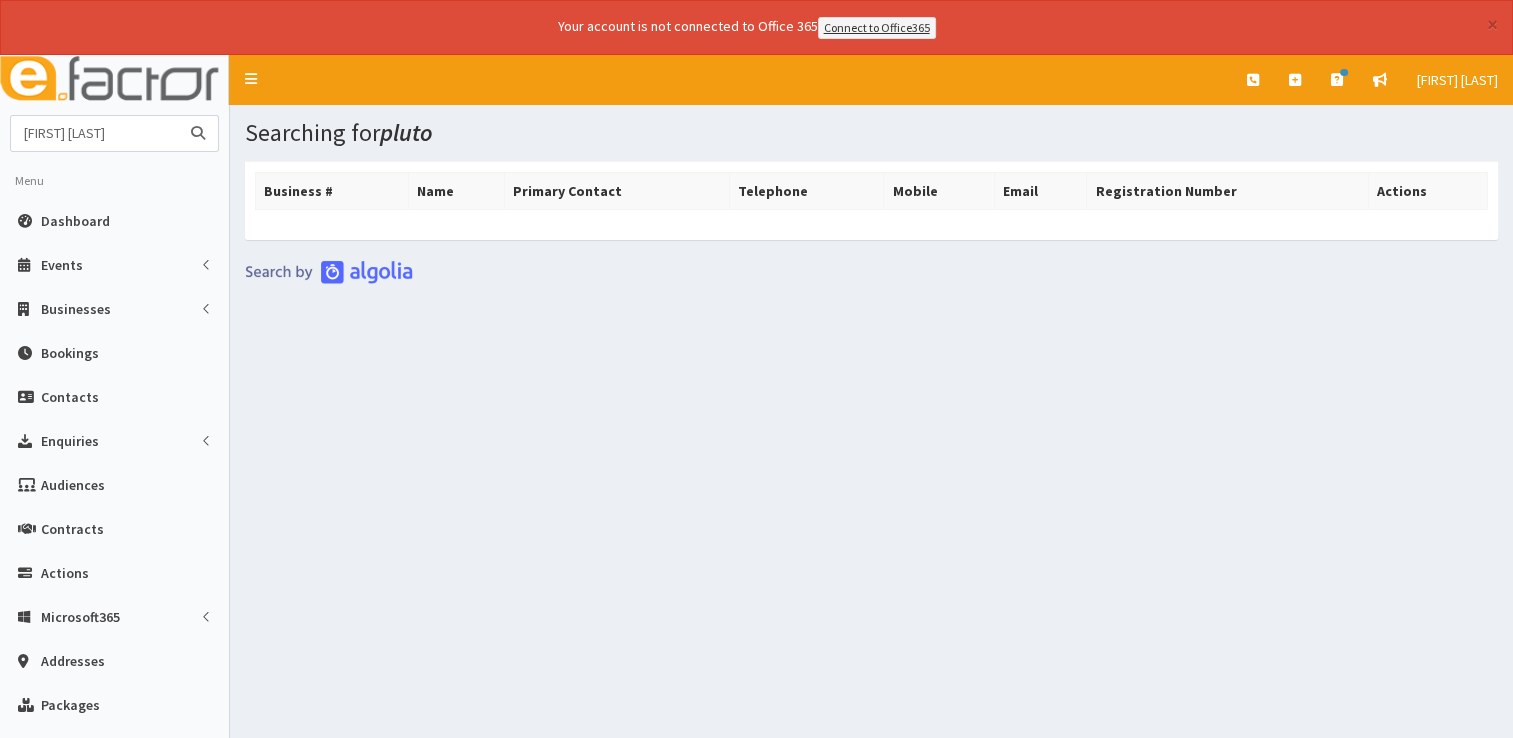 type on "[FIRST] [LAST]" 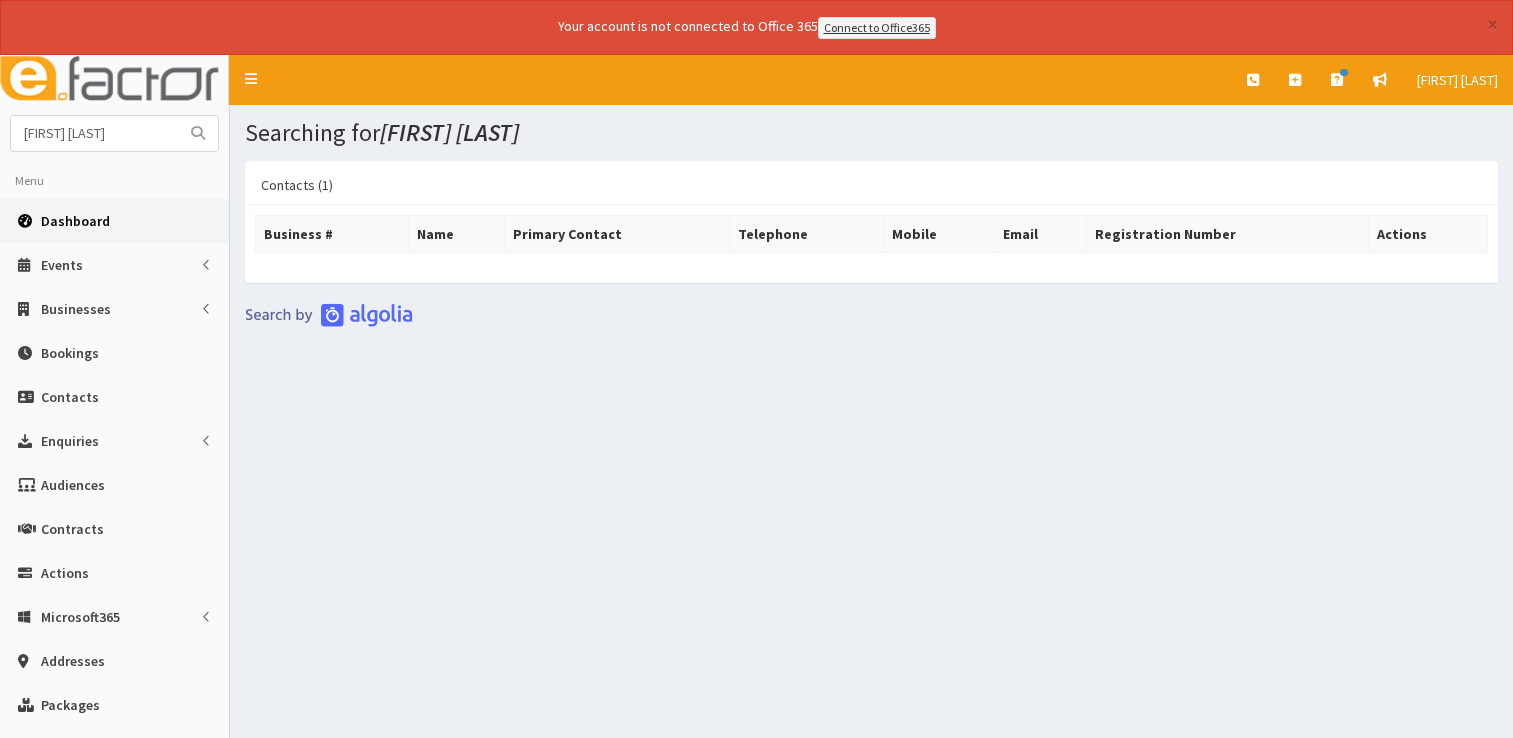 scroll, scrollTop: 0, scrollLeft: 0, axis: both 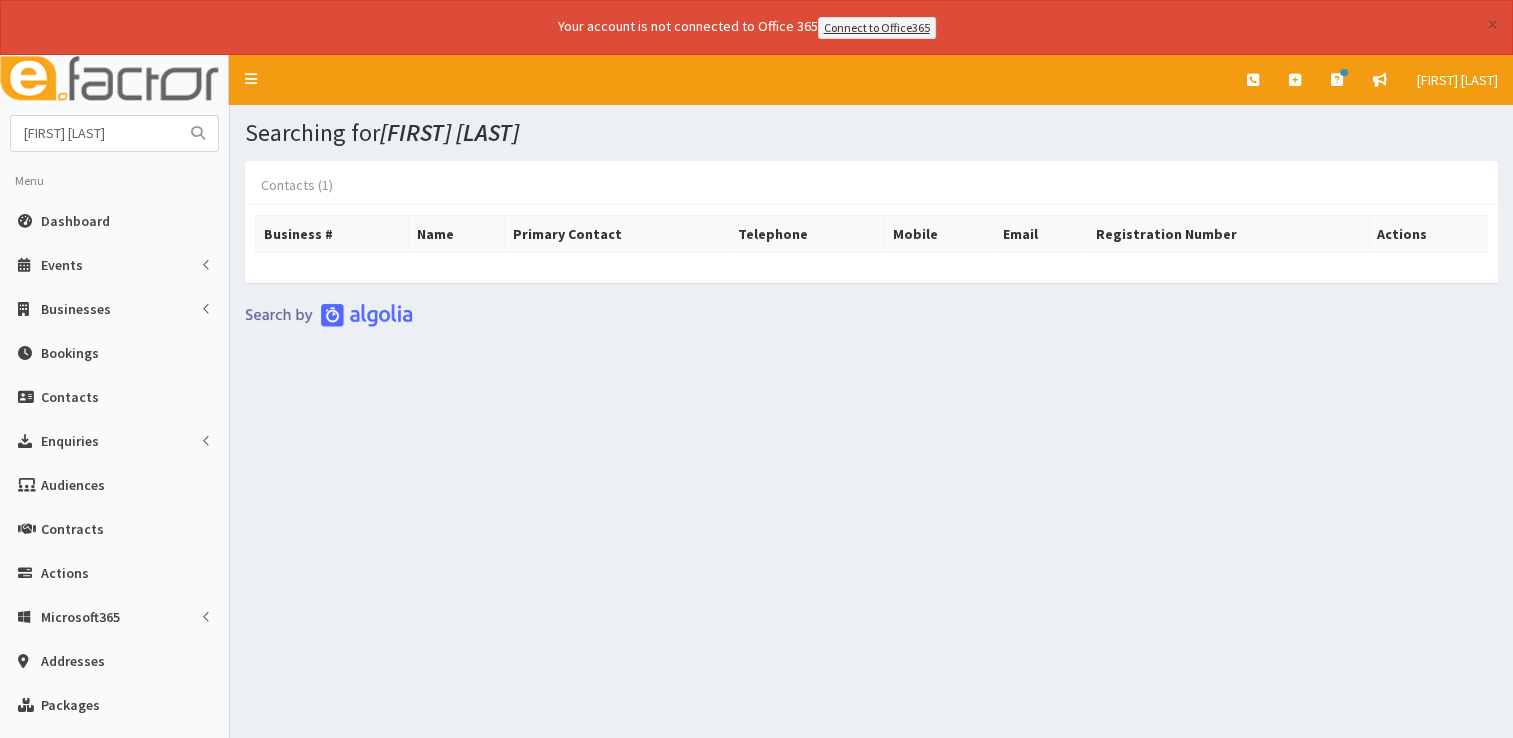 click on "Contacts (1)" at bounding box center (297, 185) 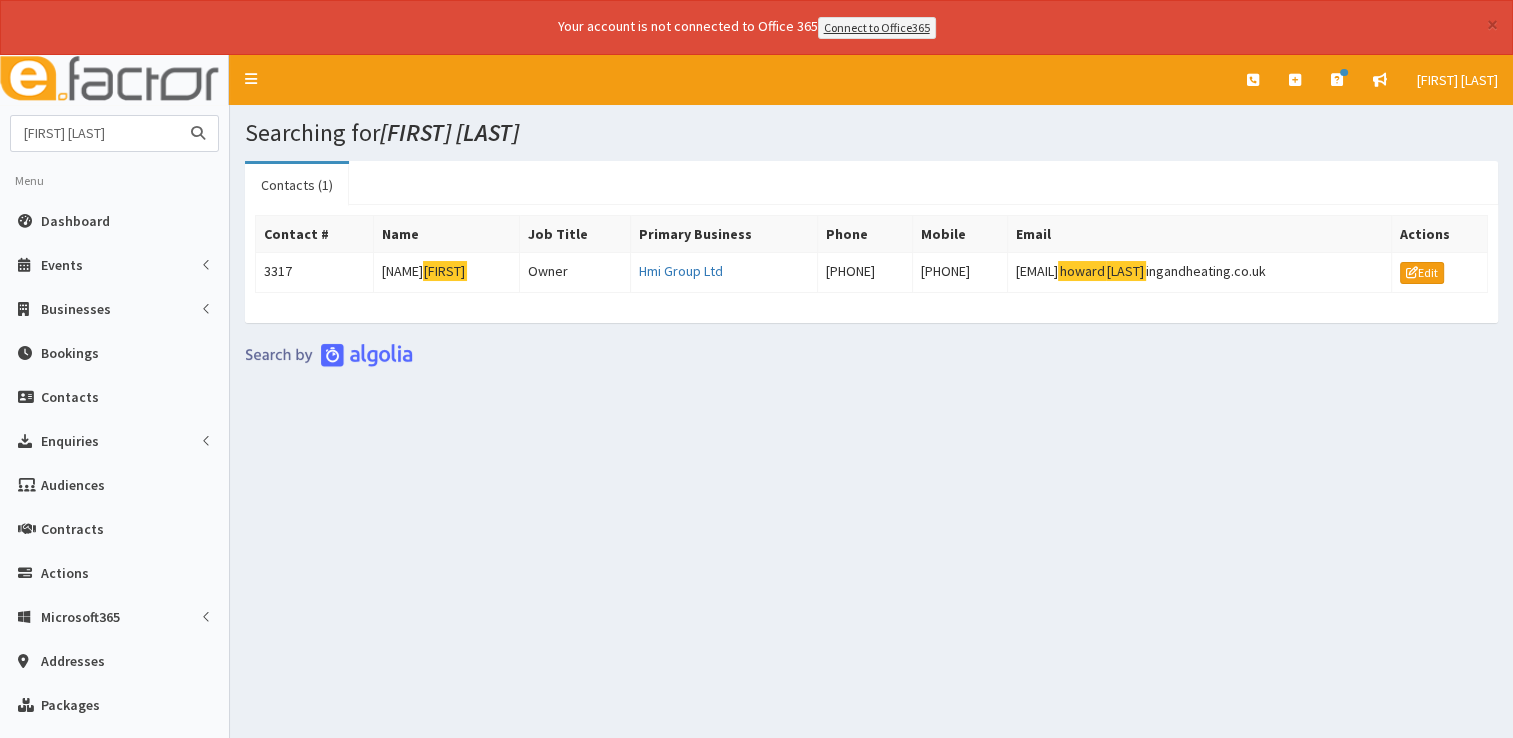 drag, startPoint x: 153, startPoint y: 138, endPoint x: -4, endPoint y: 141, distance: 157.02866 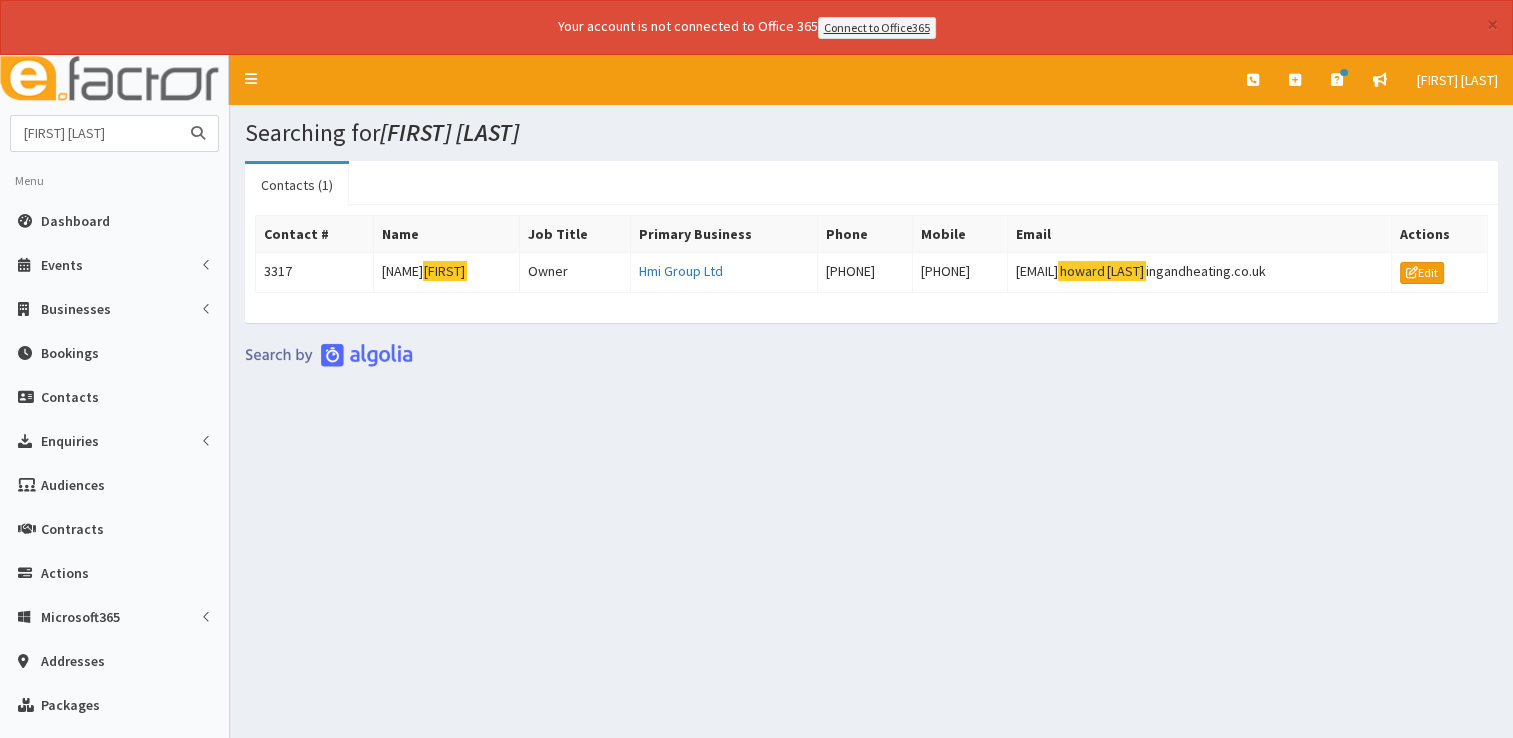 type on "[FIRST] [LAST]" 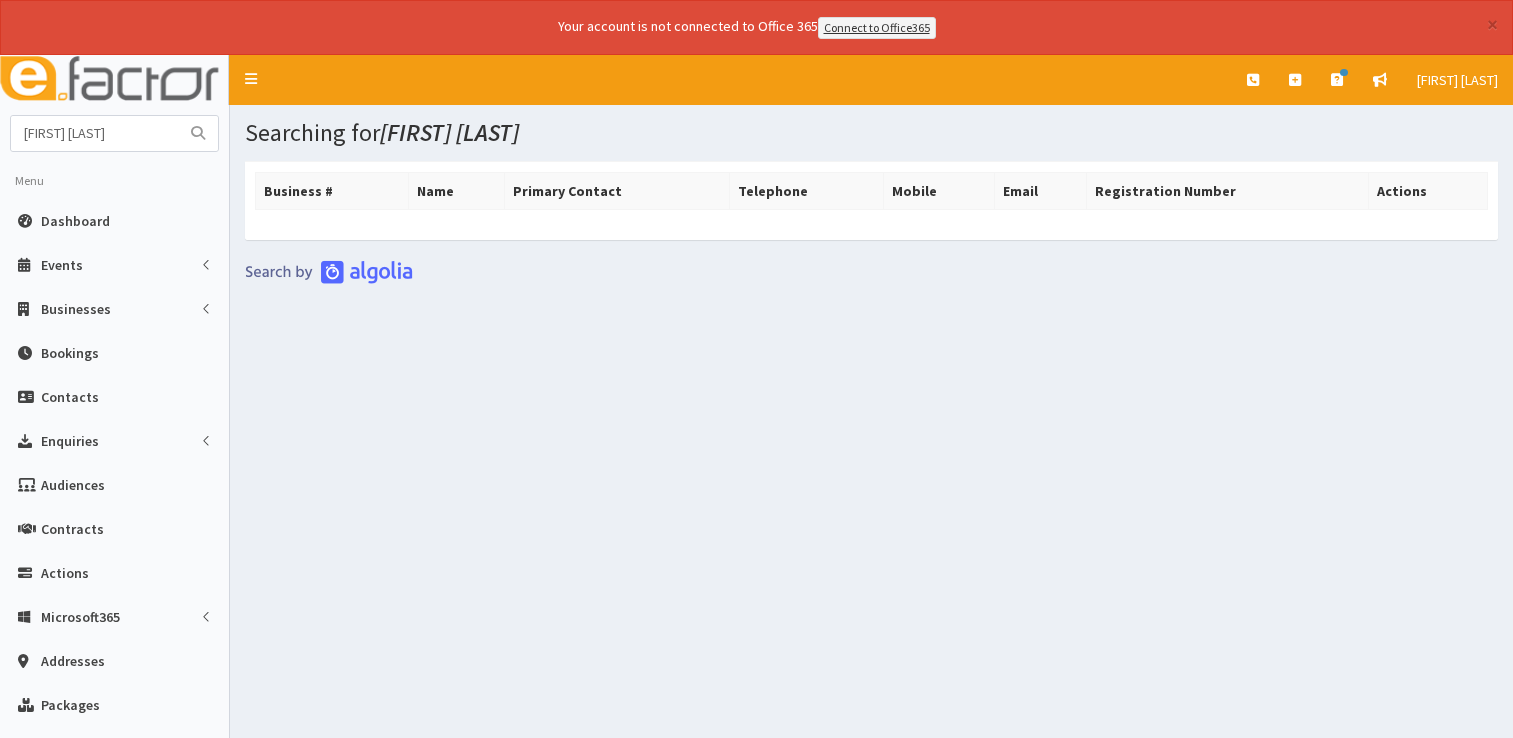scroll, scrollTop: 0, scrollLeft: 0, axis: both 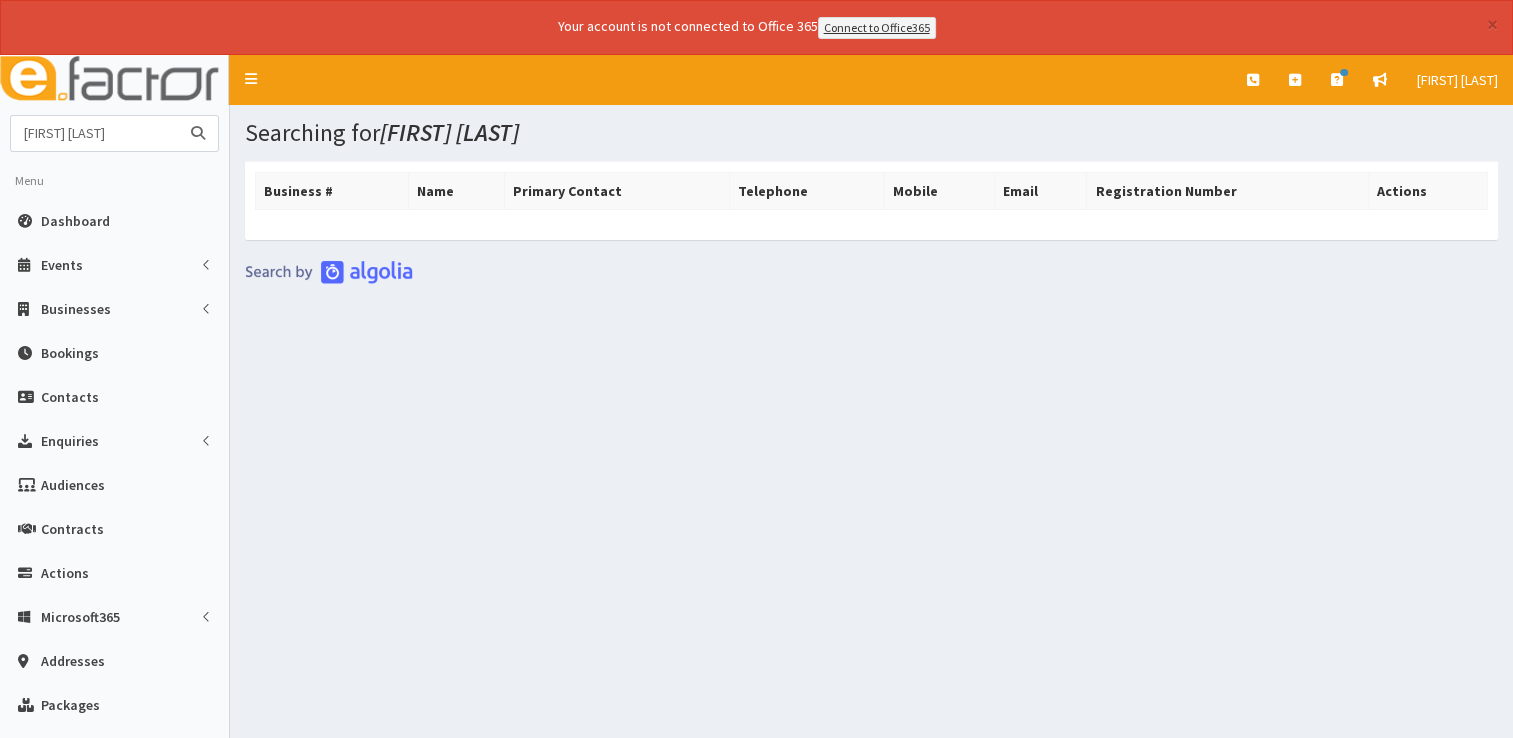 click on "[FIRST] [LAST]" at bounding box center [95, 133] 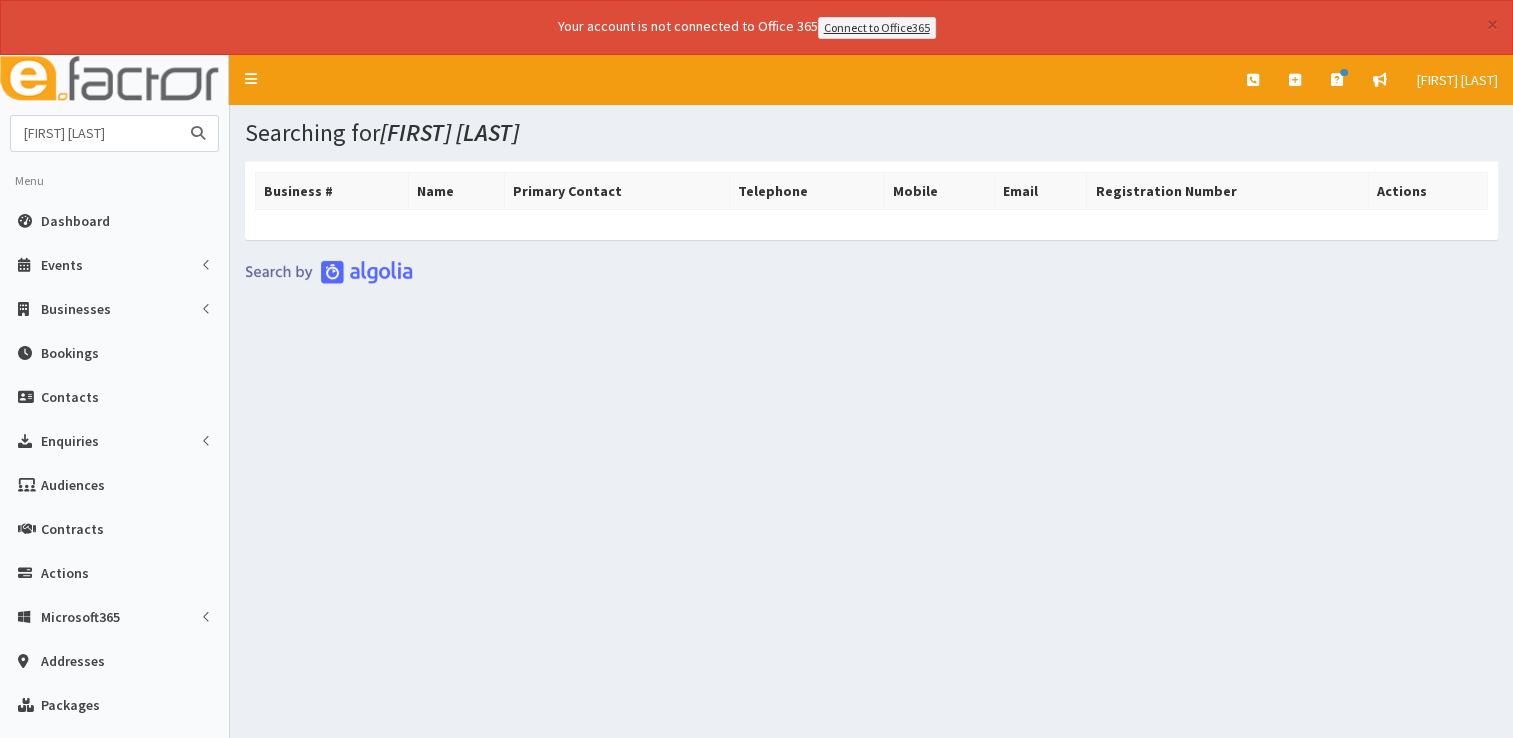 drag, startPoint x: 134, startPoint y: 128, endPoint x: -4, endPoint y: 161, distance: 141.89081 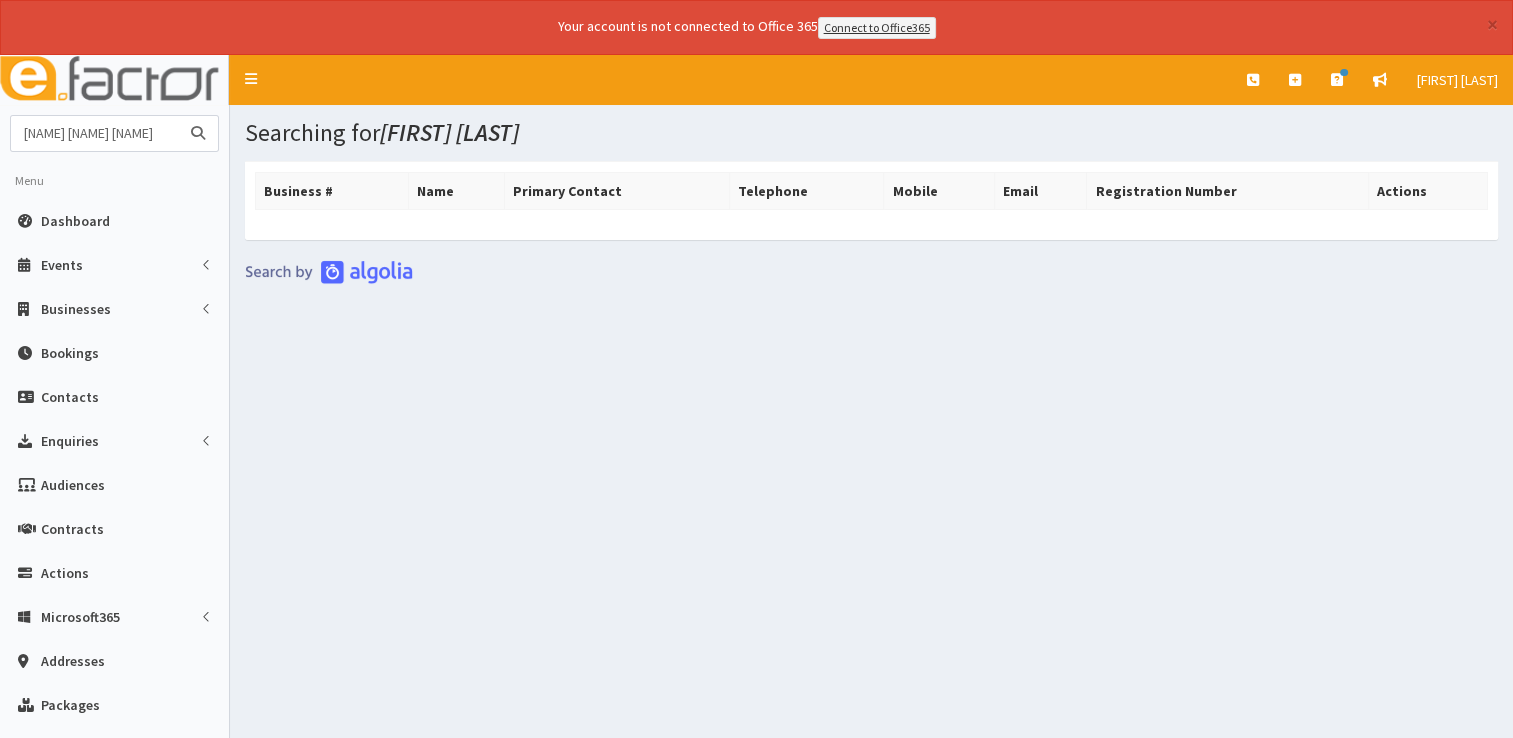 type on "[NAME] [NAME] [NAME]" 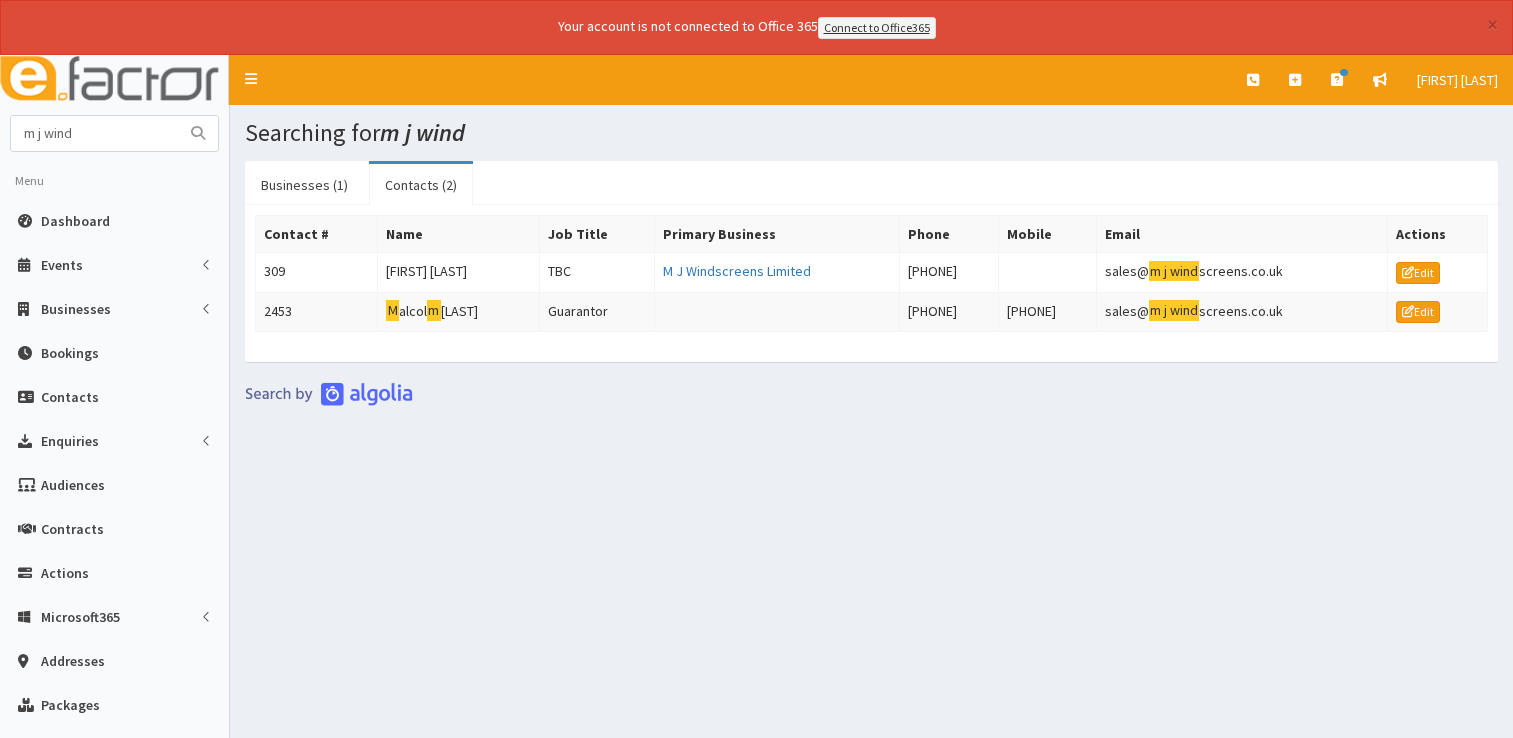 scroll, scrollTop: 0, scrollLeft: 0, axis: both 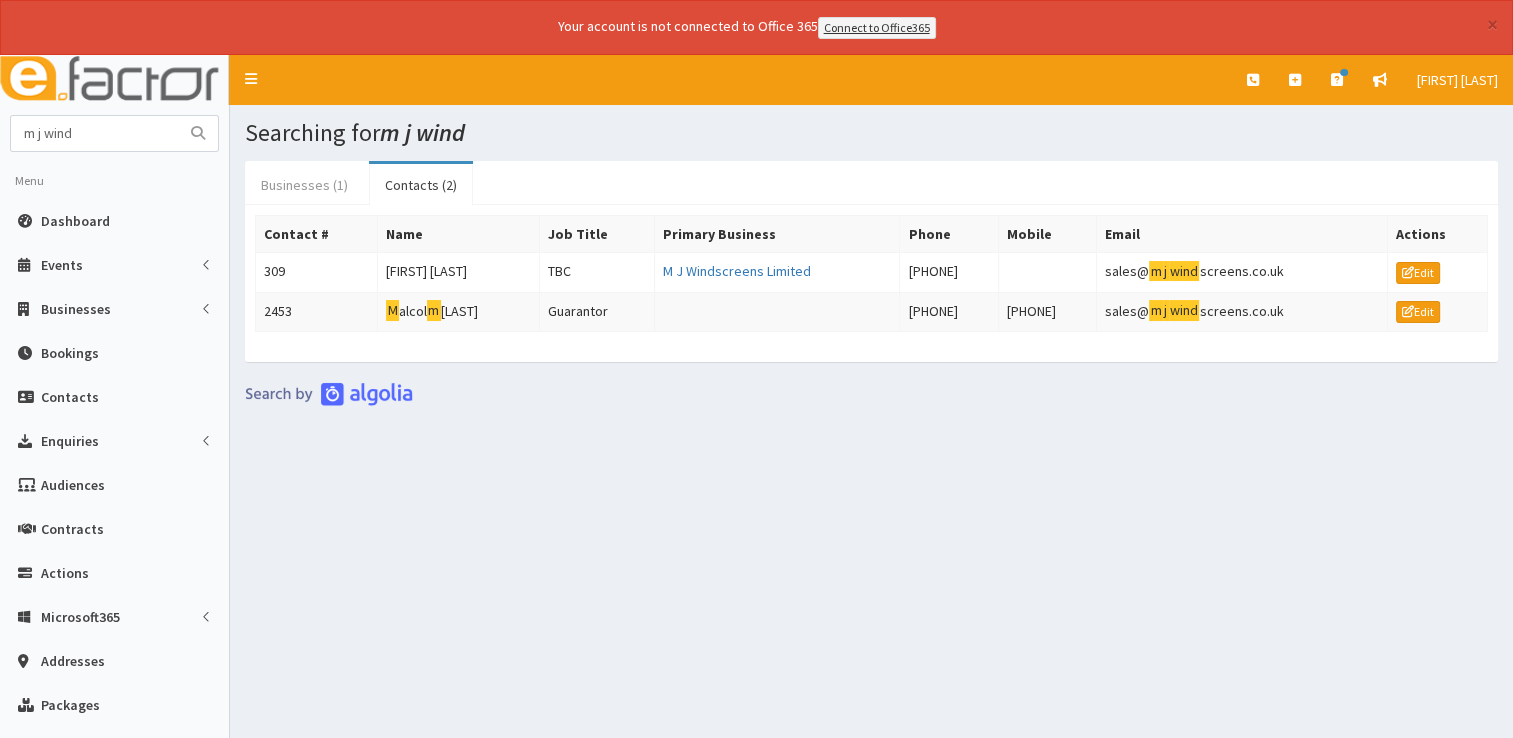 click on "Businesses (1)" at bounding box center [304, 185] 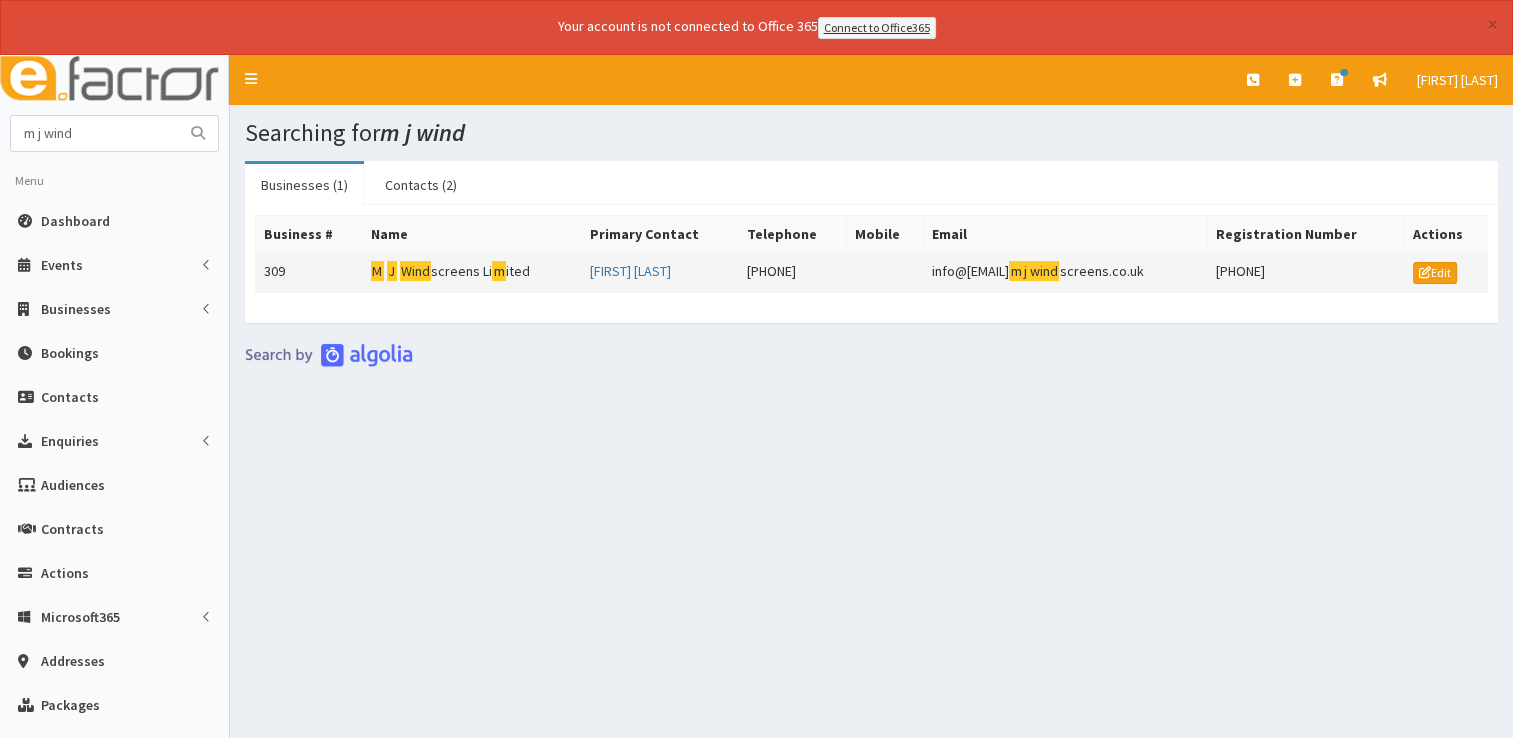 click on "M J Wind screens Limited" at bounding box center [471, 272] 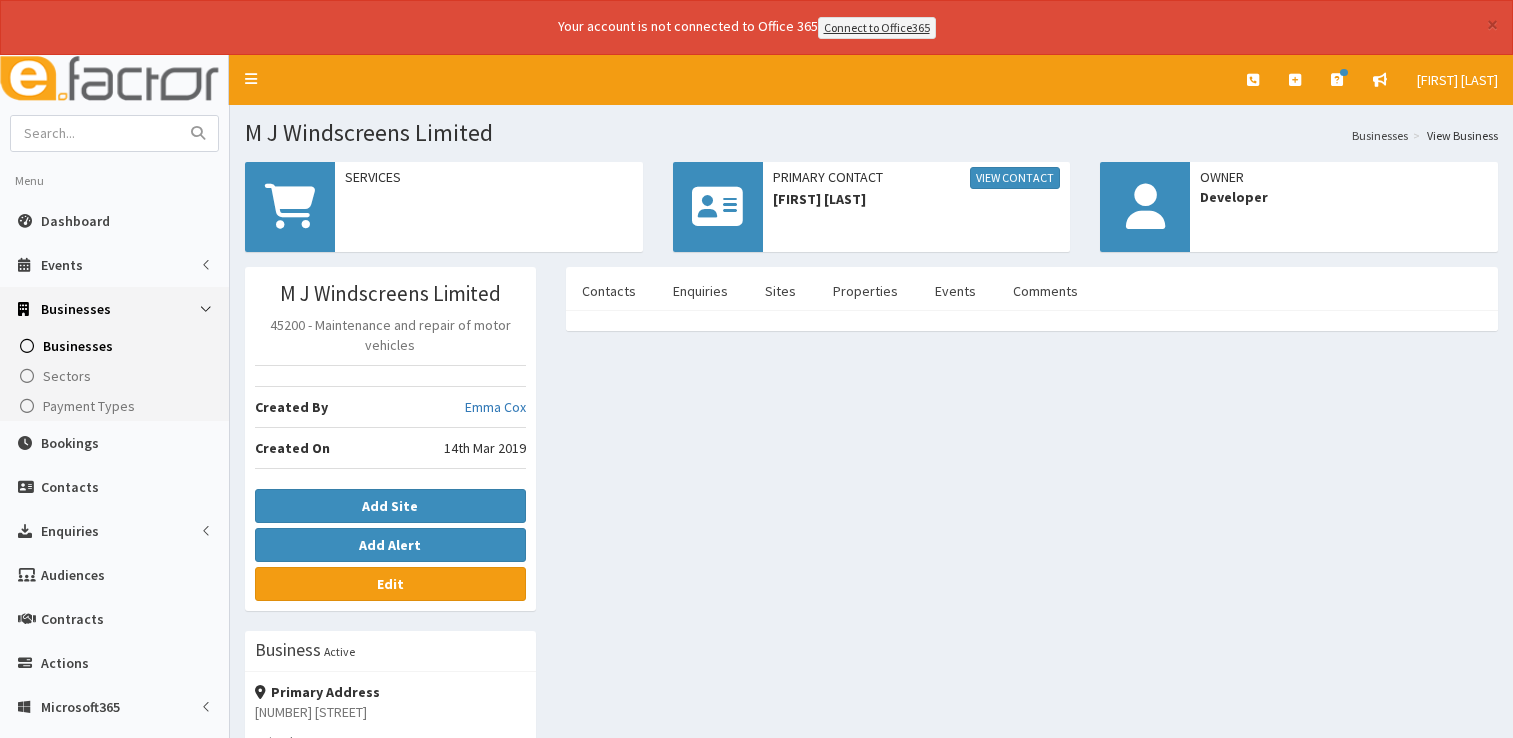 scroll, scrollTop: 0, scrollLeft: 0, axis: both 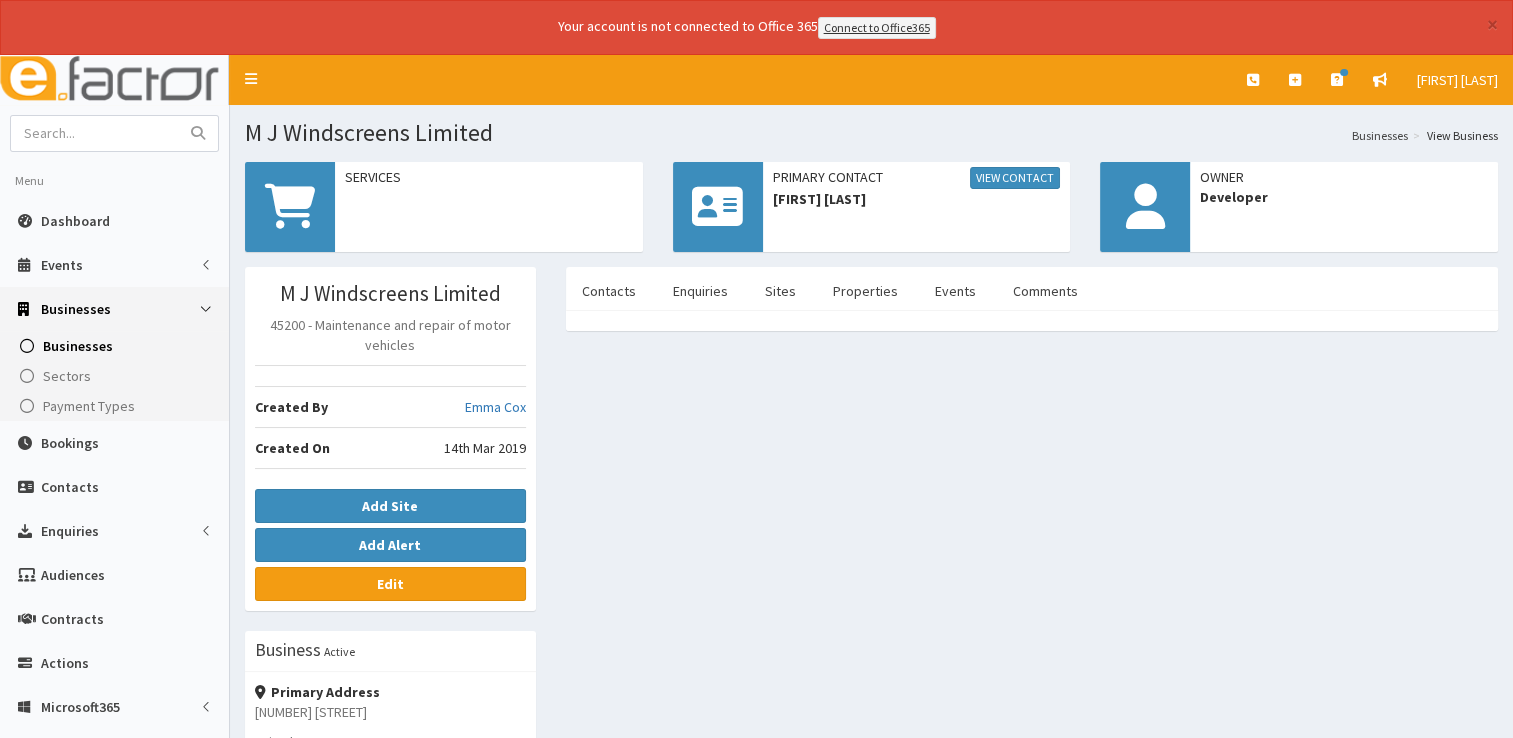 drag, startPoint x: 788, startPoint y: 624, endPoint x: 748, endPoint y: 633, distance: 41 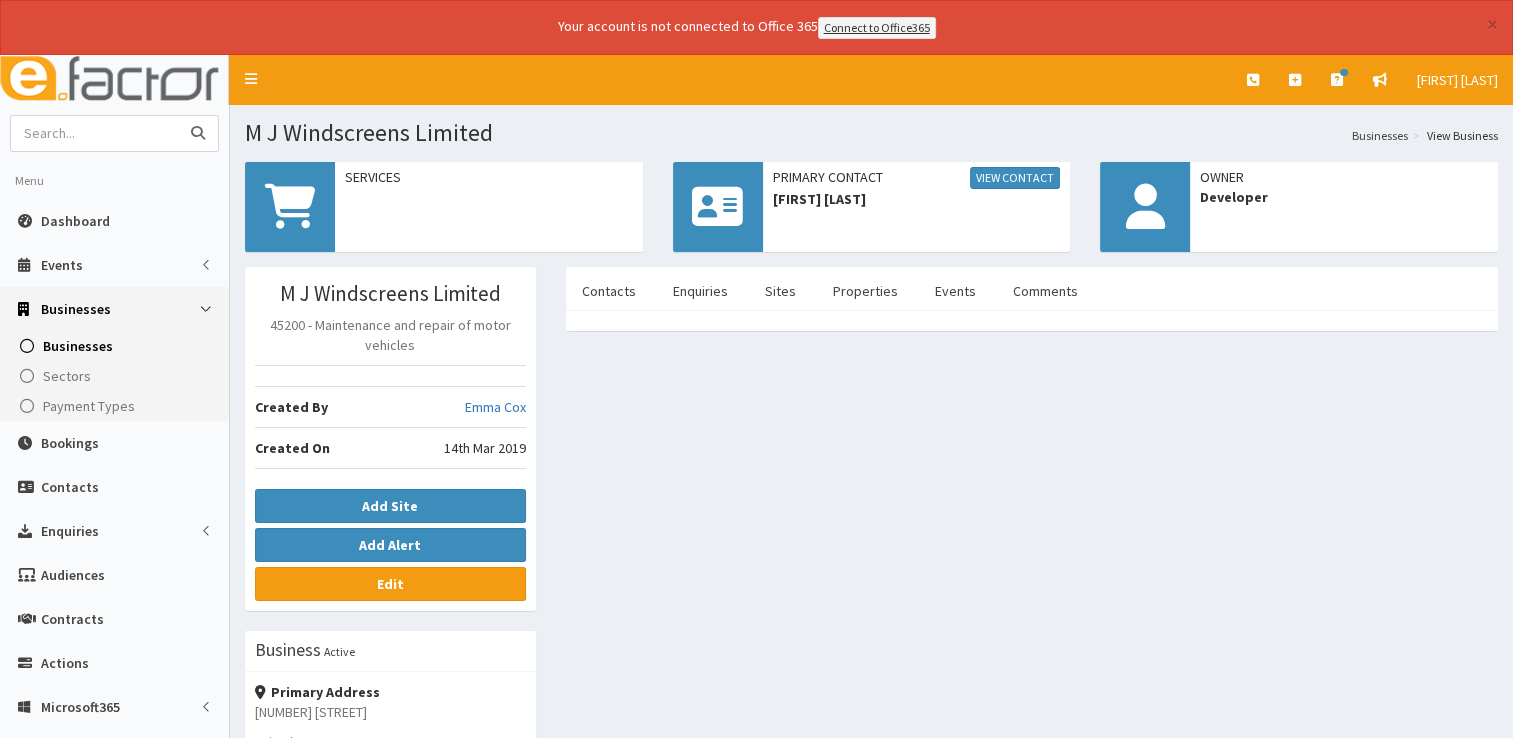 click at bounding box center (95, 133) 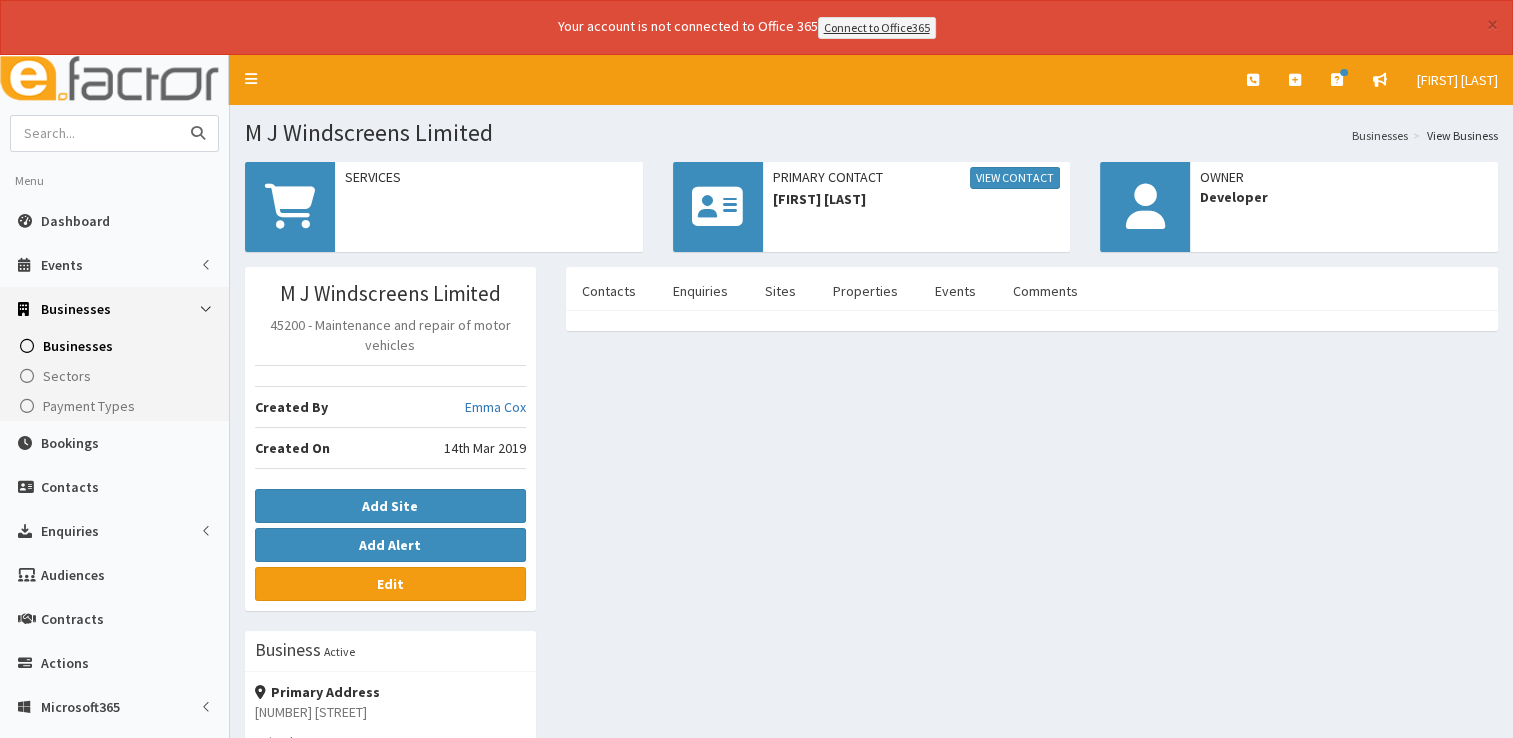 type on "e" 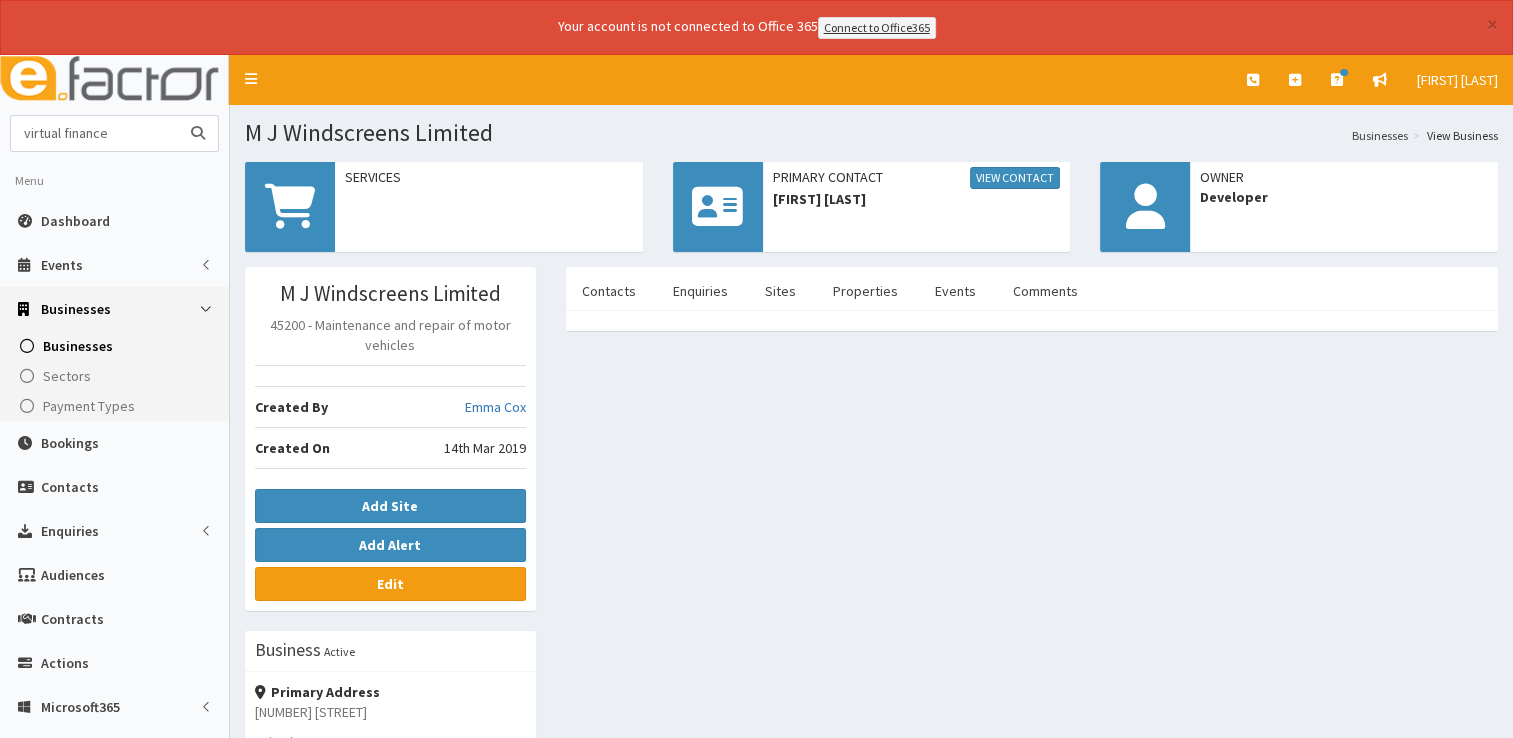 type on "virtual finance" 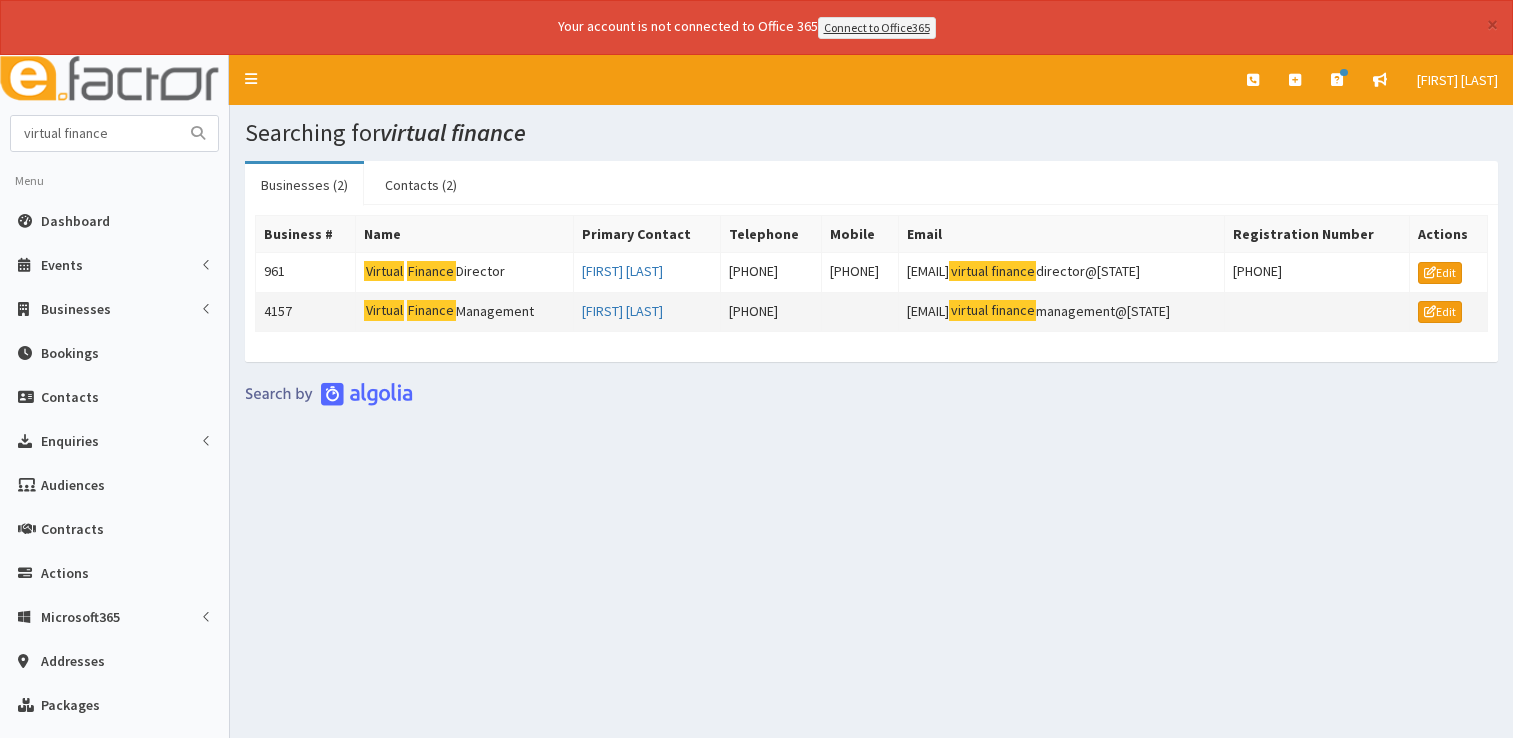 scroll, scrollTop: 0, scrollLeft: 0, axis: both 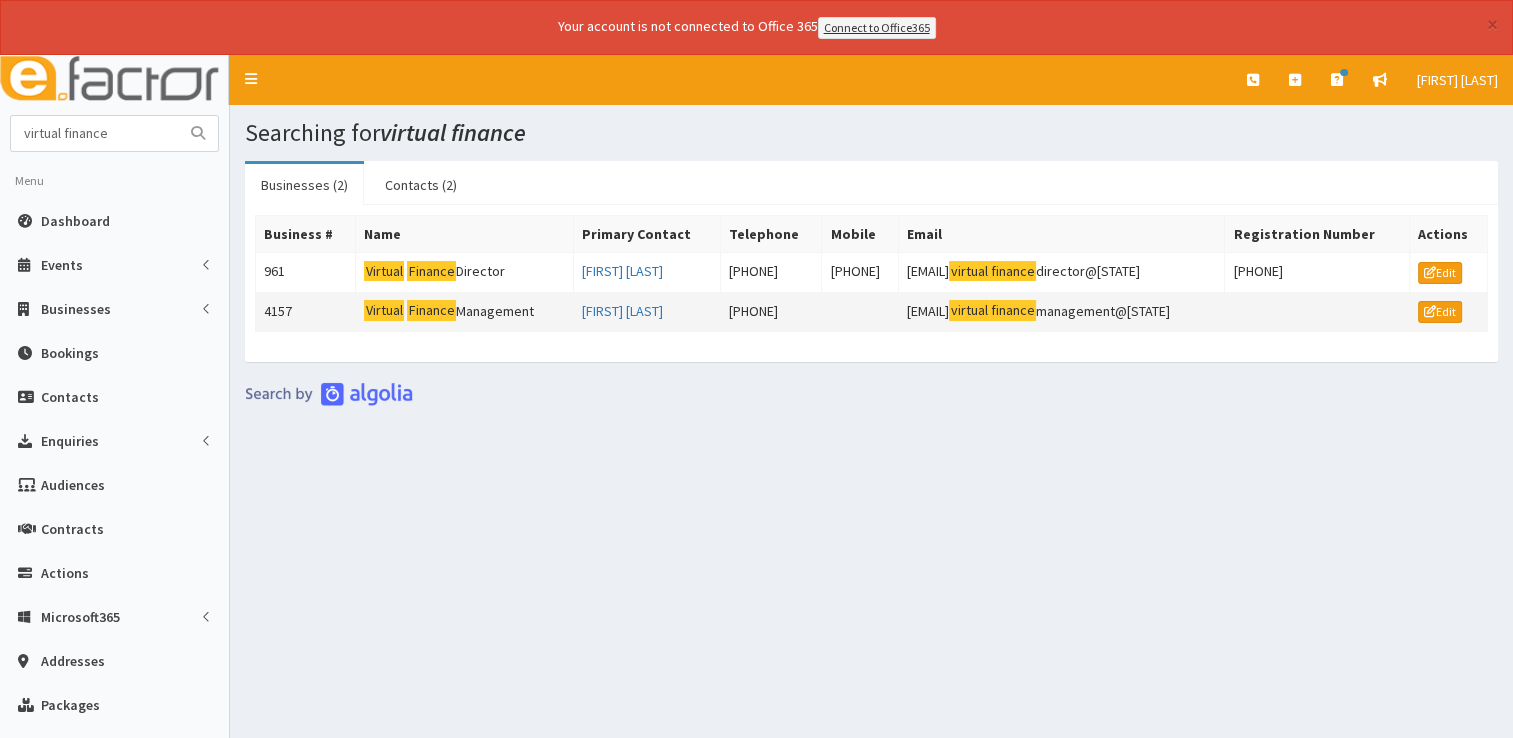 click on "Finance" 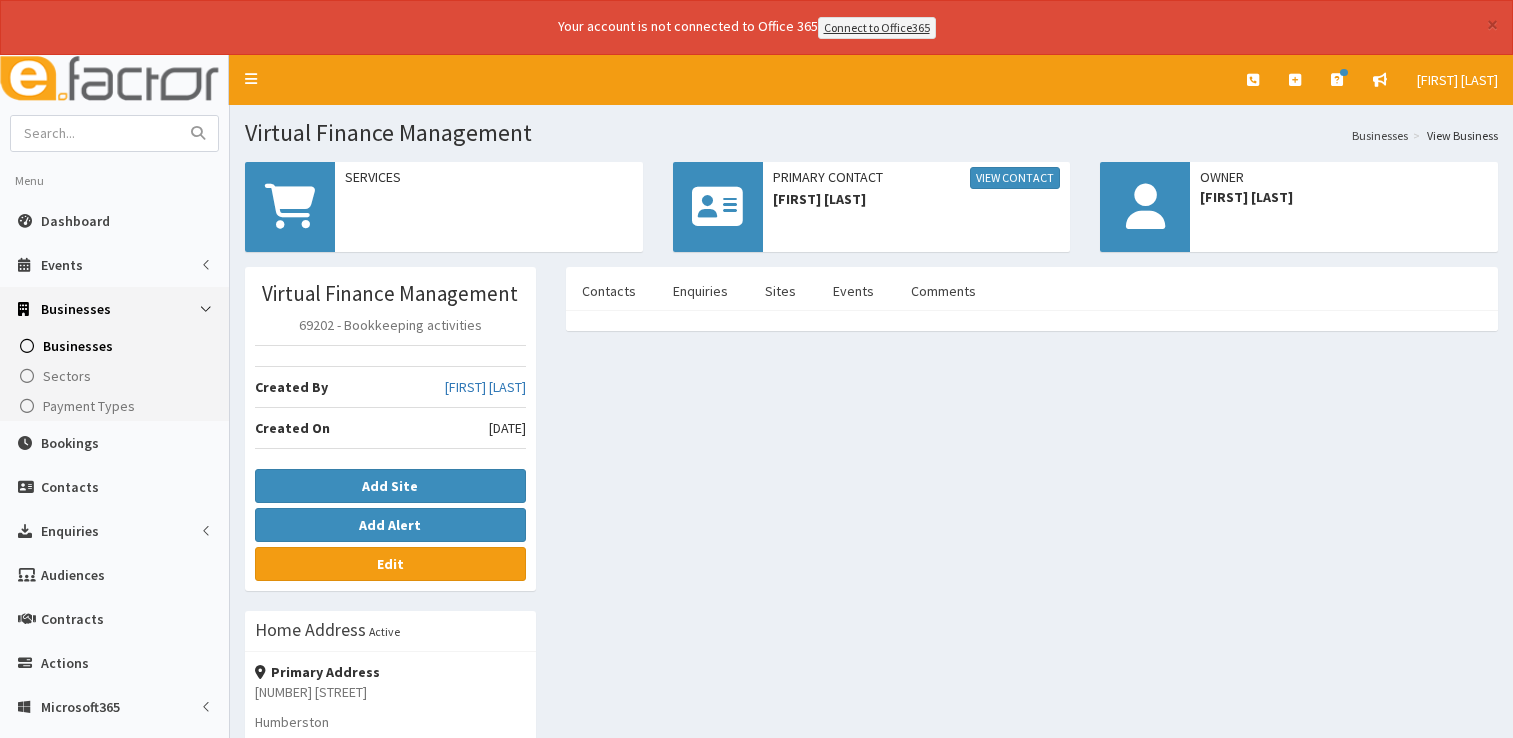 scroll, scrollTop: 0, scrollLeft: 0, axis: both 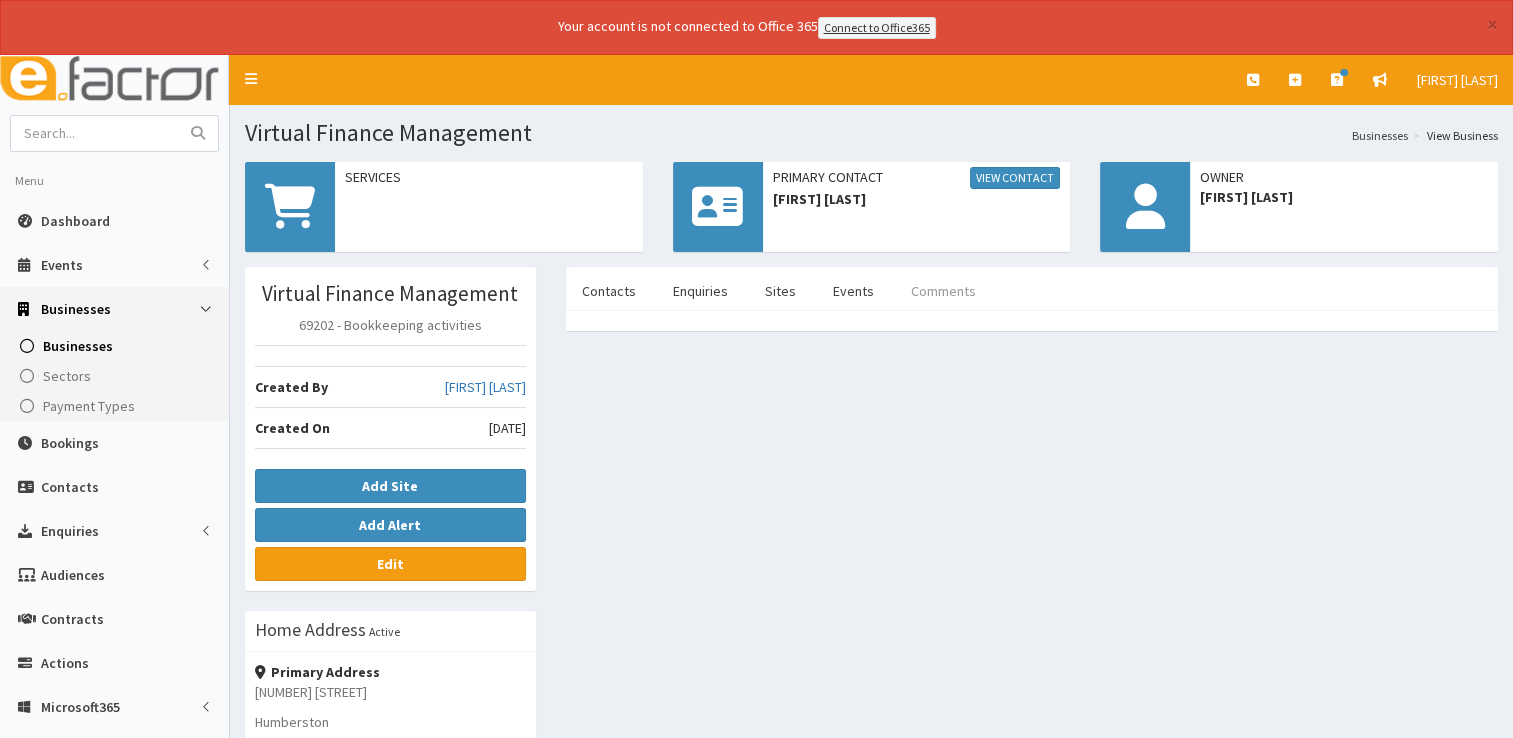 click on "Comments" at bounding box center [943, 291] 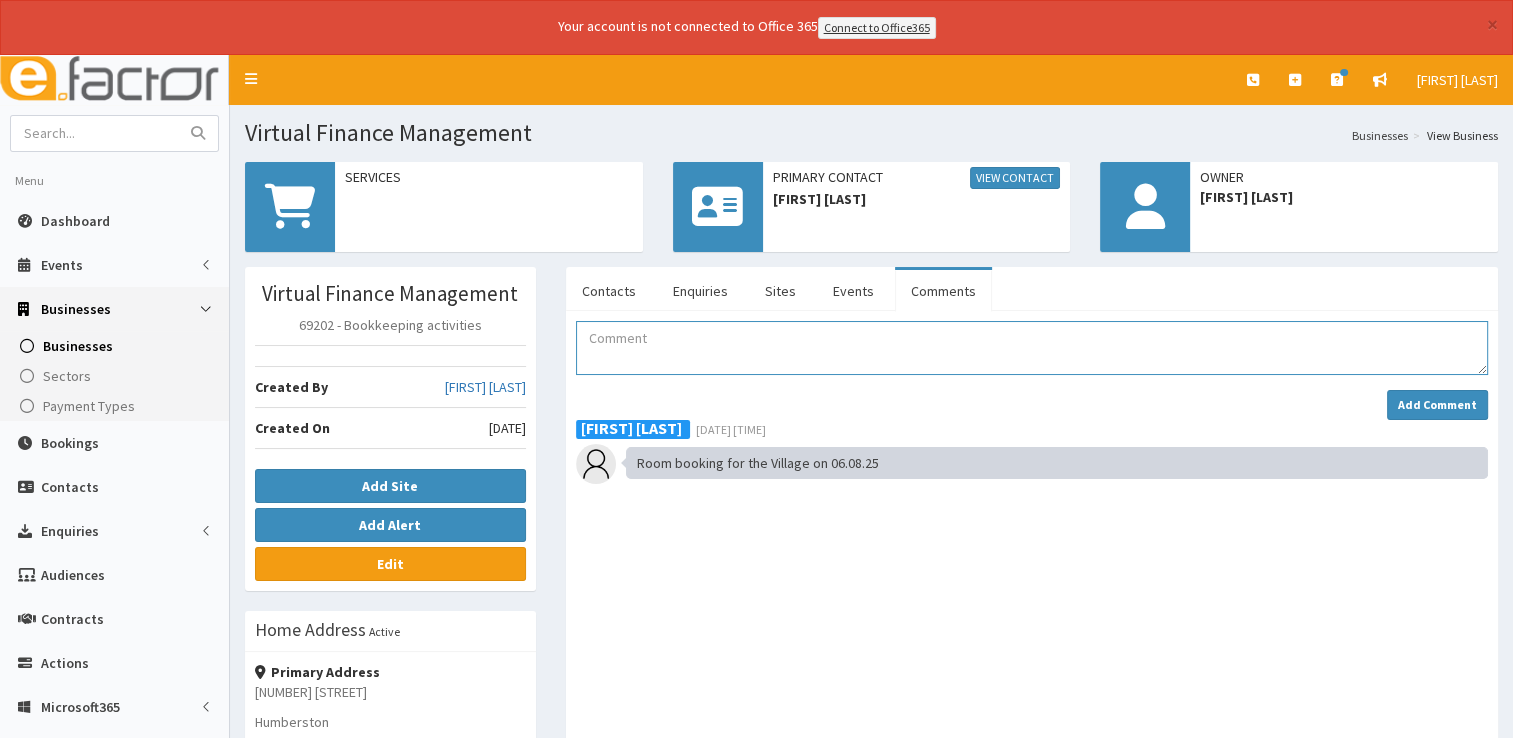 click at bounding box center [1032, 348] 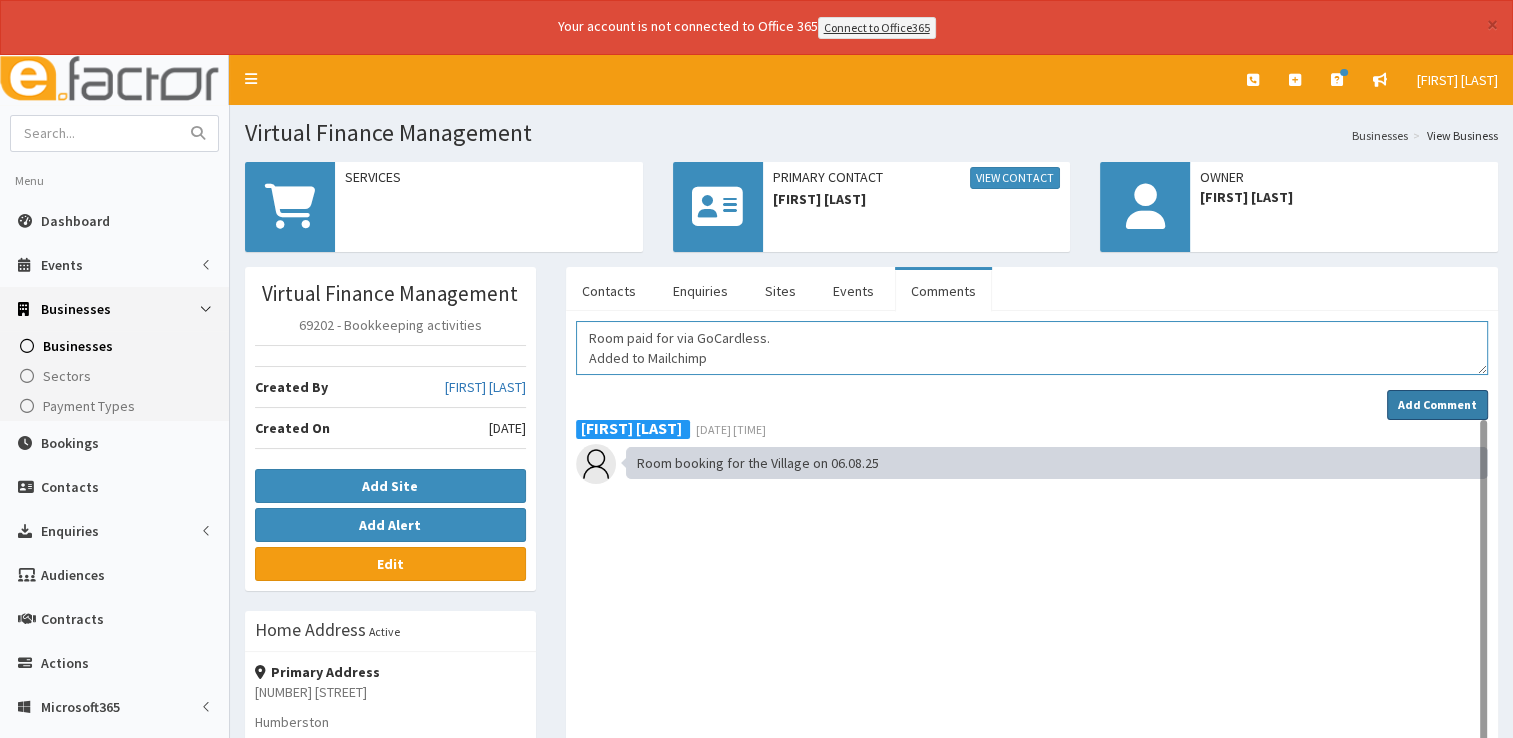 type on "Room paid for via GoCardless.
Added to Mailchimp" 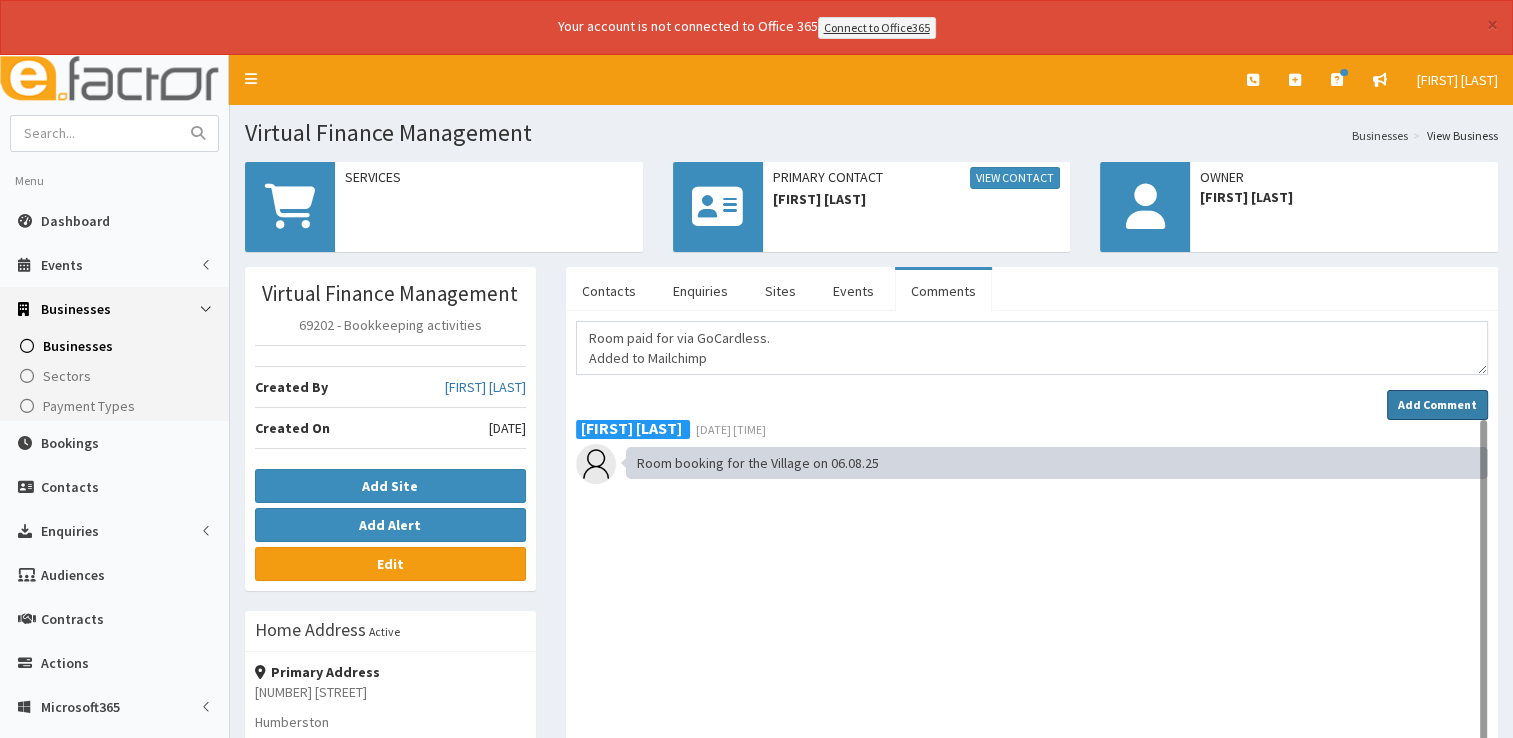click on "Add Comment" at bounding box center (1437, 404) 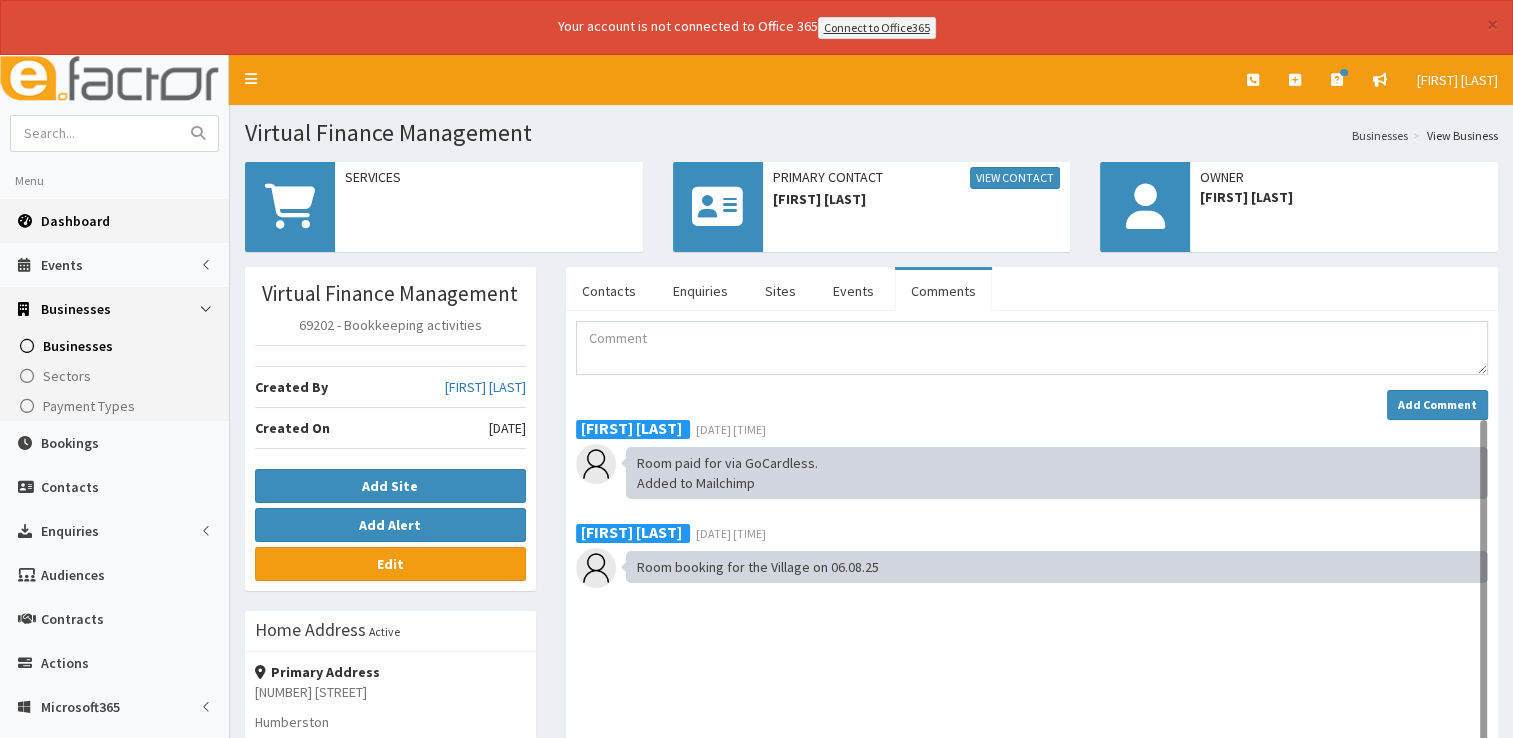 click on "Dashboard" at bounding box center [75, 221] 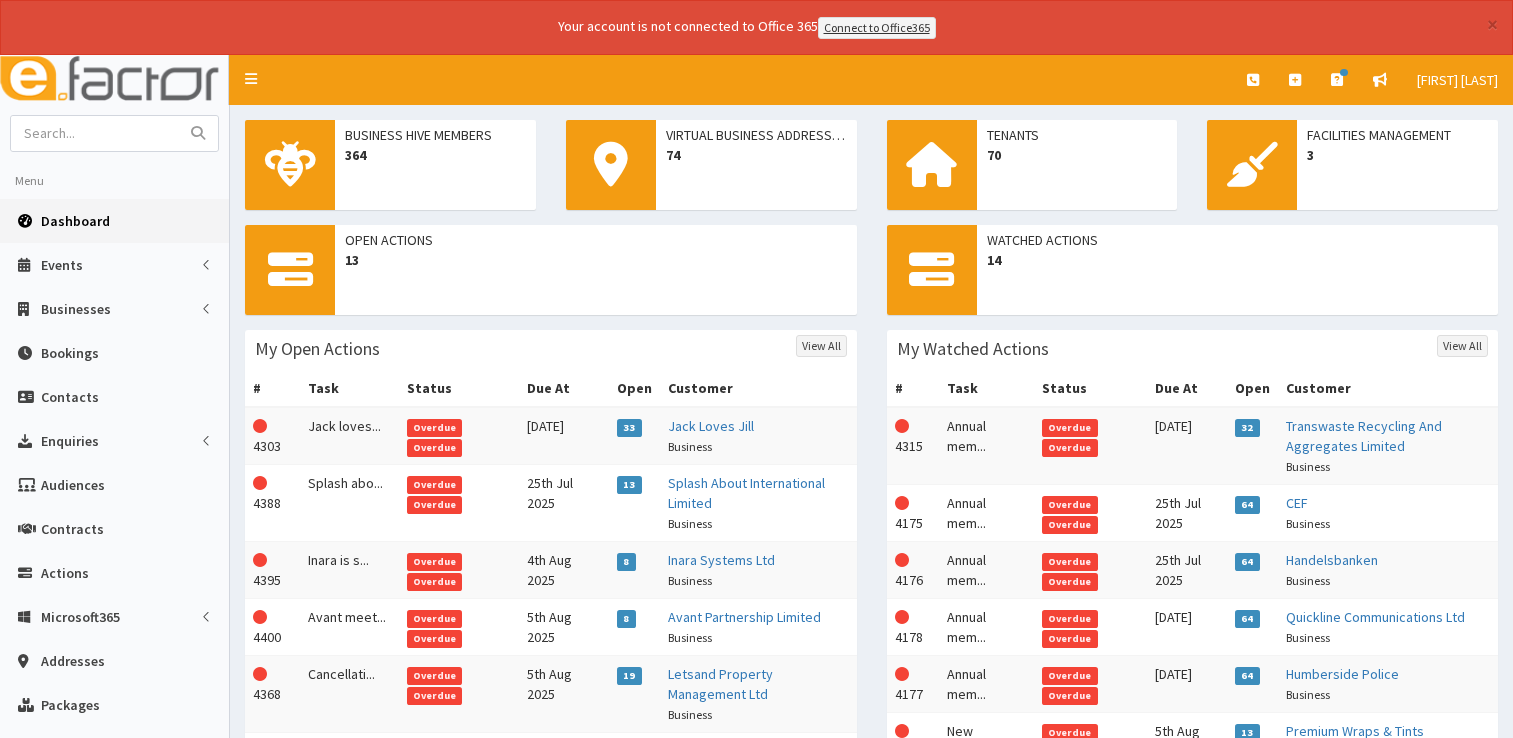 scroll, scrollTop: 0, scrollLeft: 0, axis: both 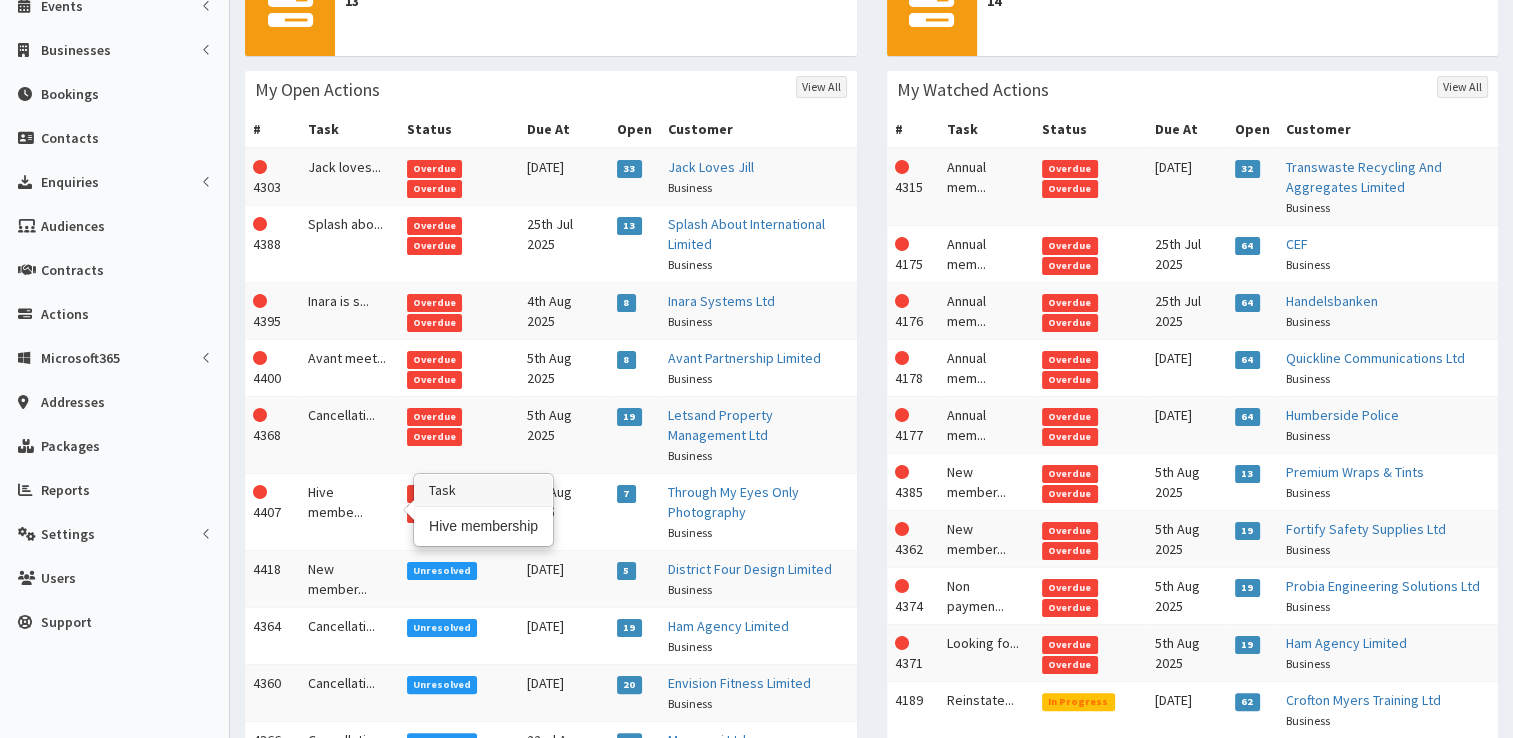 click on "Hive membe..." at bounding box center [349, 511] 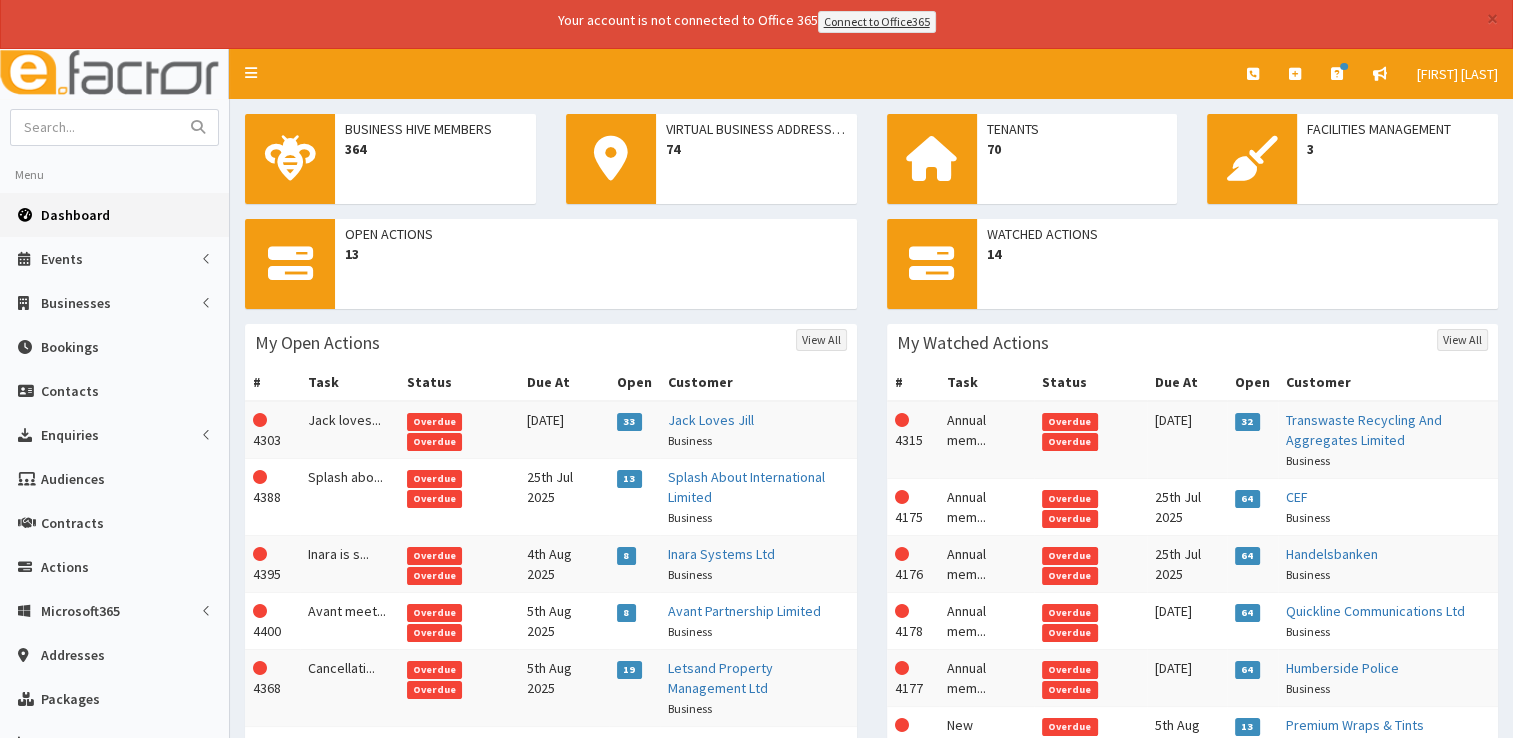 scroll, scrollTop: 0, scrollLeft: 0, axis: both 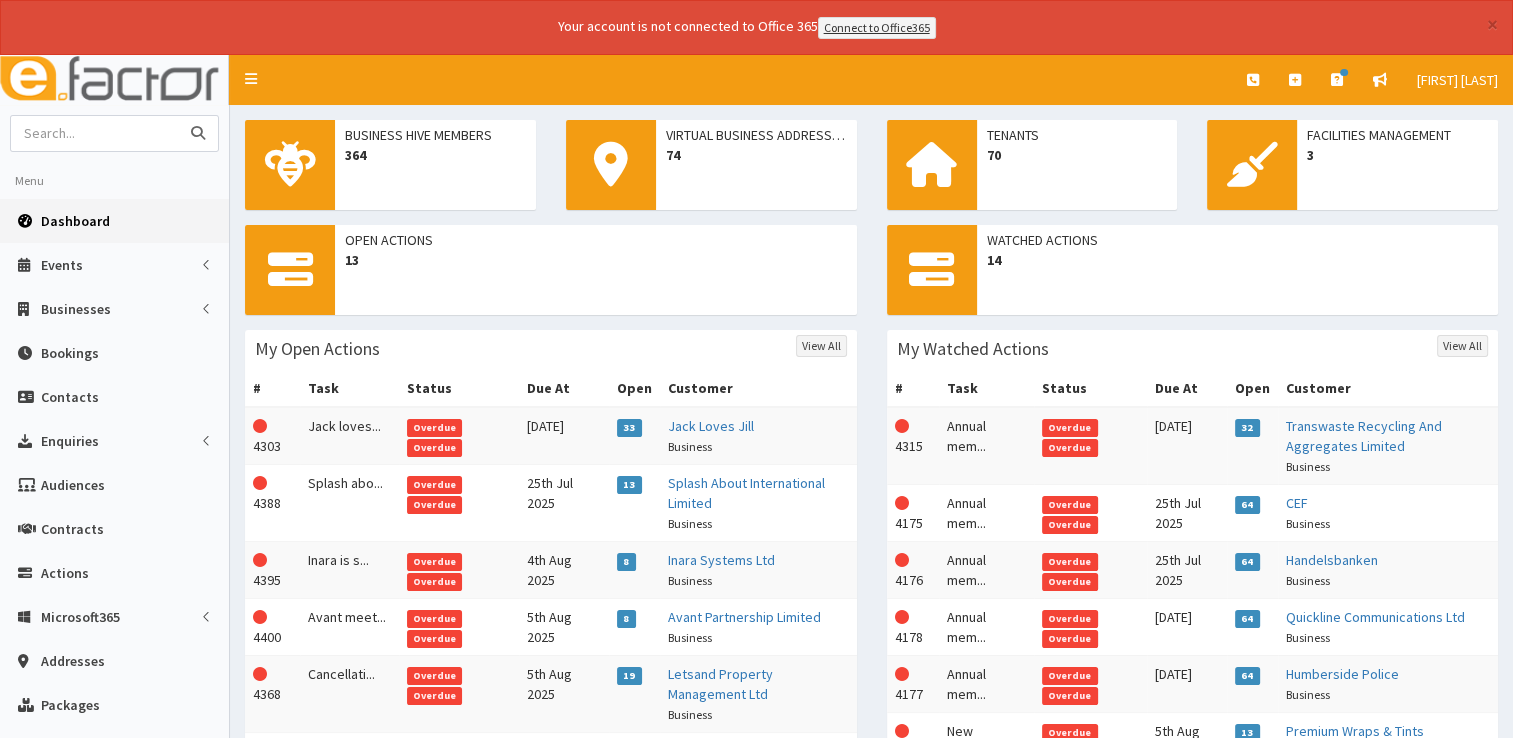 click at bounding box center (95, 133) 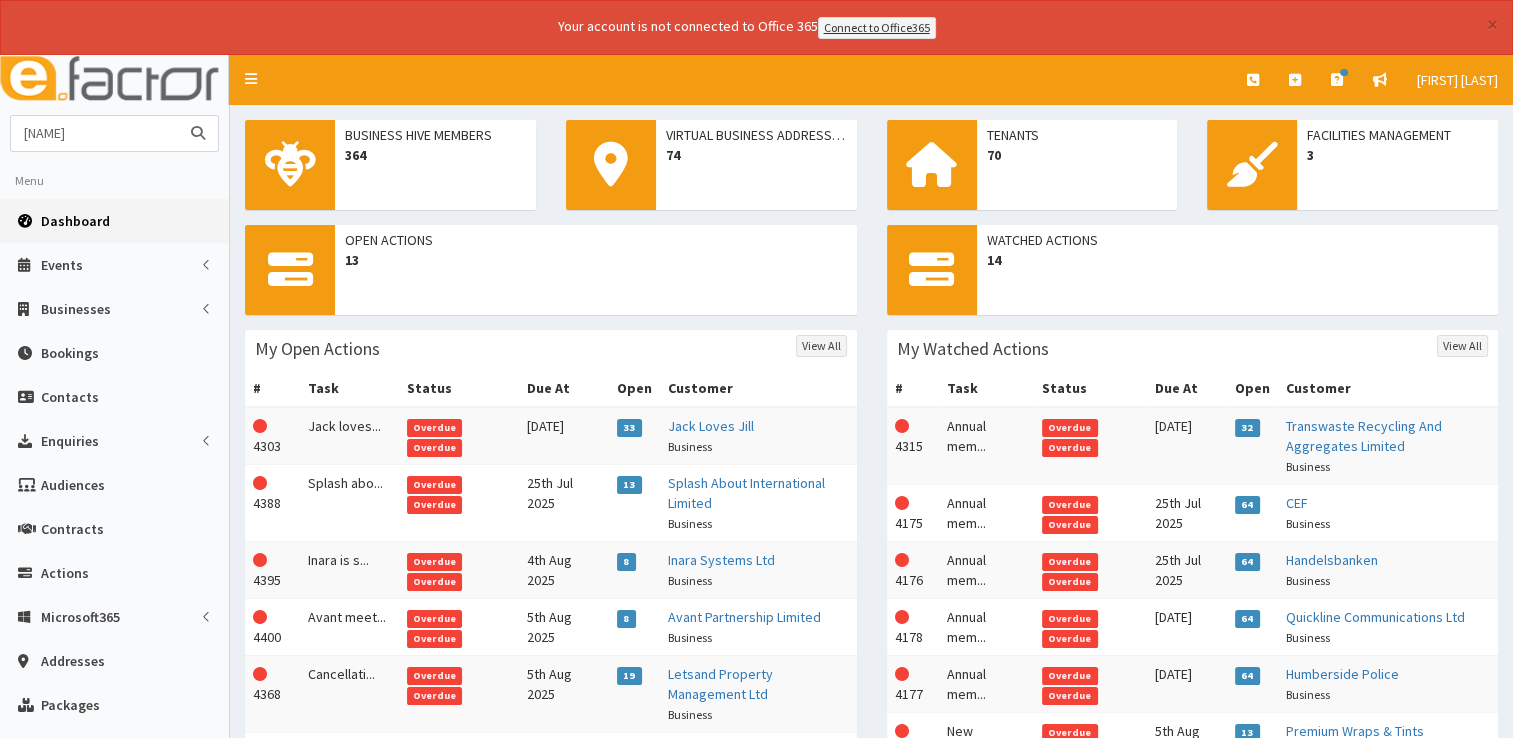 type on "[NAME]" 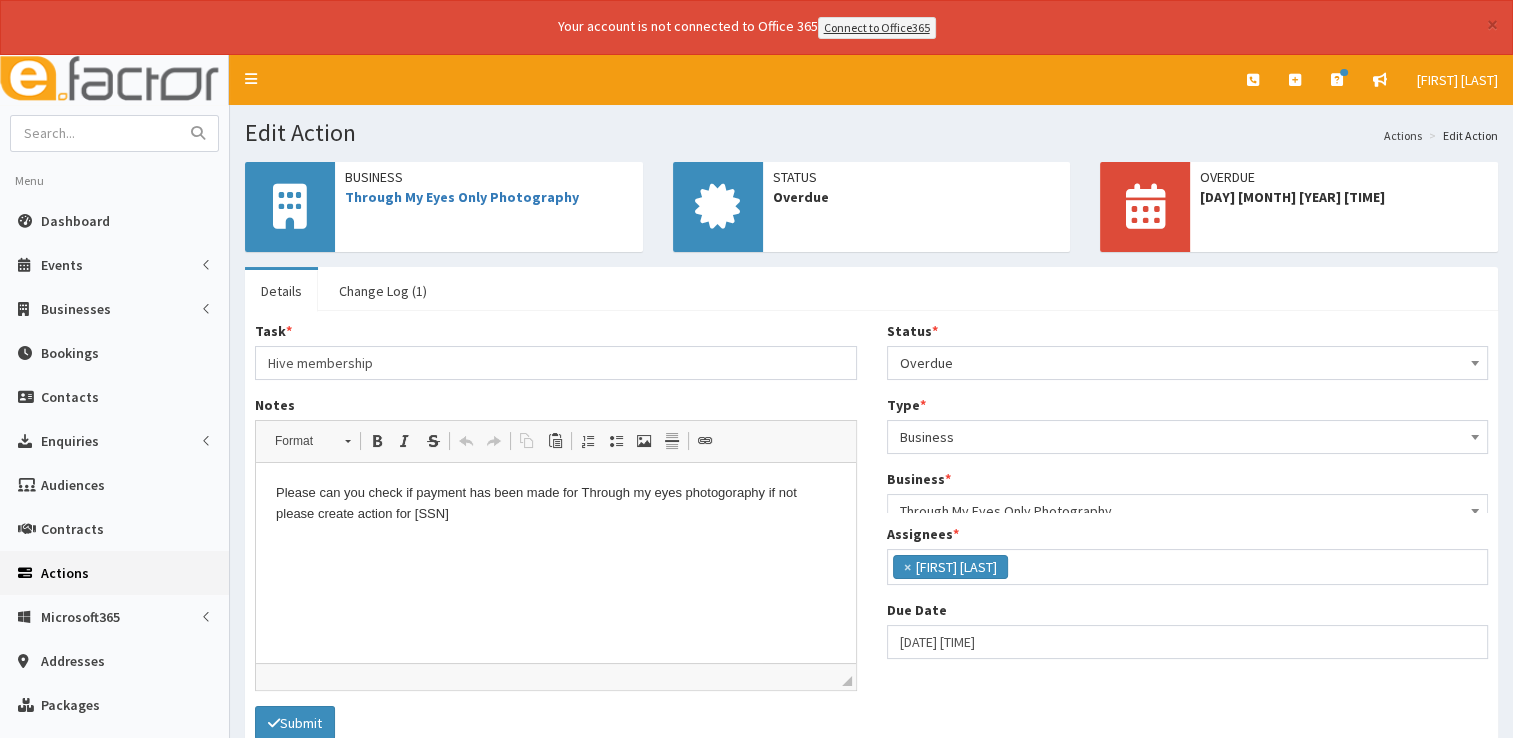 scroll, scrollTop: 0, scrollLeft: 0, axis: both 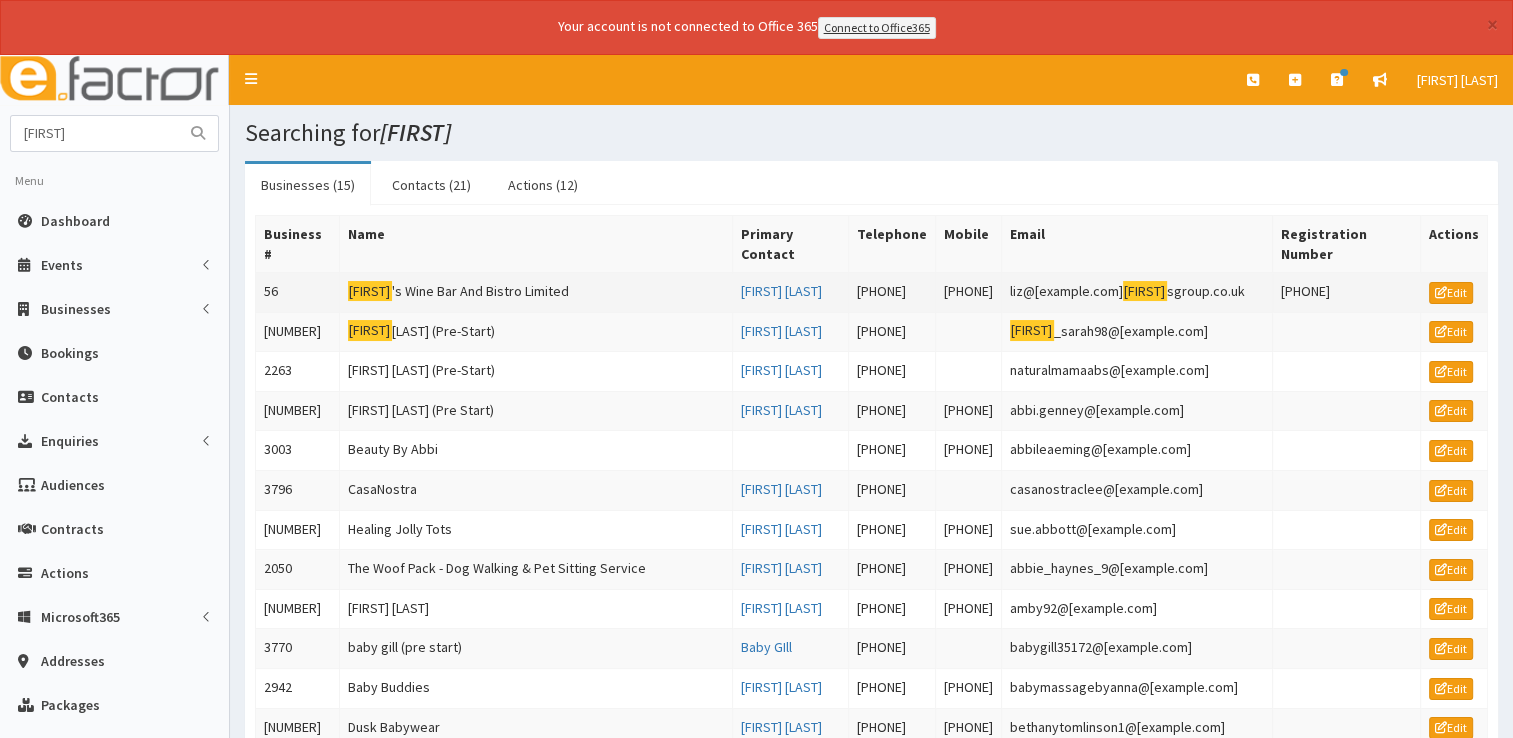 click on "[FIRST]'s Wine Bar And Bistro Limited" at bounding box center (536, 292) 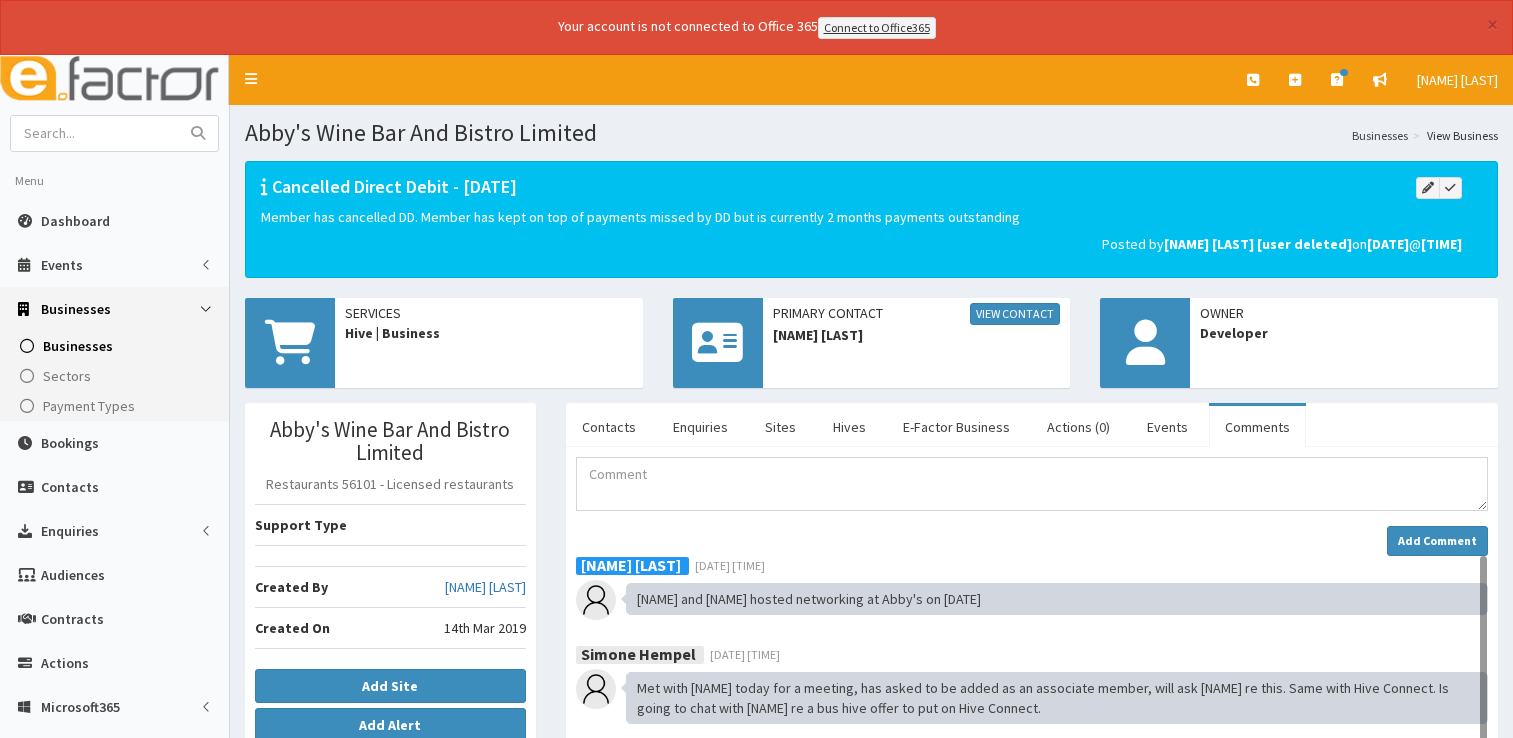 scroll, scrollTop: 0, scrollLeft: 0, axis: both 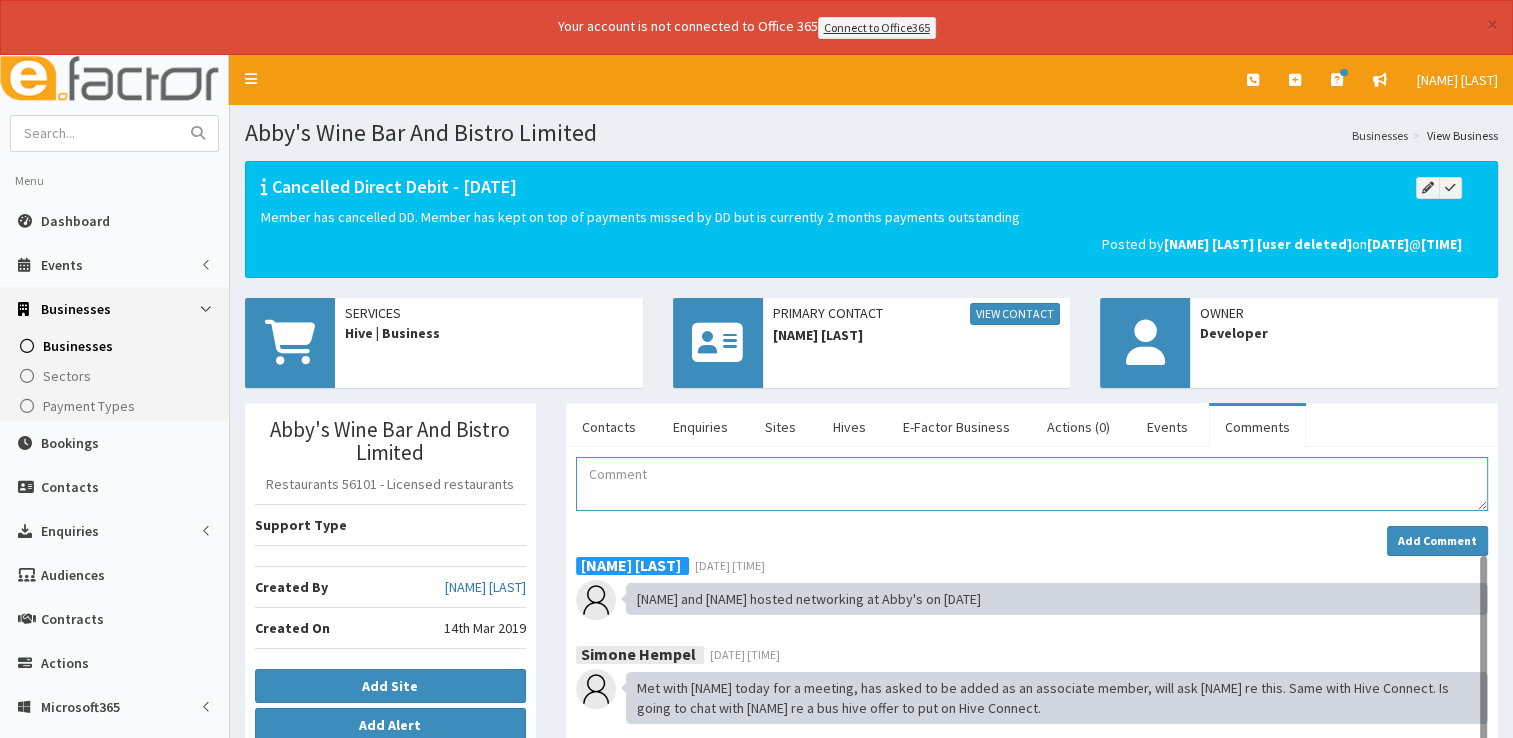 click at bounding box center (1032, 484) 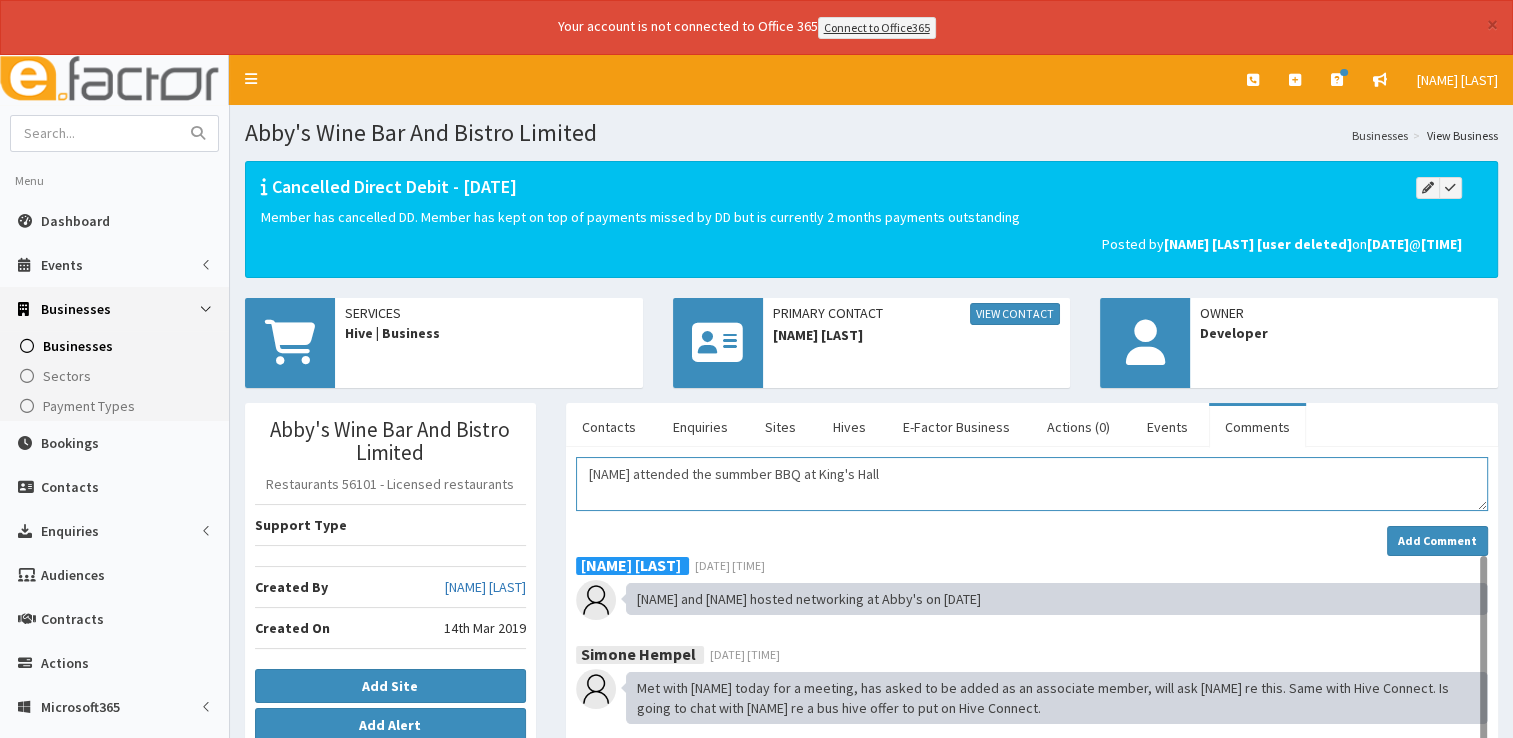 click on "[NAME] attended the summber BBQ at King's Hall" at bounding box center [1032, 484] 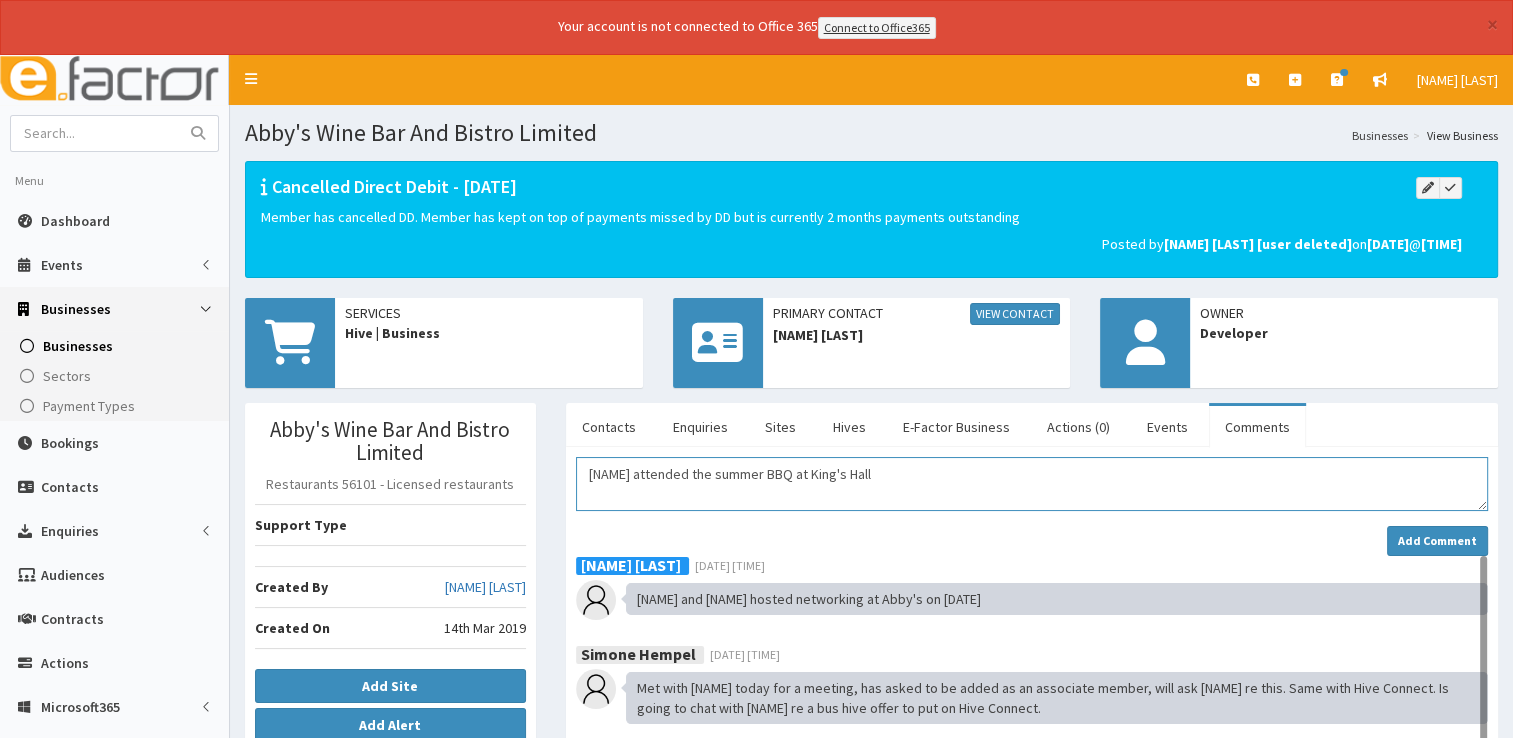 drag, startPoint x: 888, startPoint y: 467, endPoint x: 641, endPoint y: 463, distance: 247.03238 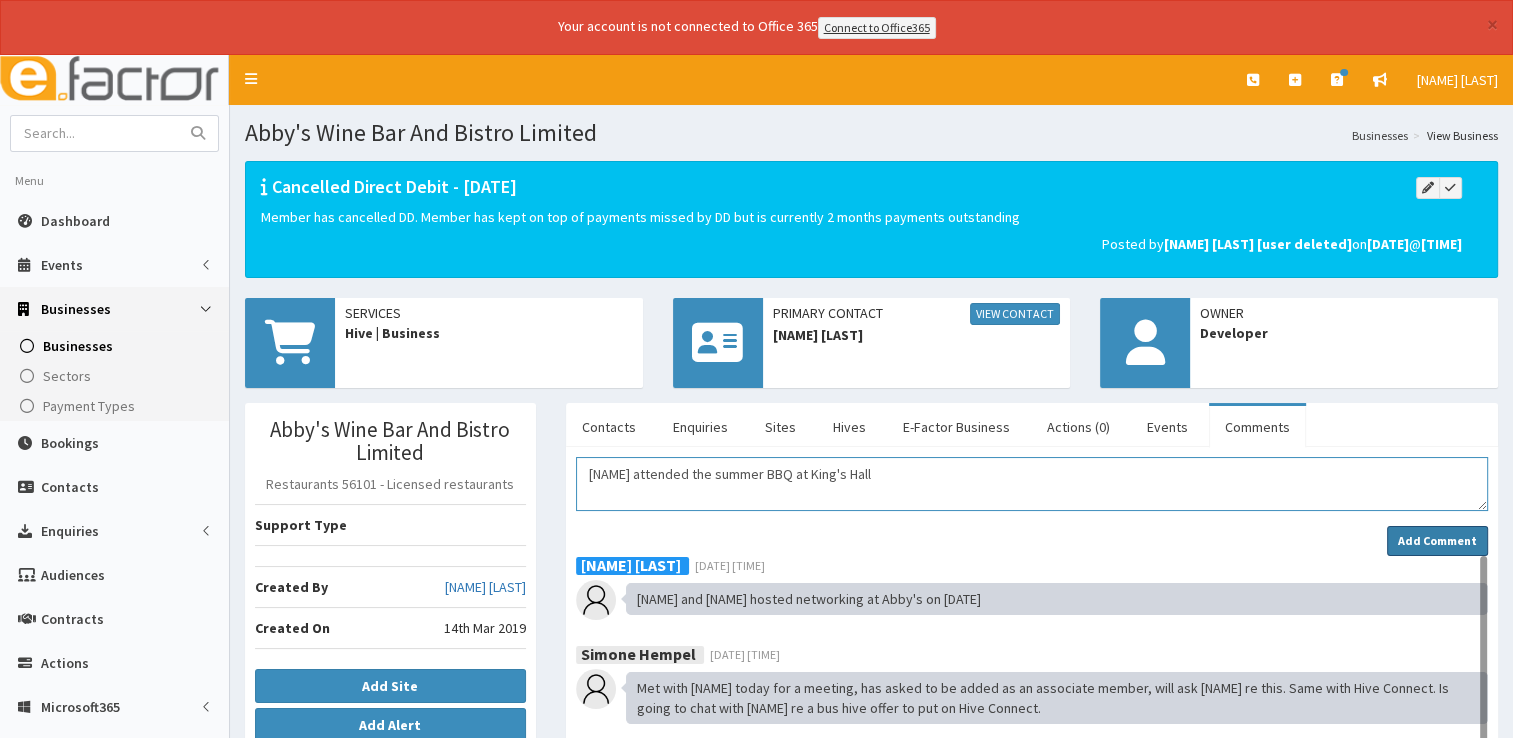 type on "Stephen attended the summer BBQ at King's Hall" 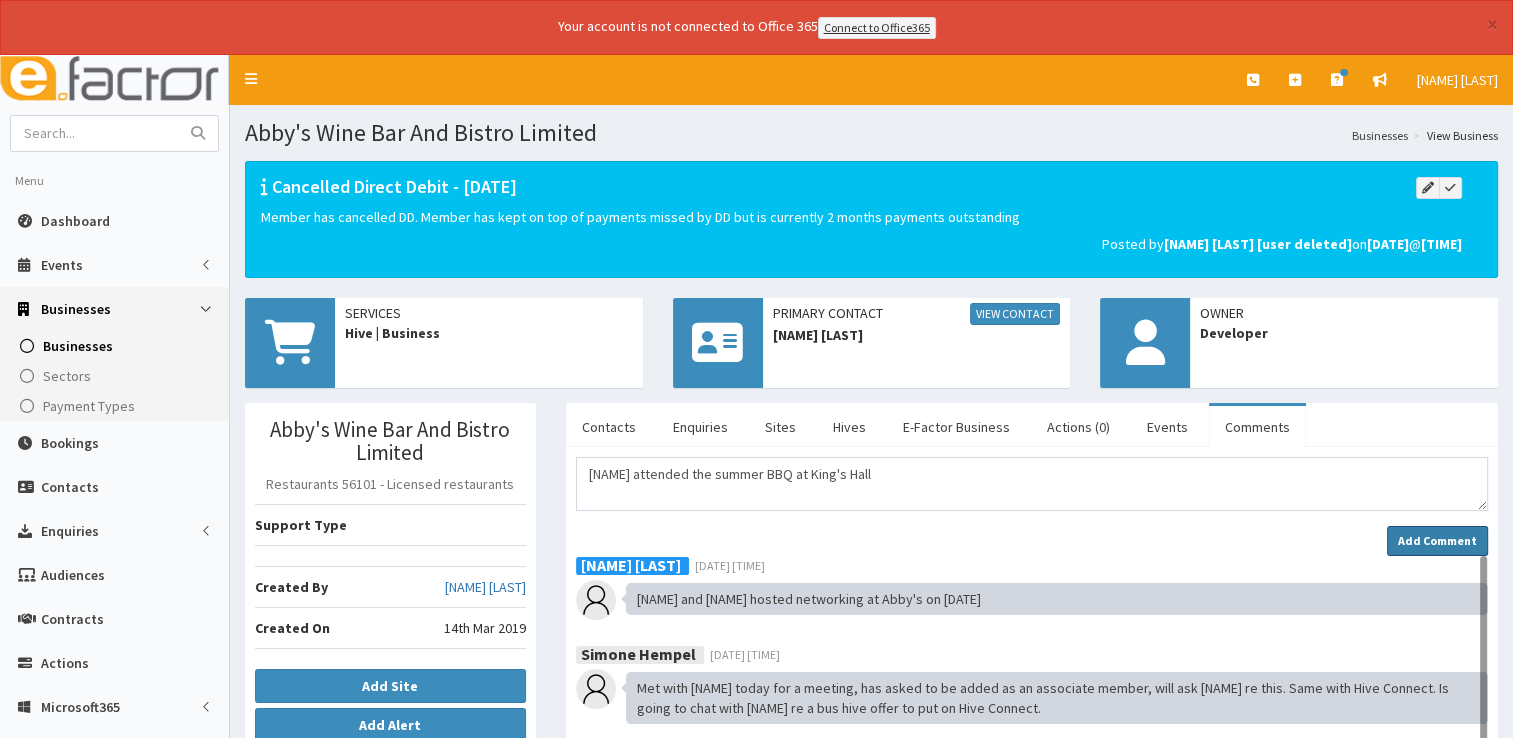 click on "Add Comment" at bounding box center [1437, 540] 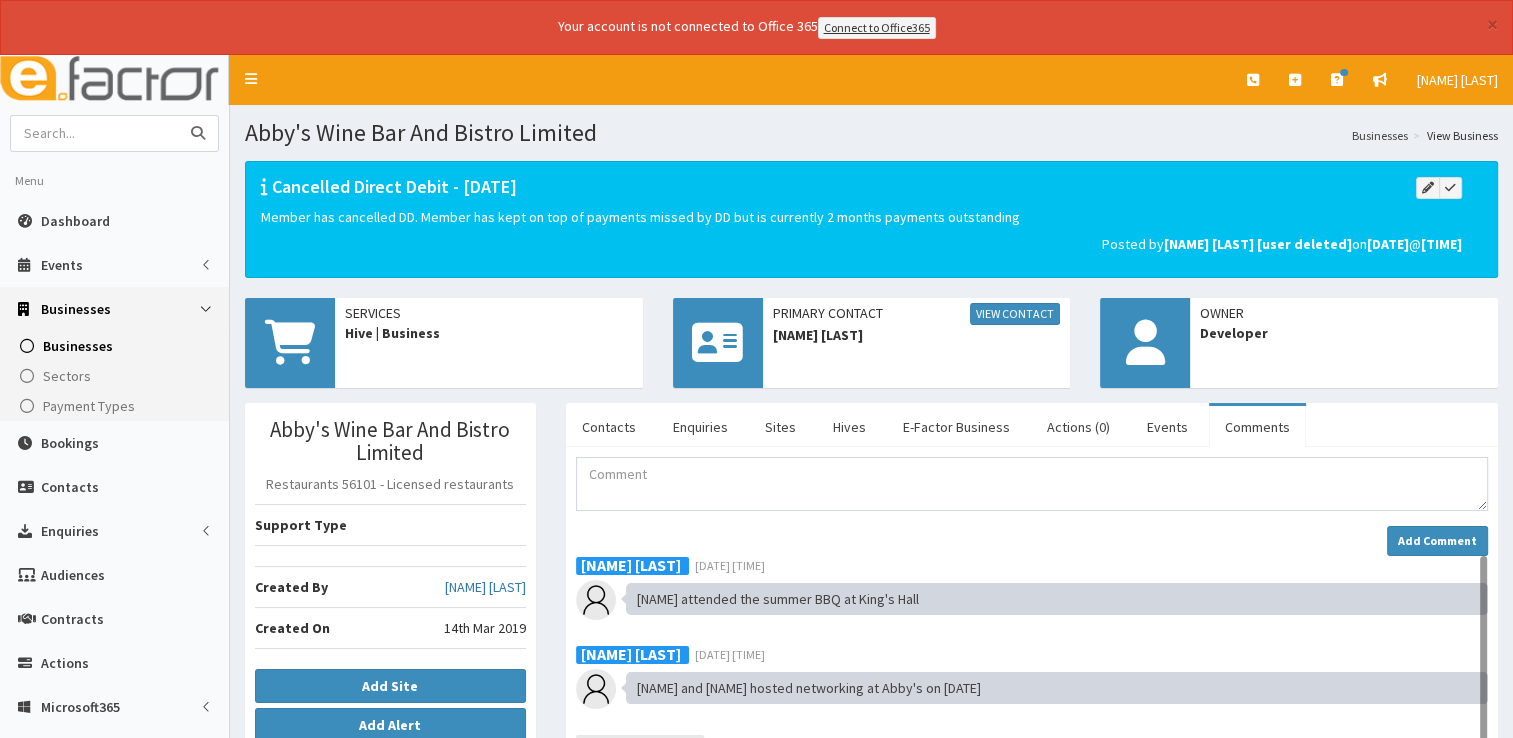 click at bounding box center (95, 133) 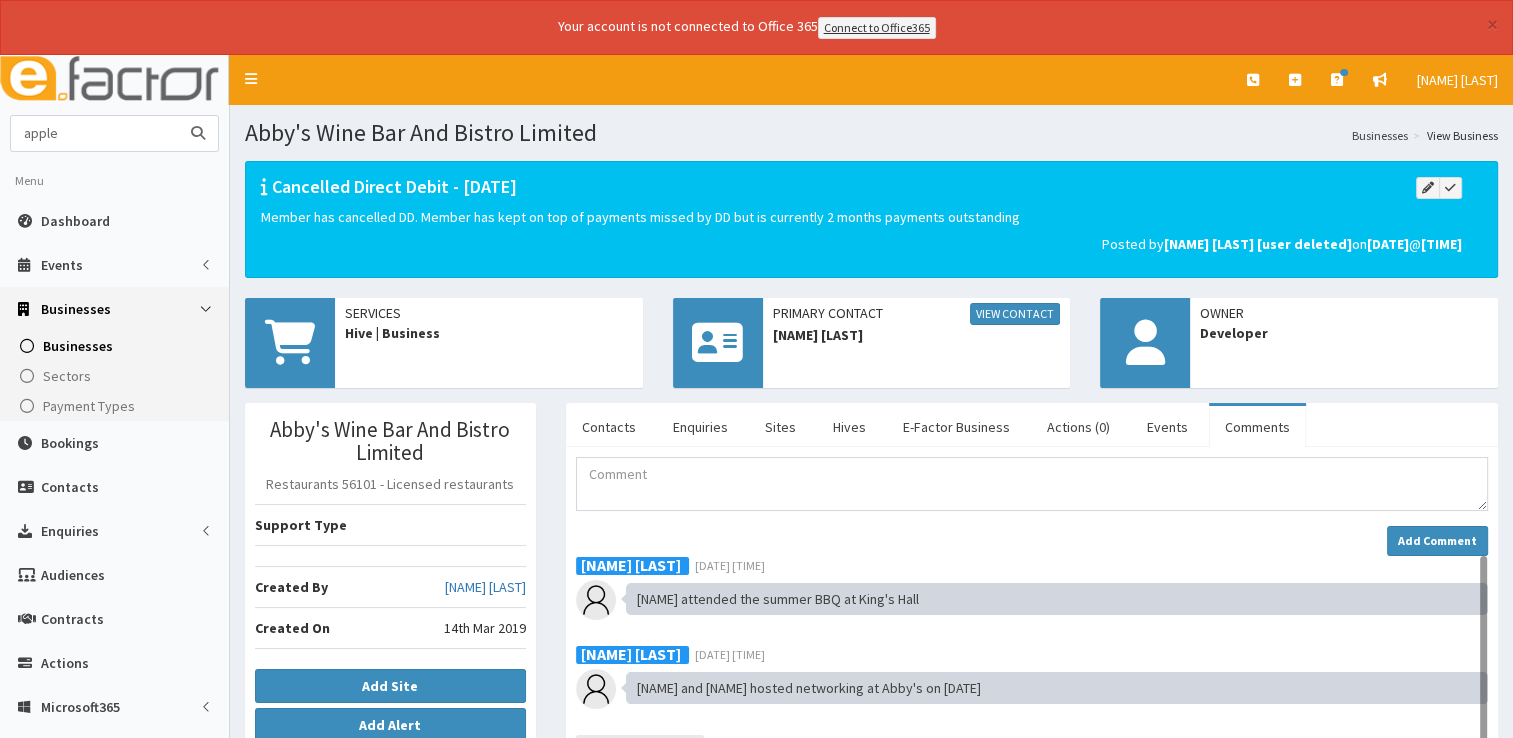 type on "apple" 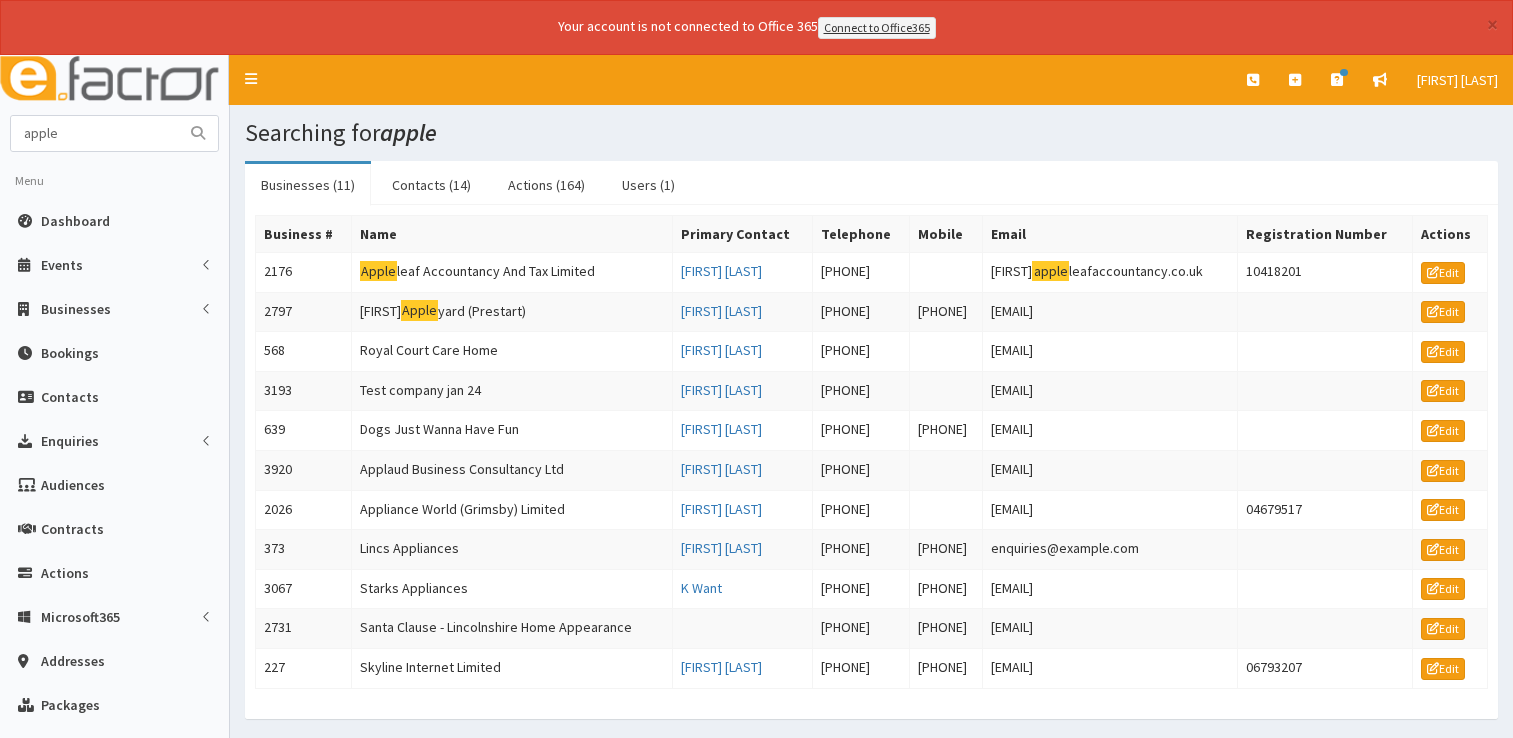 scroll, scrollTop: 0, scrollLeft: 0, axis: both 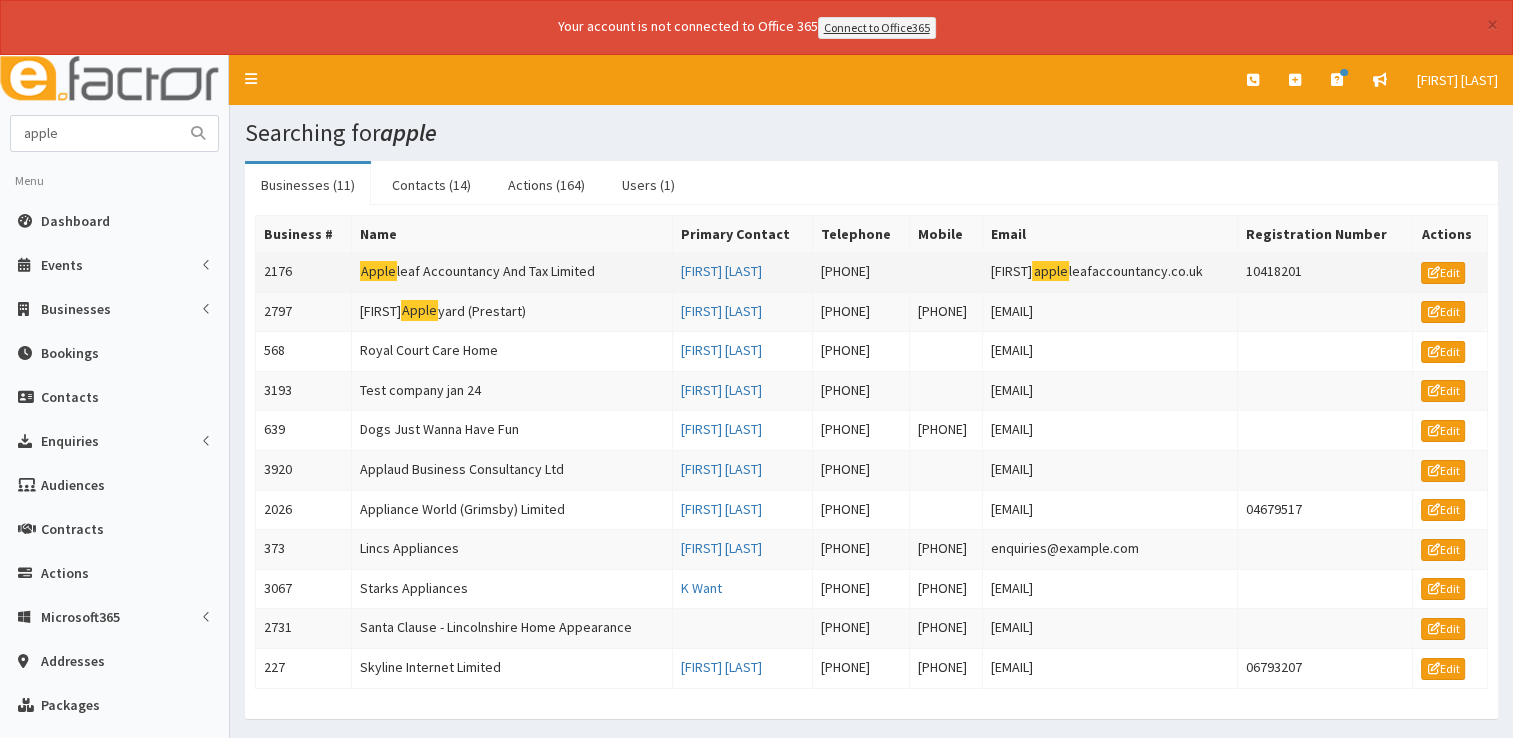 click on "[BUSINESS NAME]" at bounding box center (511, 272) 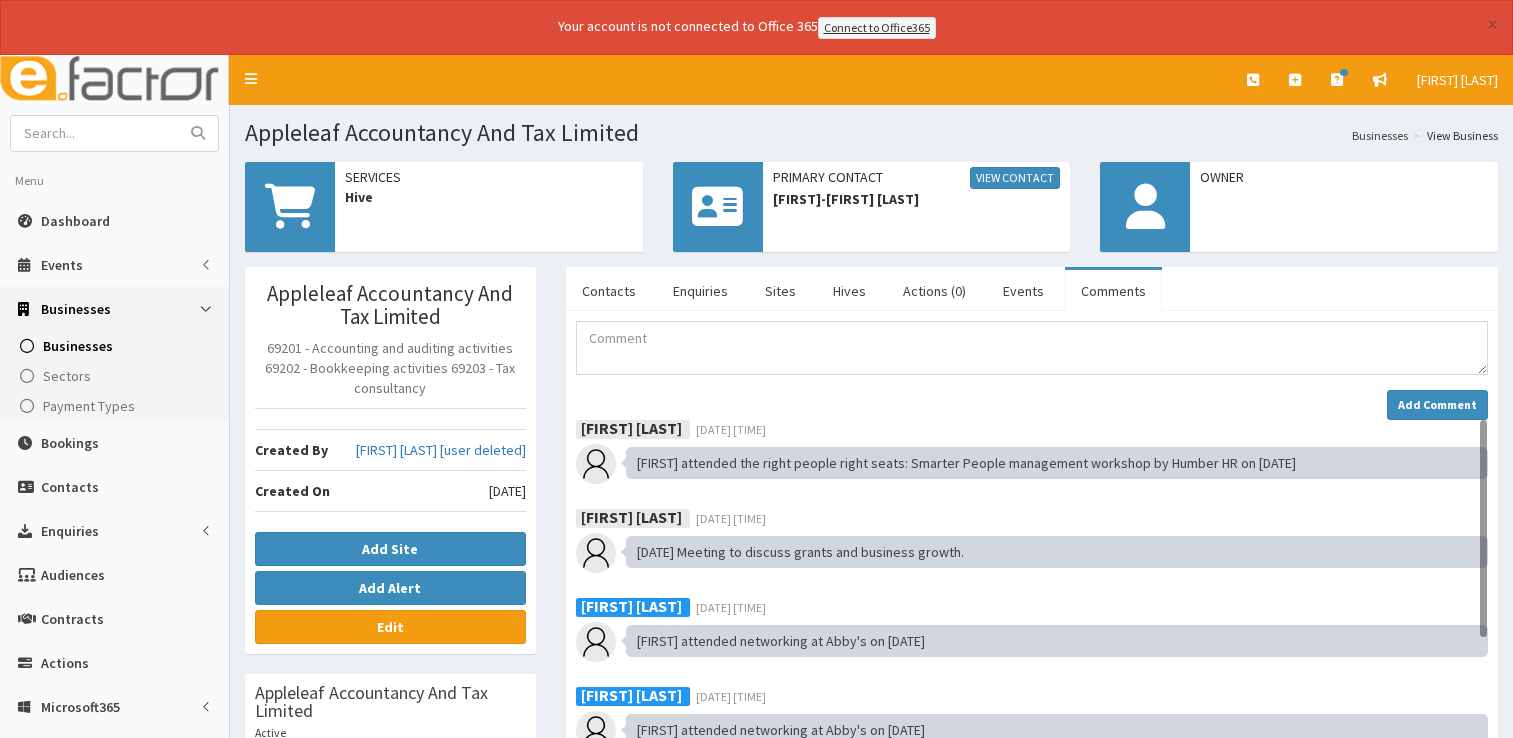 scroll, scrollTop: 0, scrollLeft: 0, axis: both 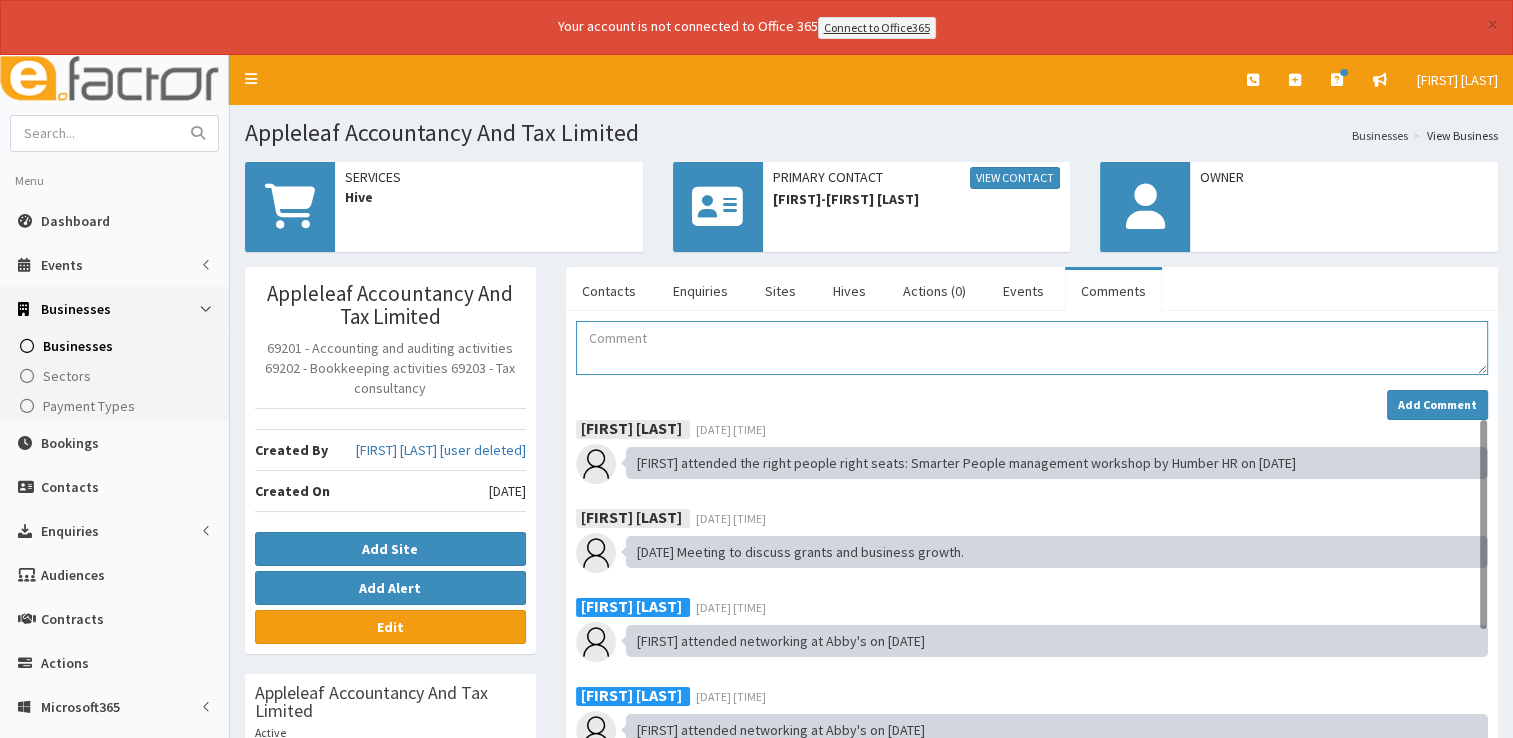 click at bounding box center [1032, 348] 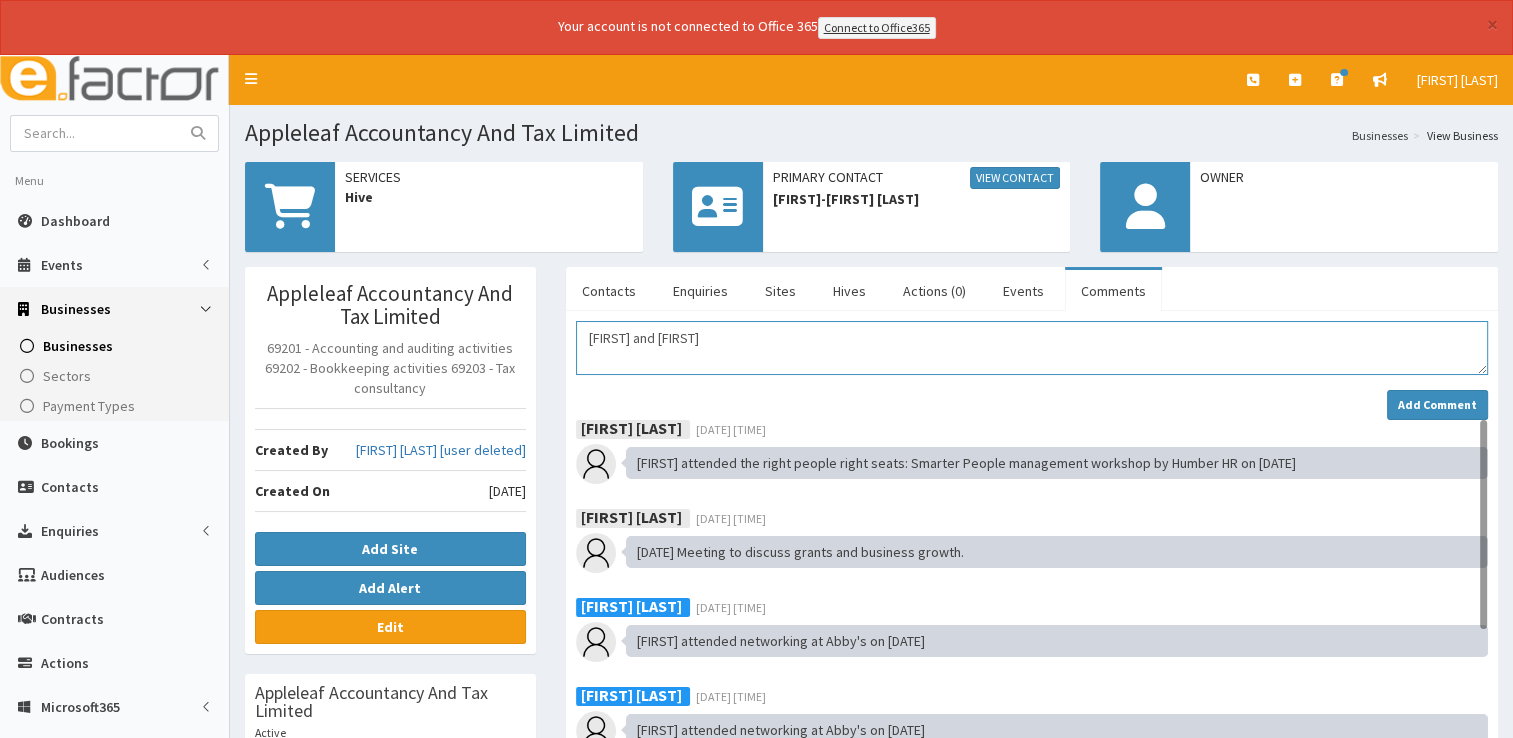 paste on "attended the summer BBQ at King's Hall" 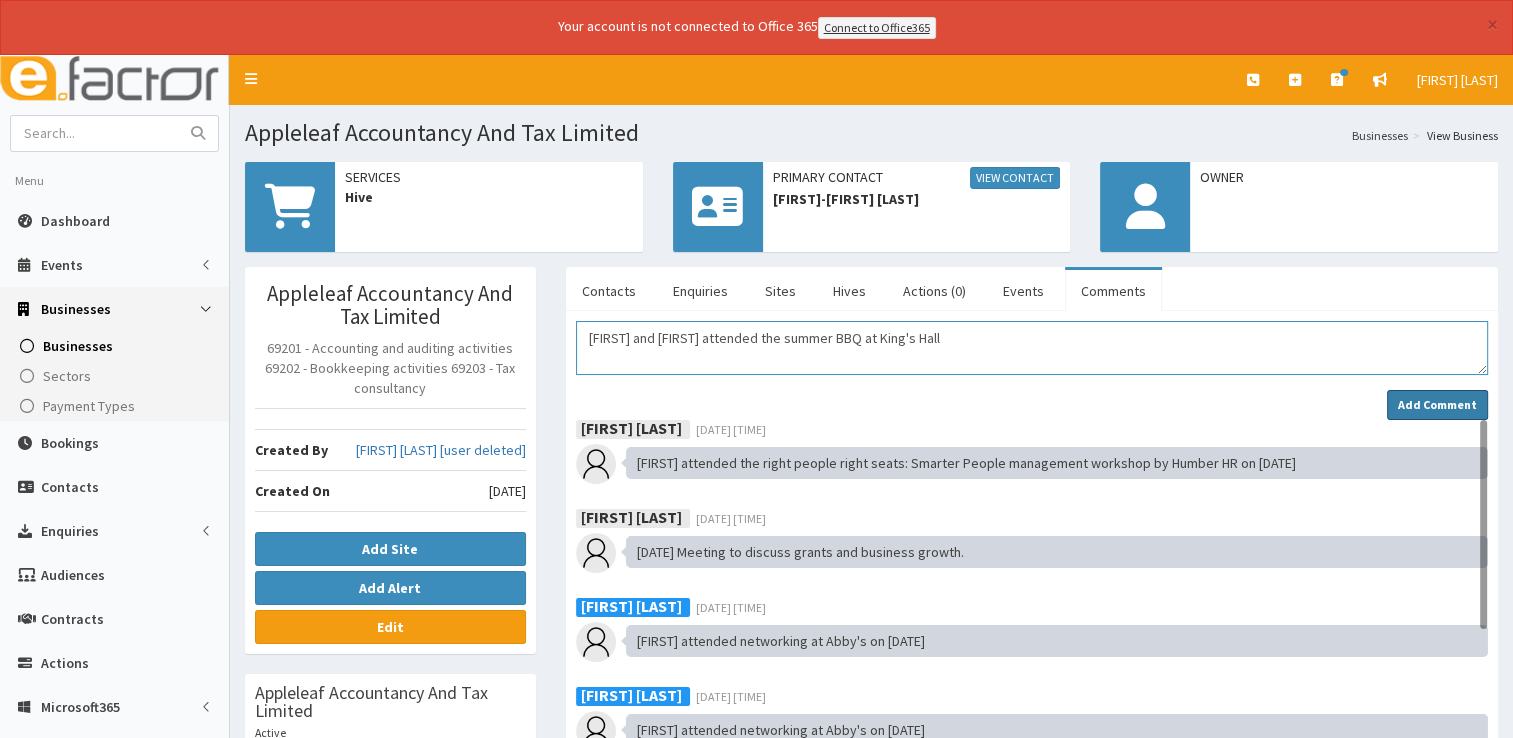 type on "Cara and Beth attended the summer BBQ at King's Hall" 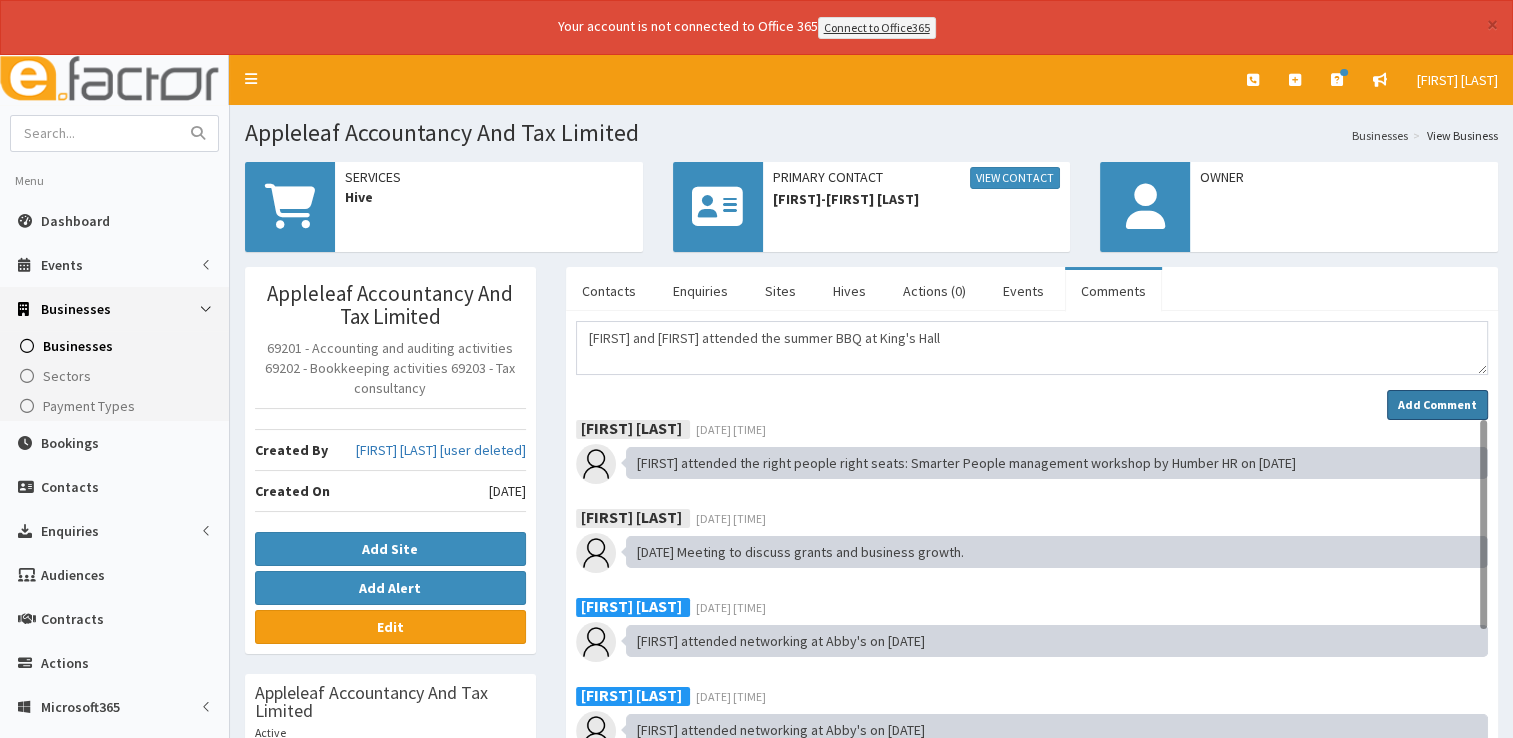 click on "Add Comment" at bounding box center [1437, 404] 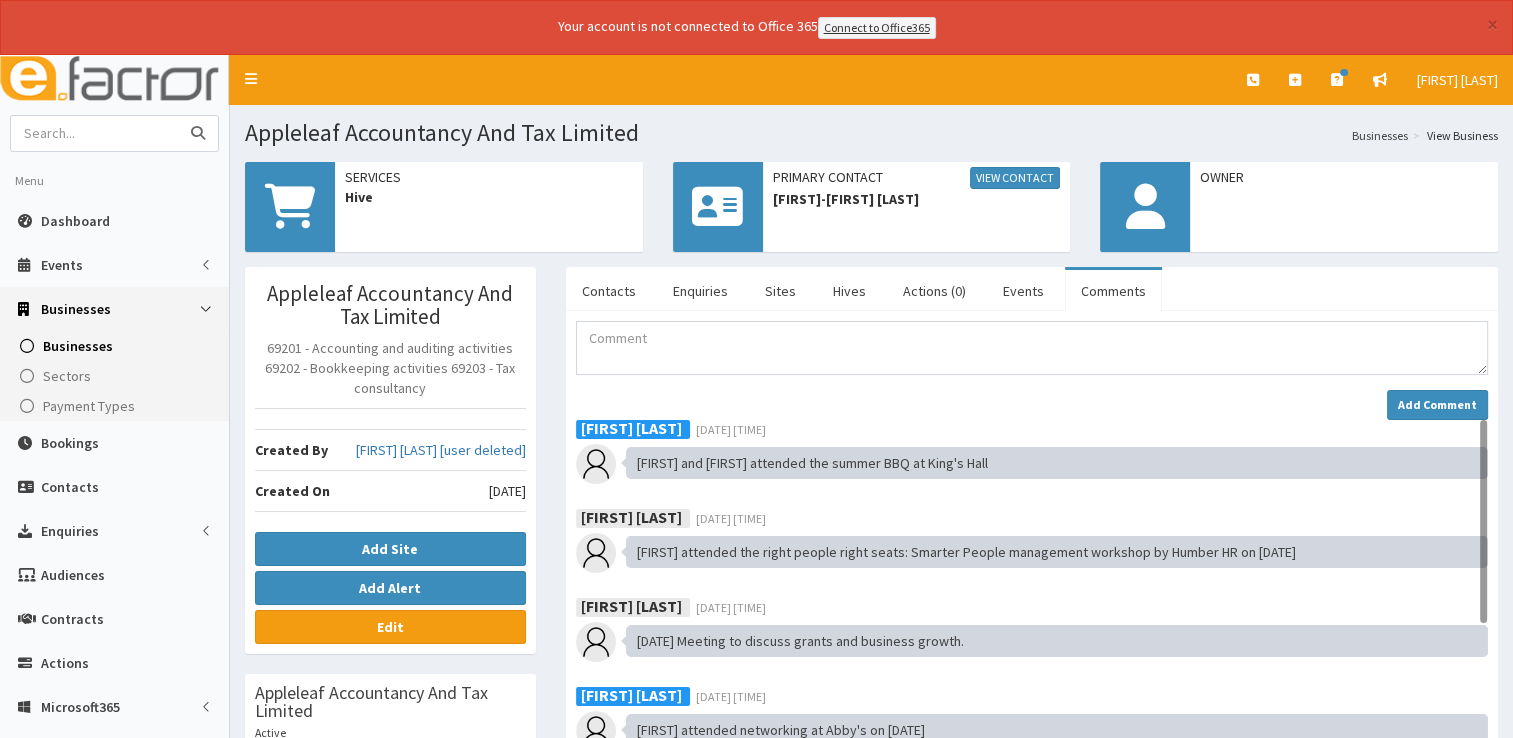 click at bounding box center (95, 133) 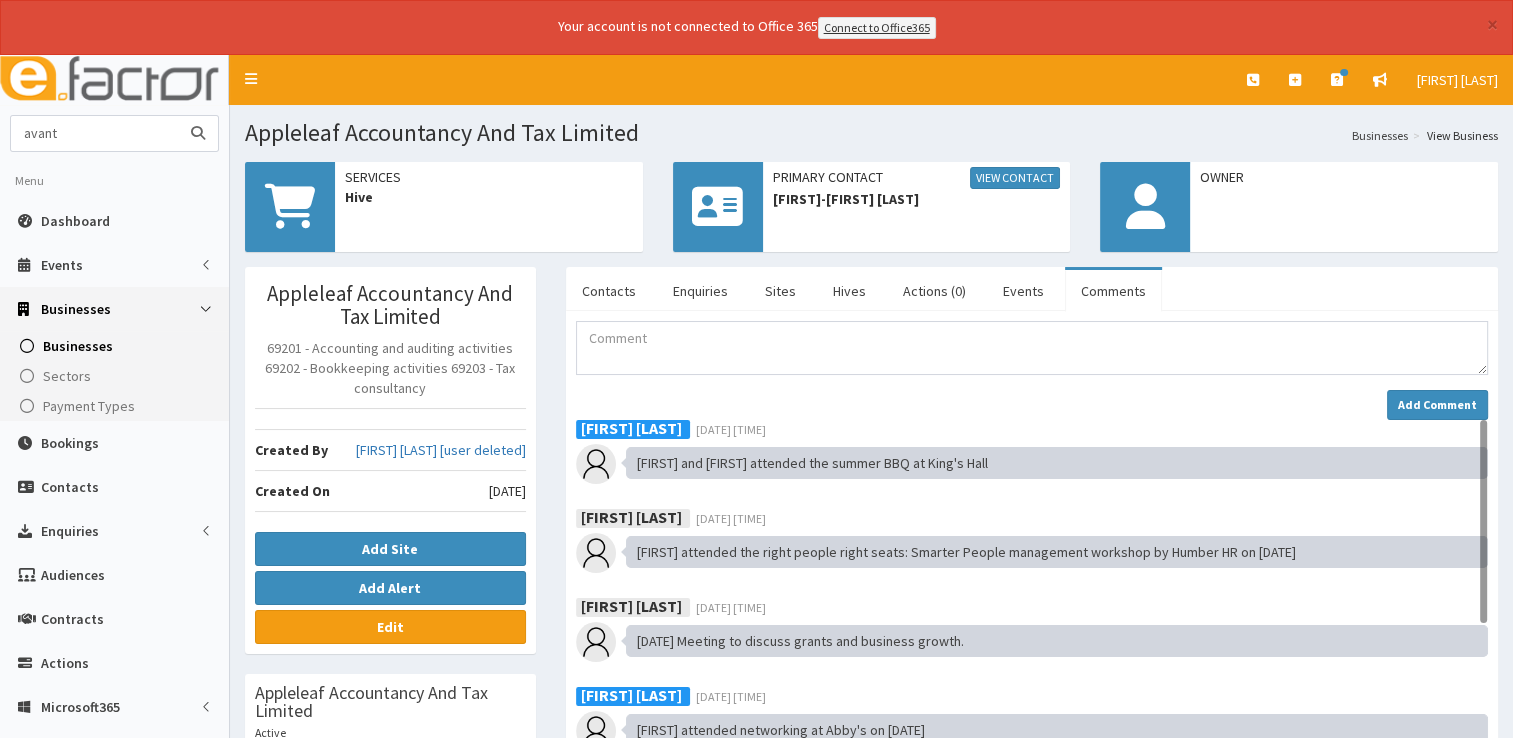 type on "avant" 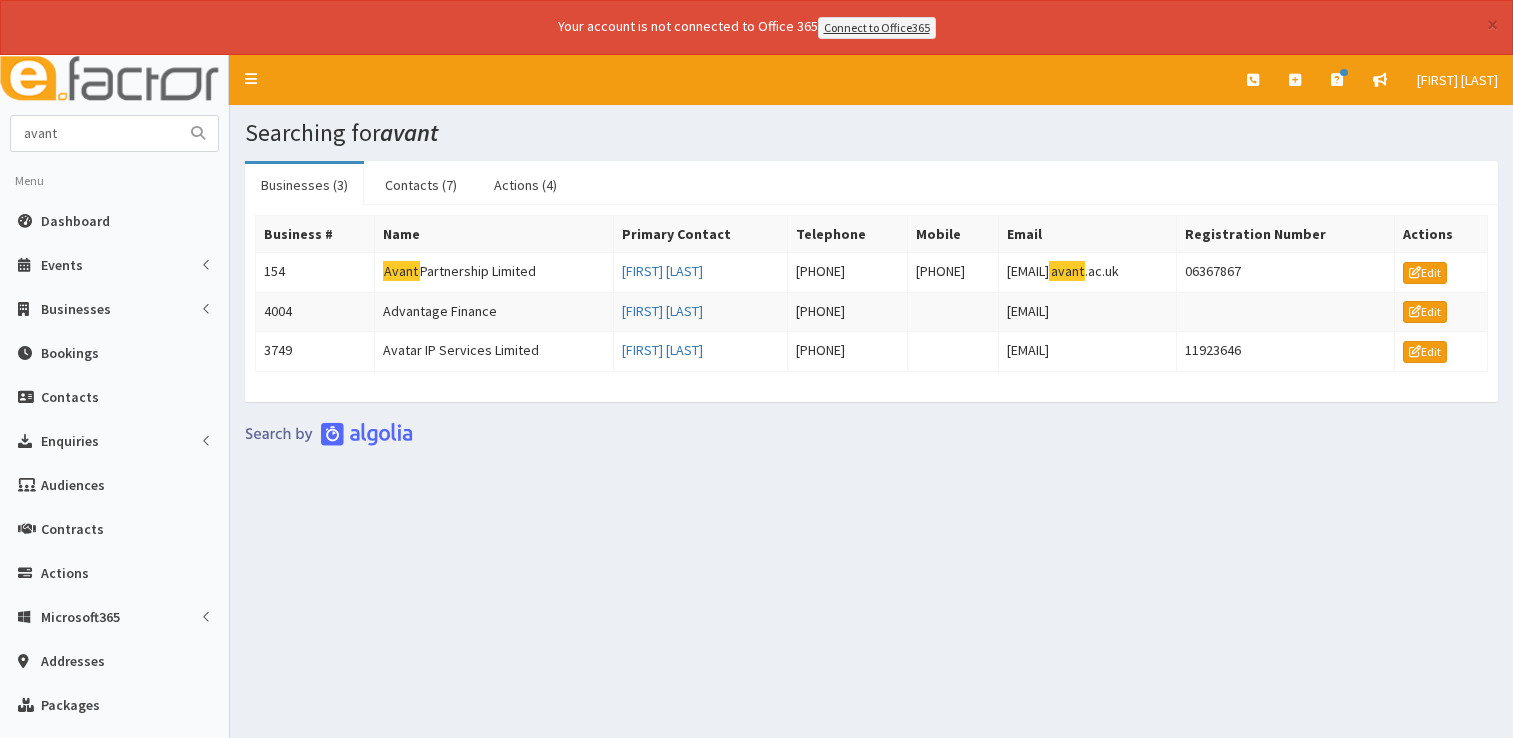 scroll, scrollTop: 0, scrollLeft: 0, axis: both 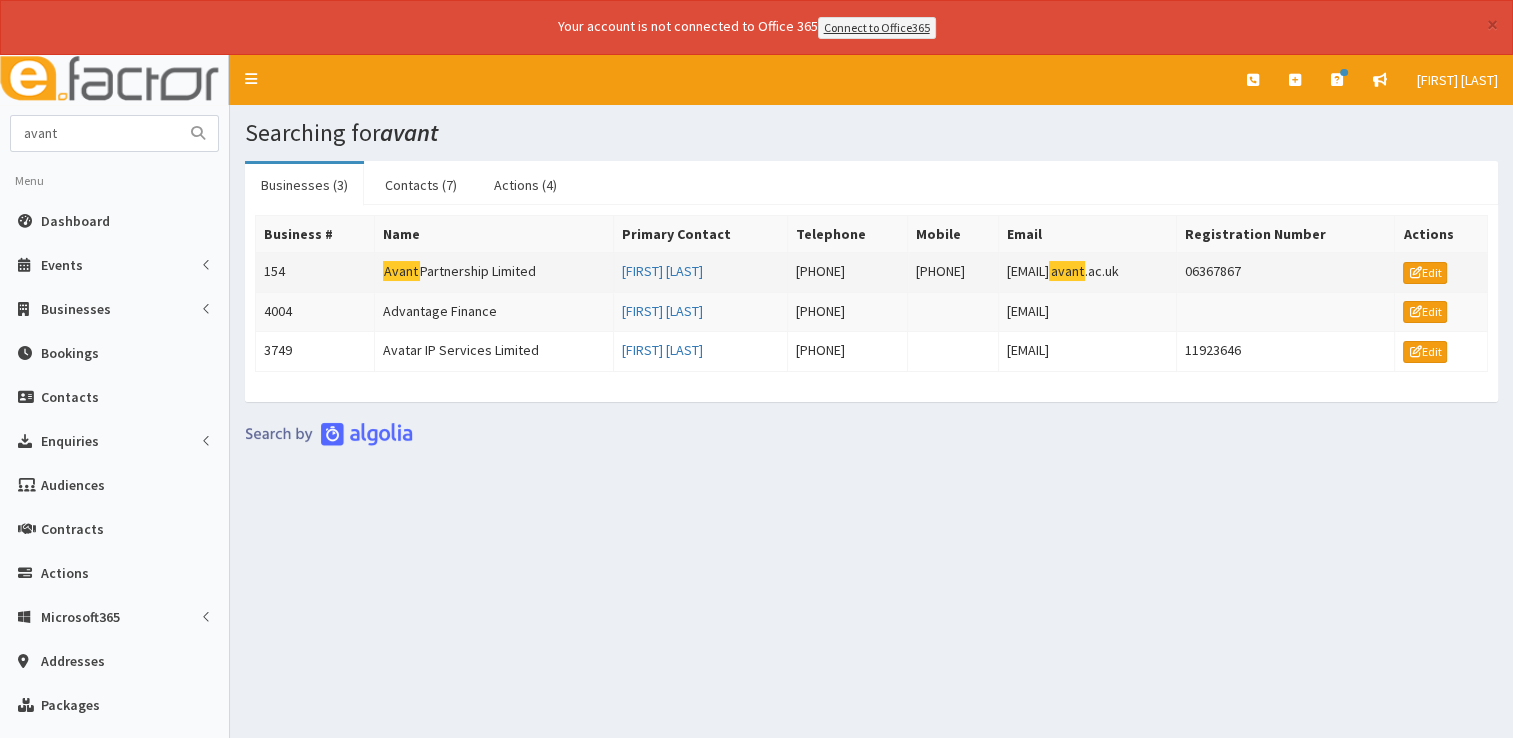 click on "Avant  Partnership  Limited" at bounding box center (493, 272) 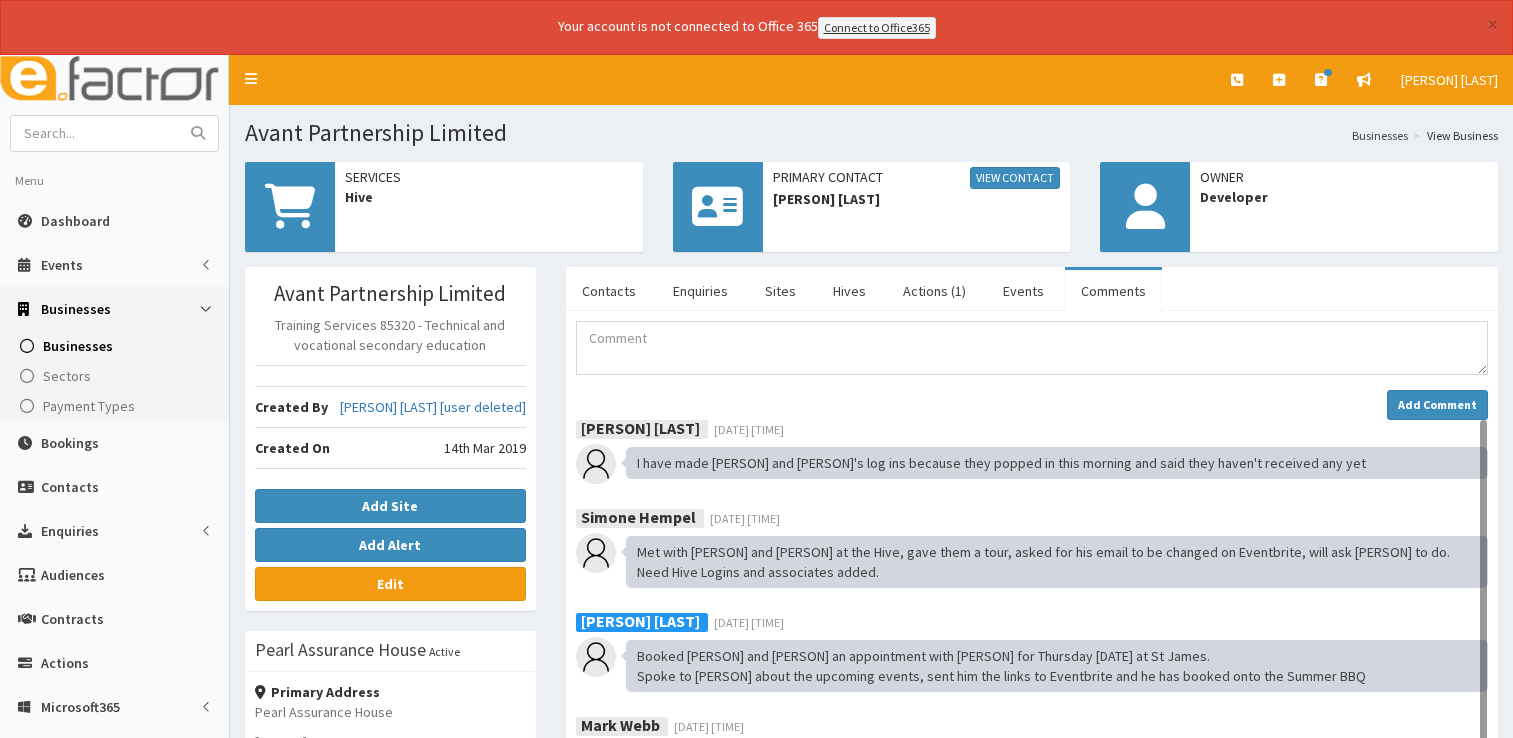 scroll, scrollTop: 0, scrollLeft: 0, axis: both 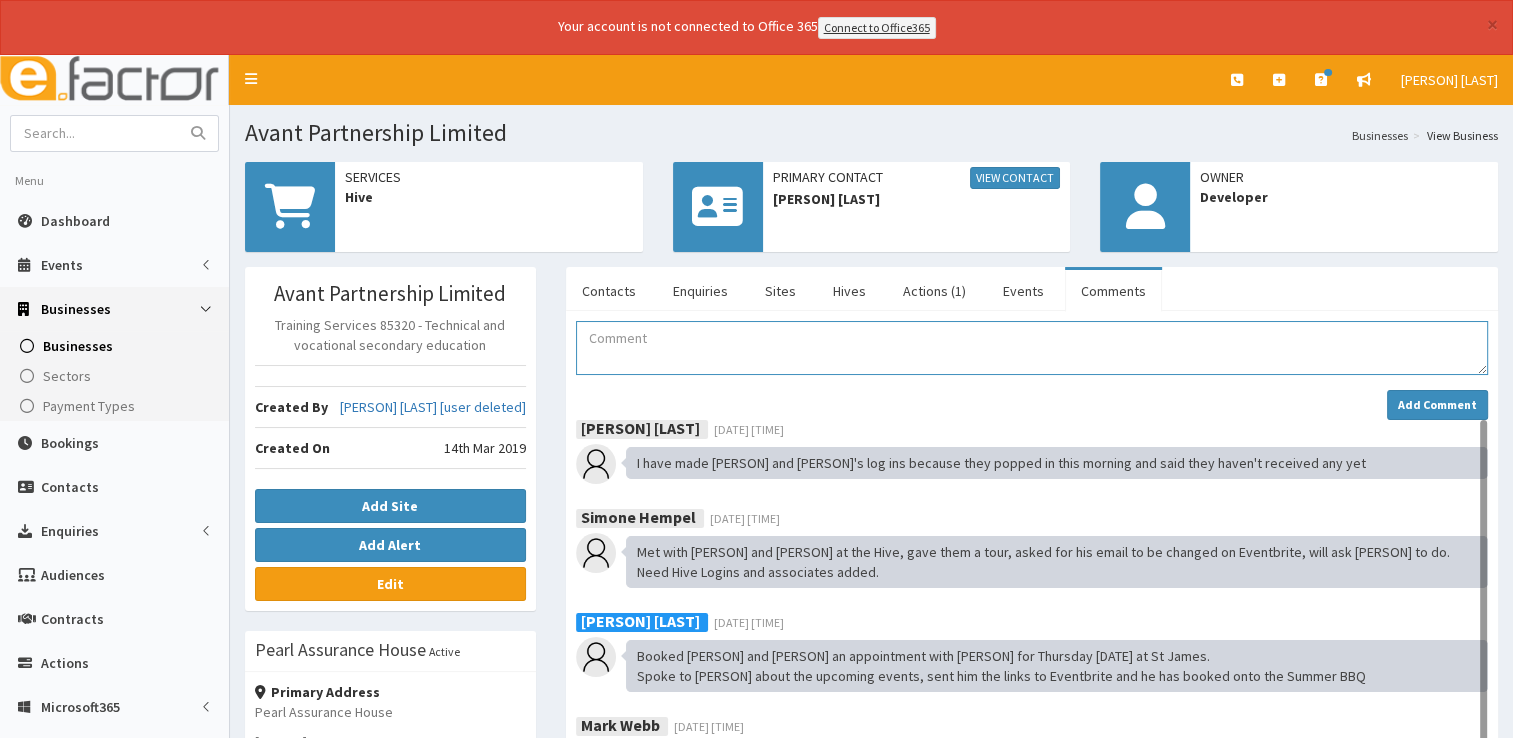 click at bounding box center [1032, 348] 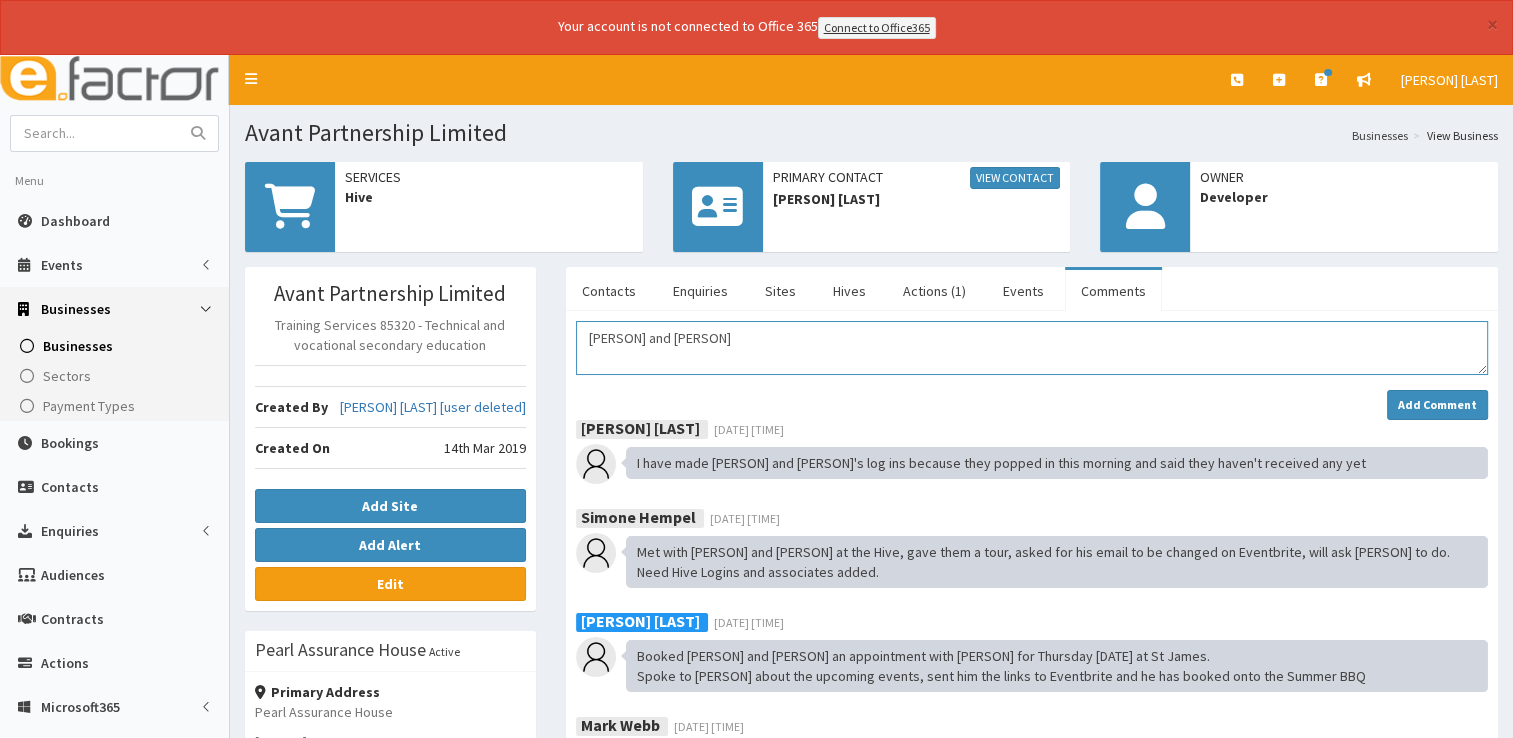 paste on "attended the summer BBQ at King's Hall" 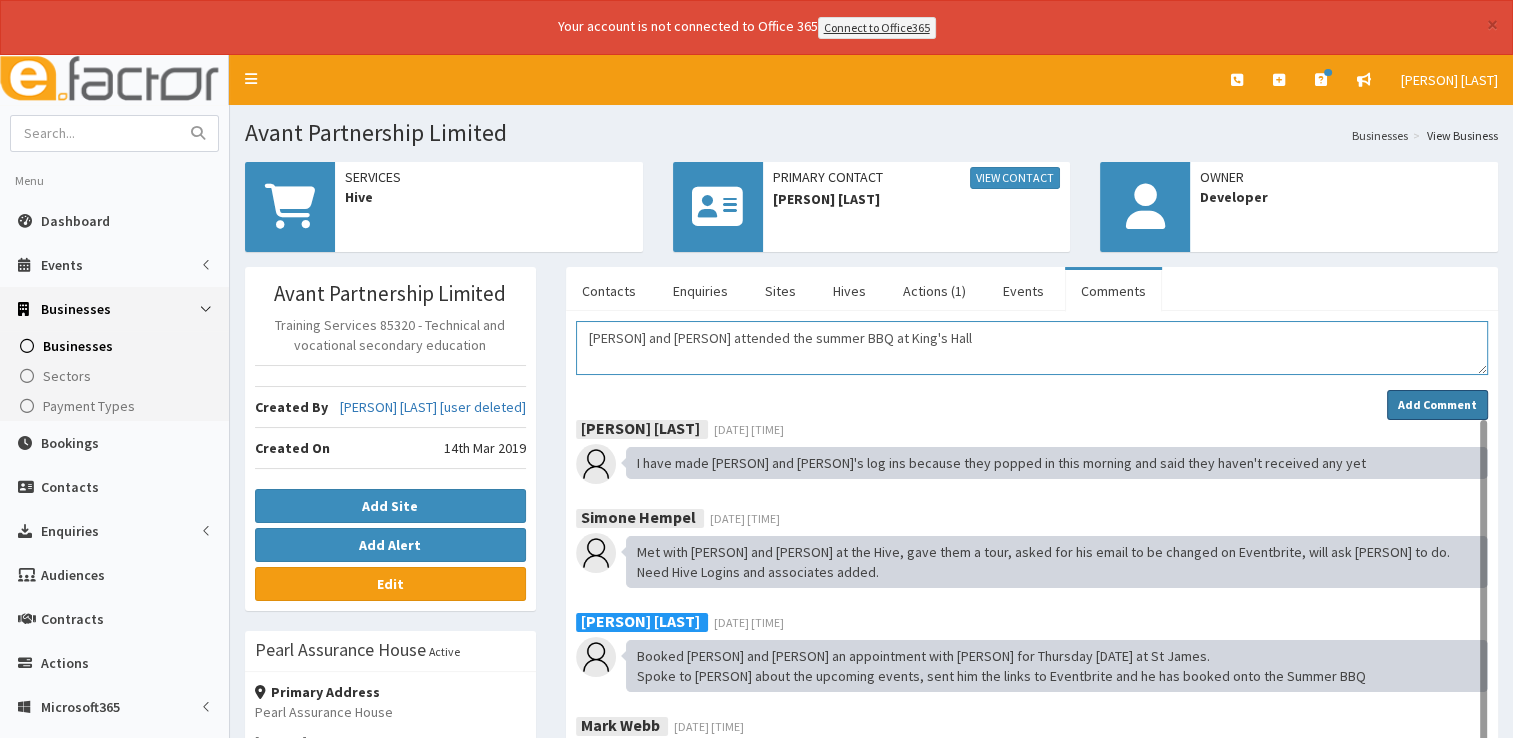 type on "Simon and Alysha attended the summer BBQ at King's Hall" 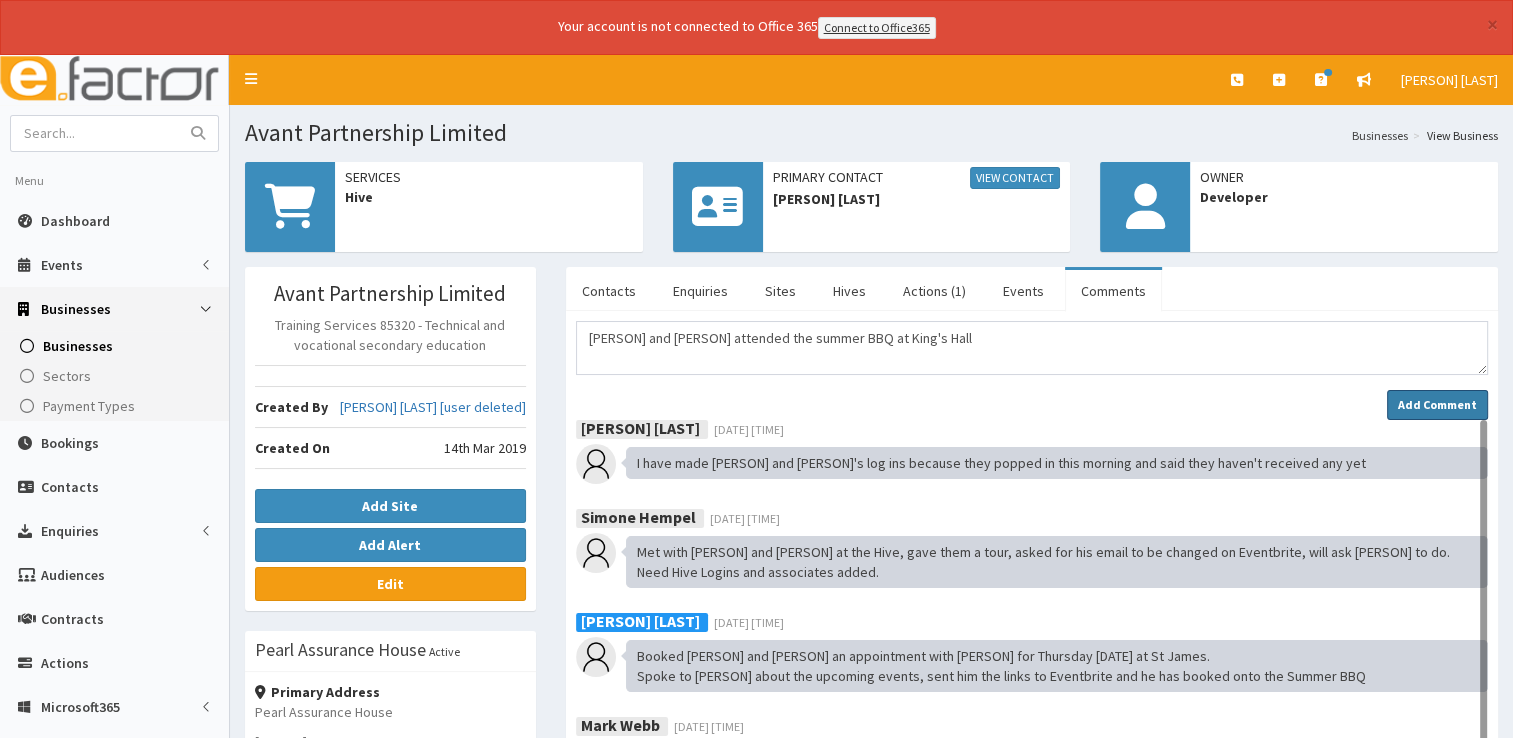 click on "Add Comment" at bounding box center (1437, 404) 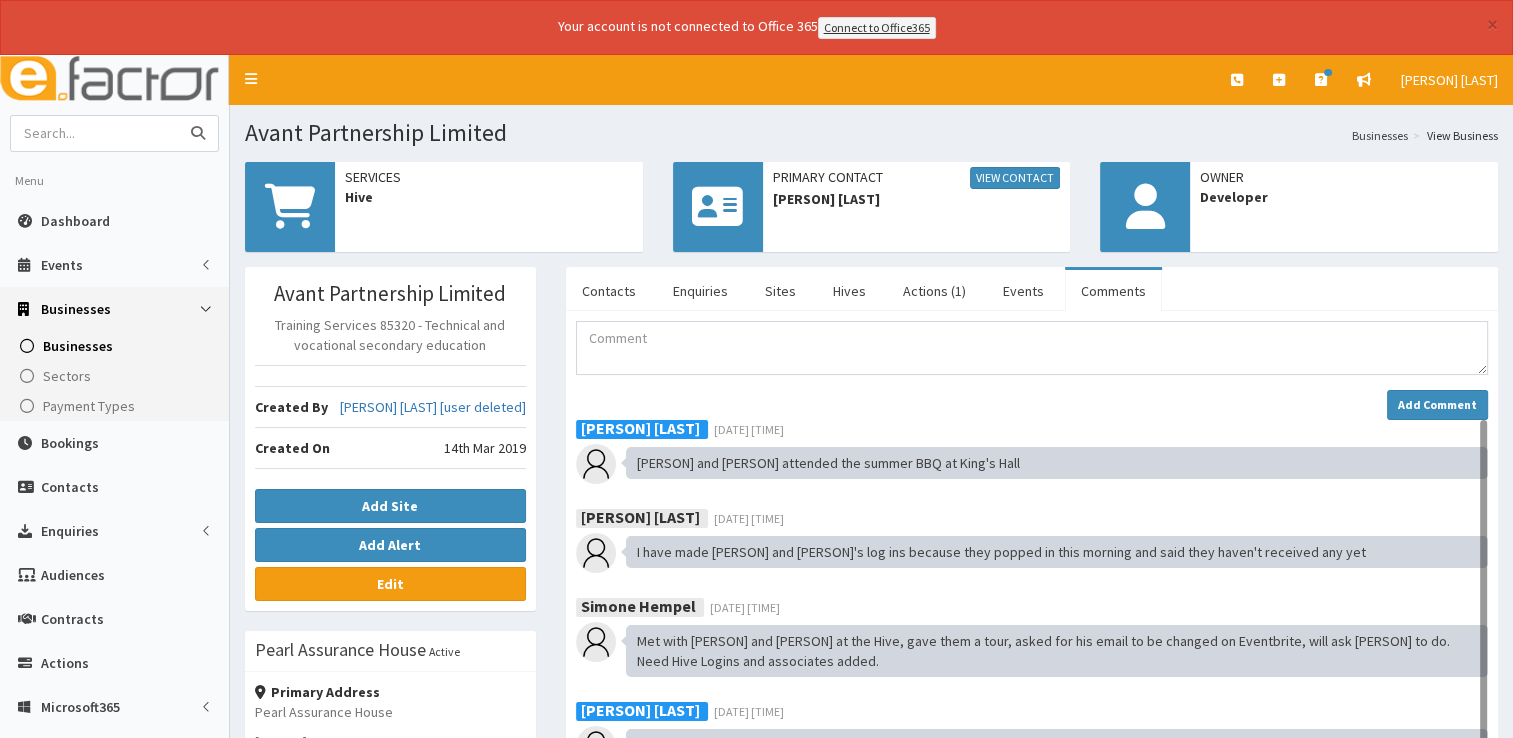 click at bounding box center (95, 133) 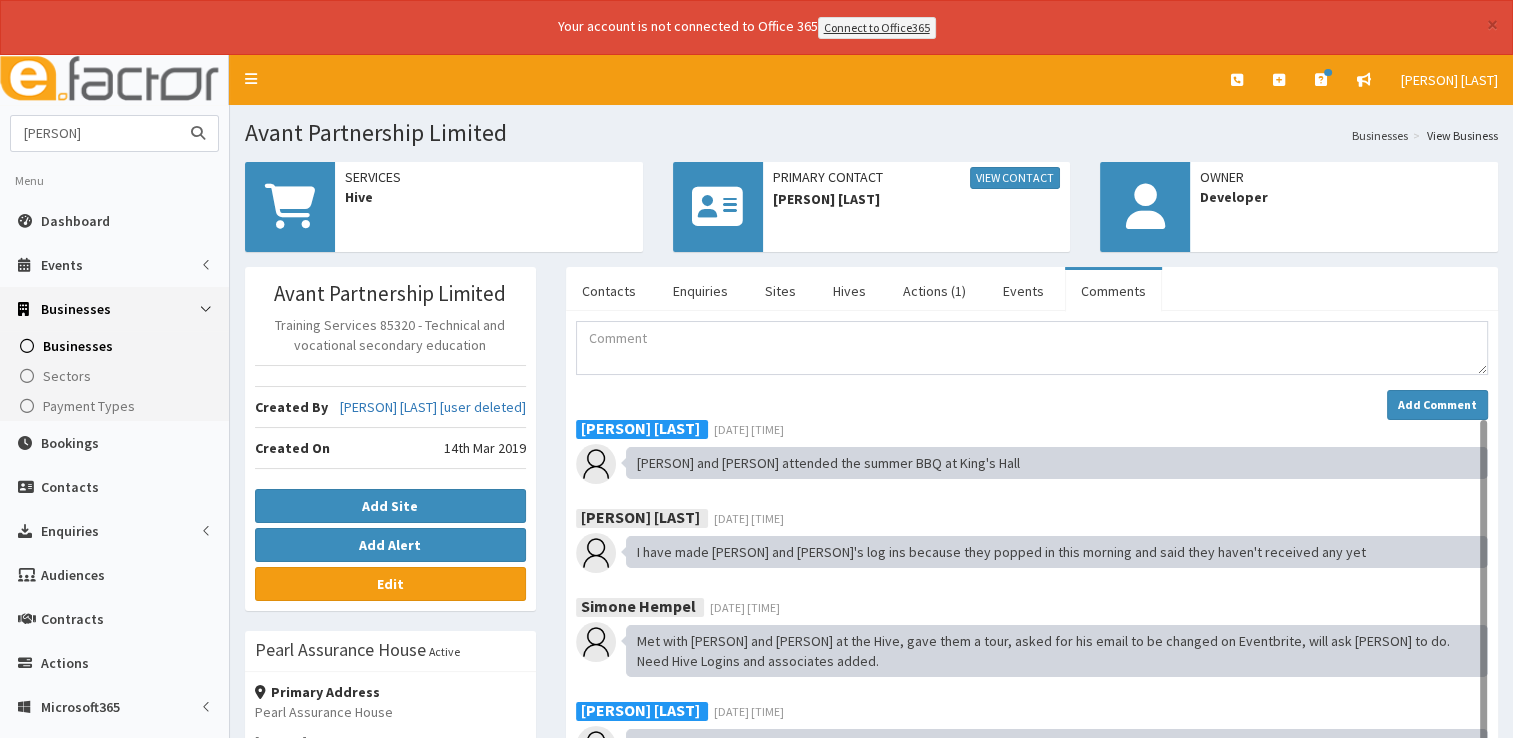 type on "becks" 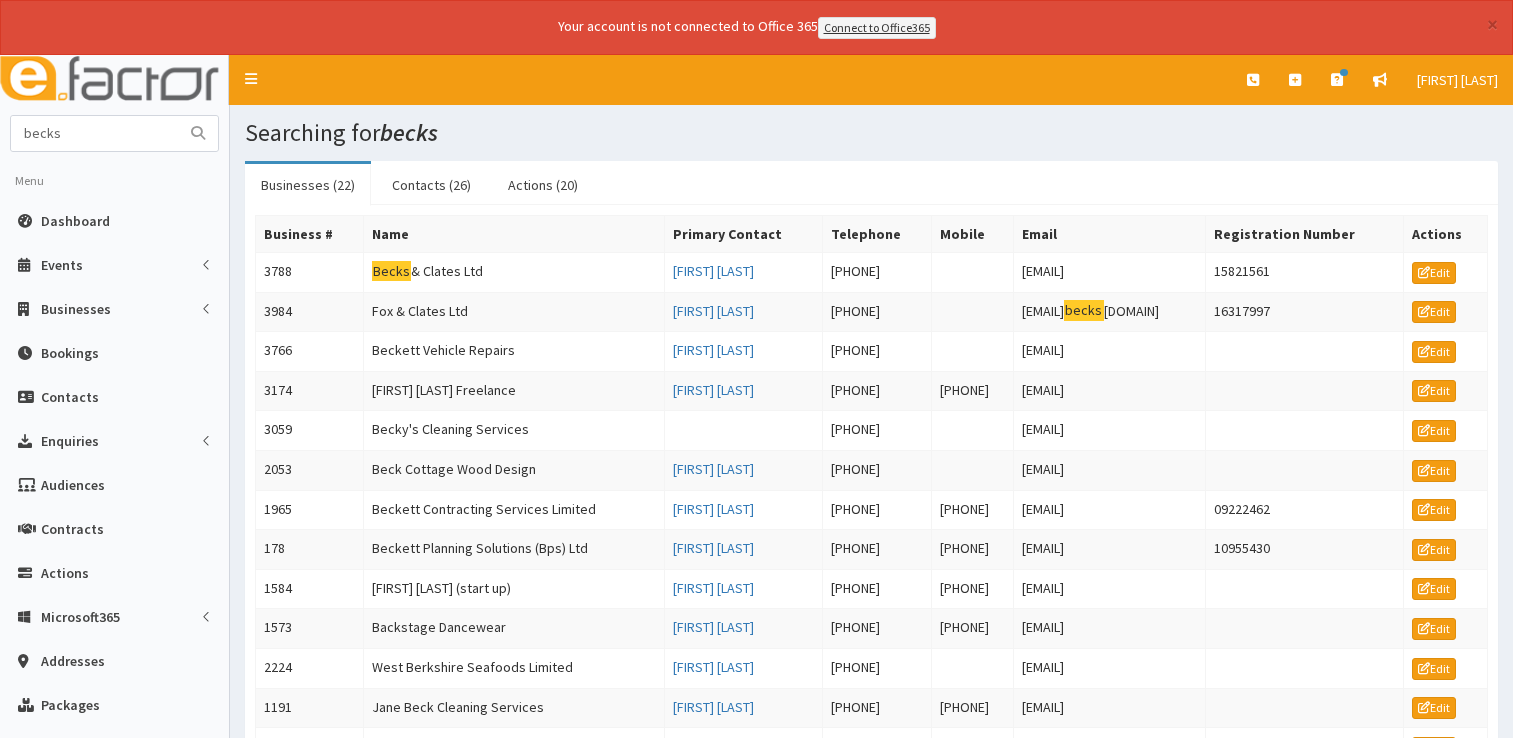 scroll, scrollTop: 0, scrollLeft: 0, axis: both 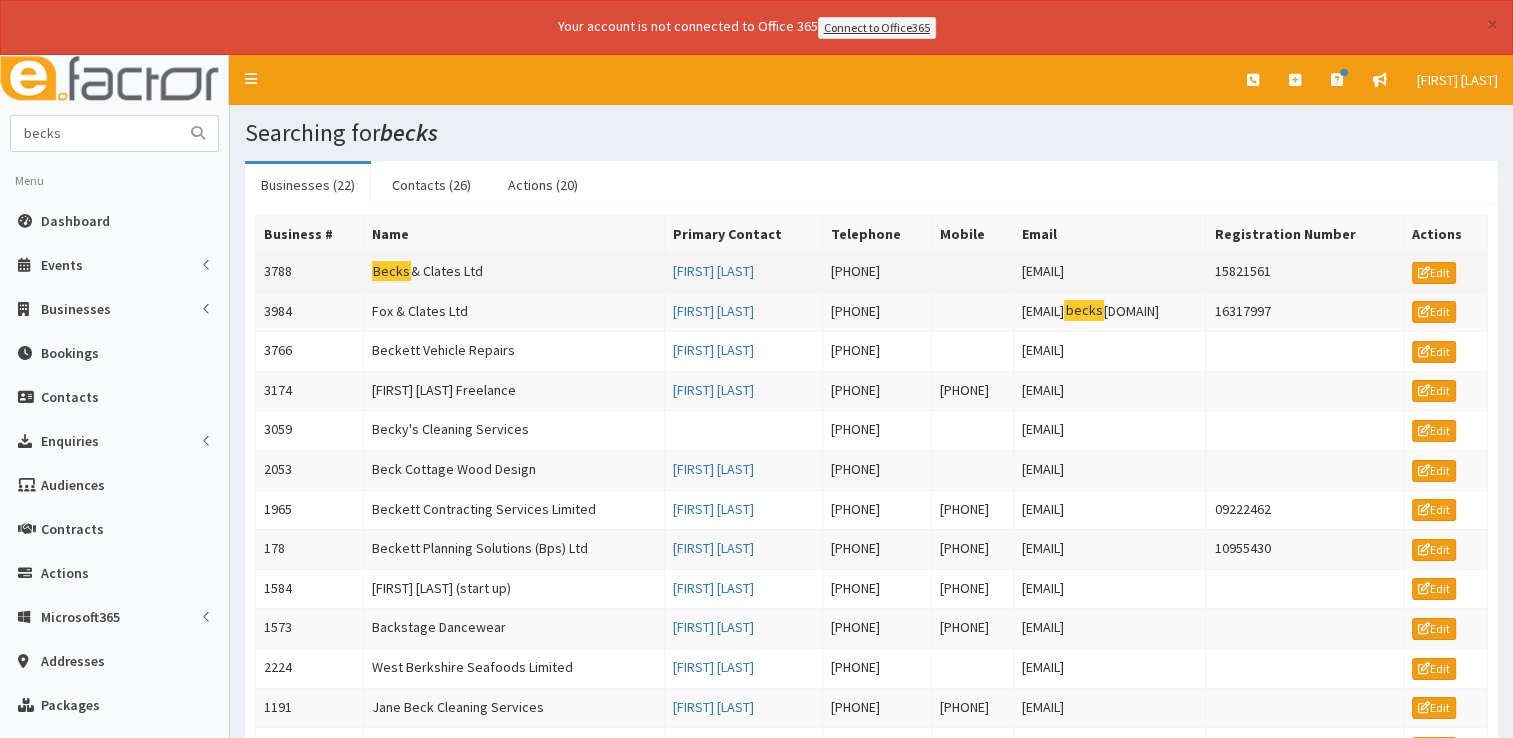 click on "Becks" 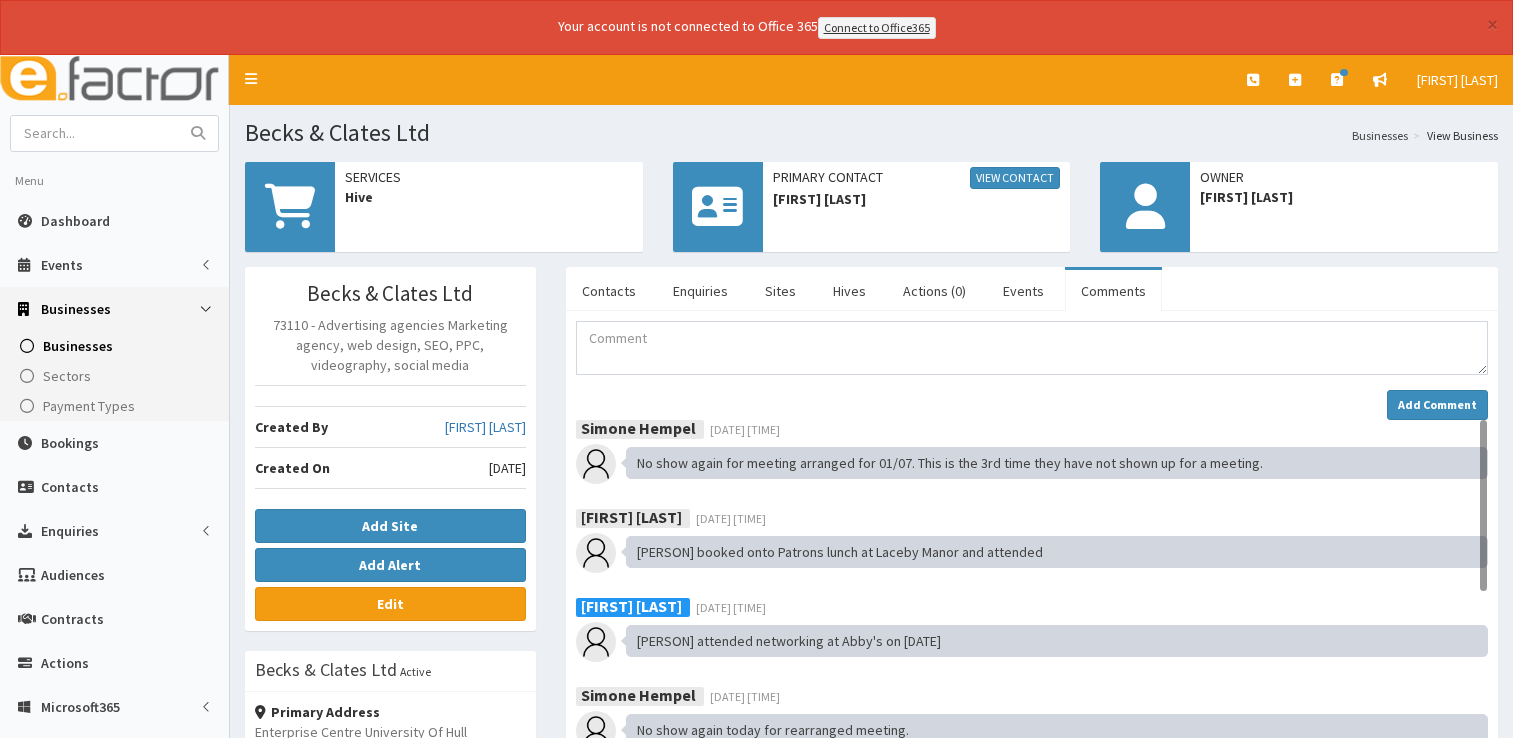 scroll, scrollTop: 0, scrollLeft: 0, axis: both 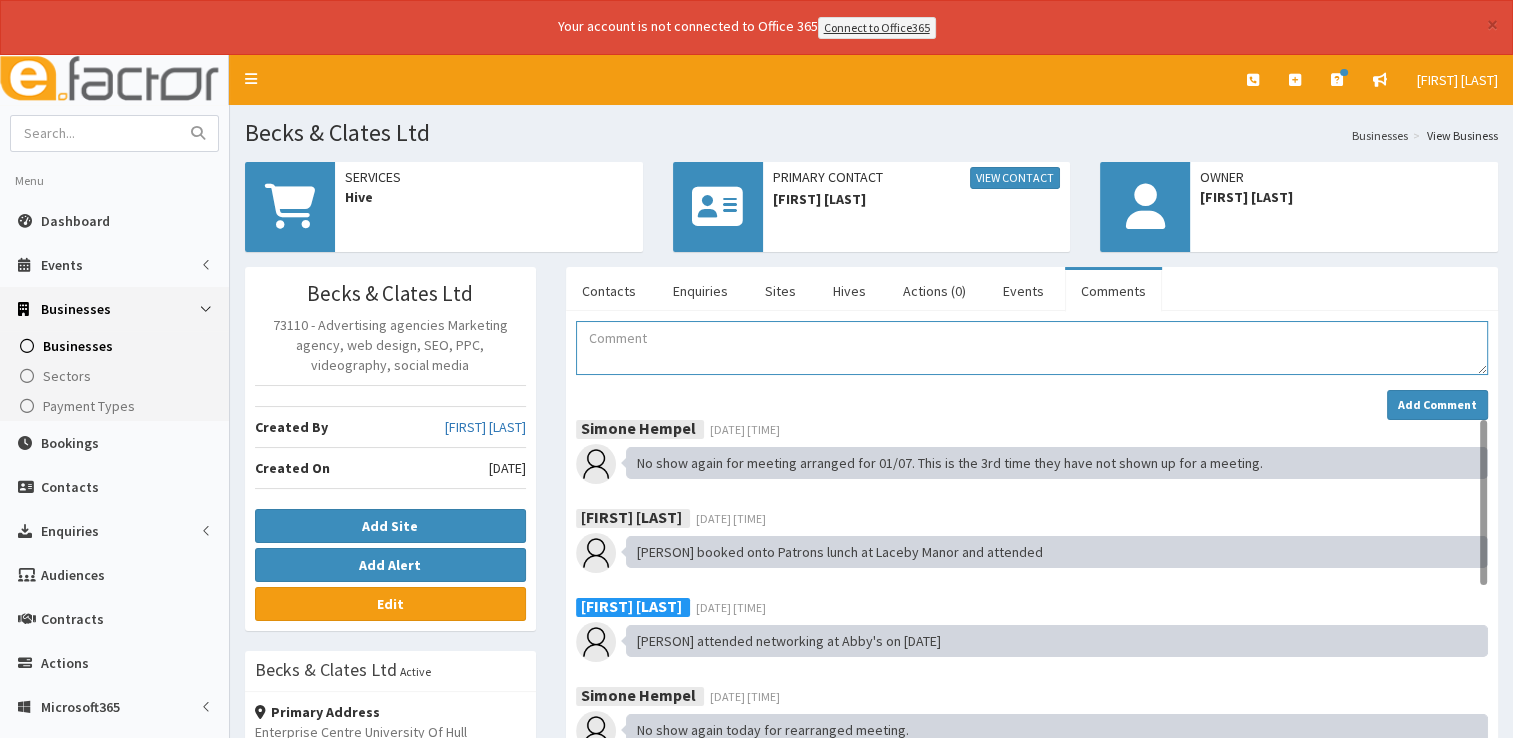click at bounding box center (1032, 348) 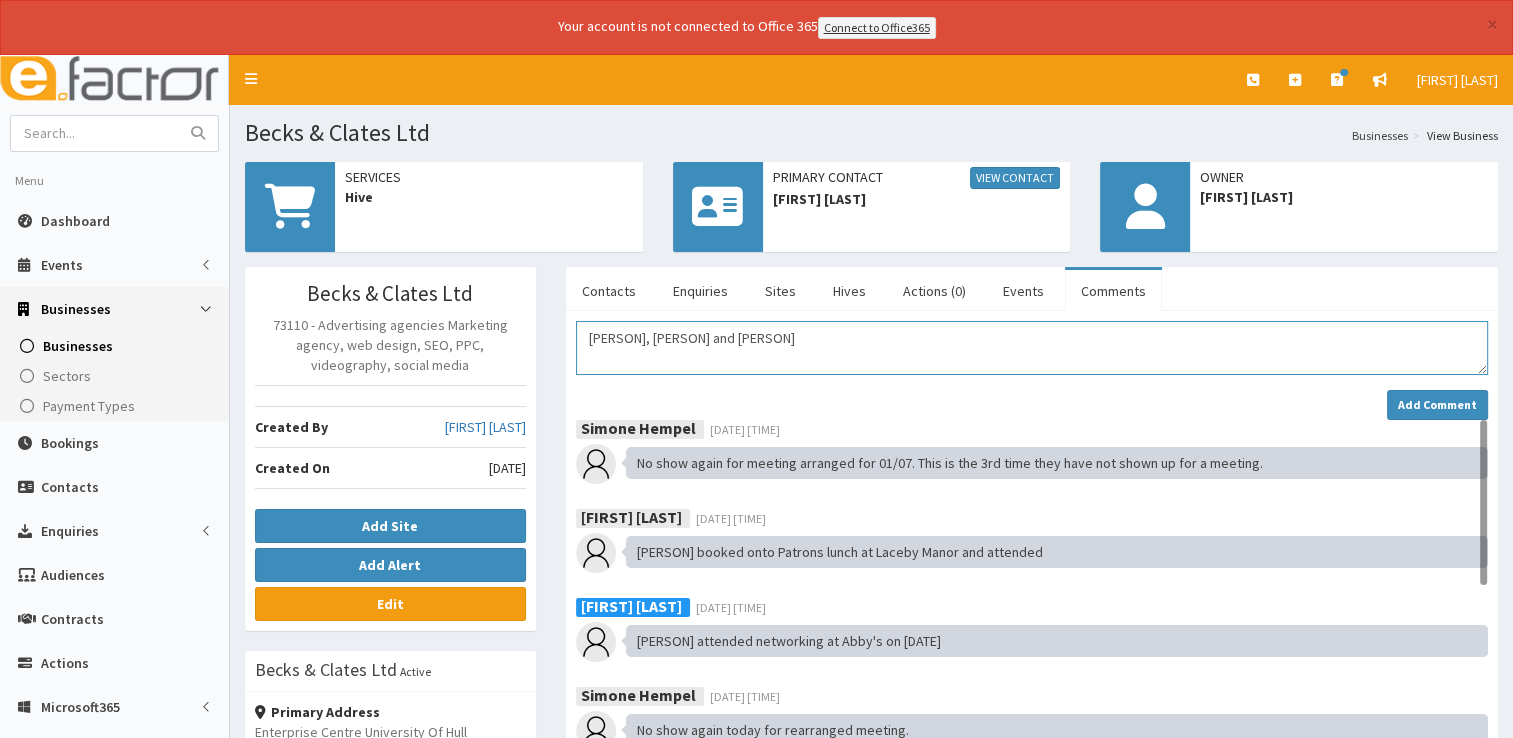 paste on "attended the summer BBQ at King's Hall" 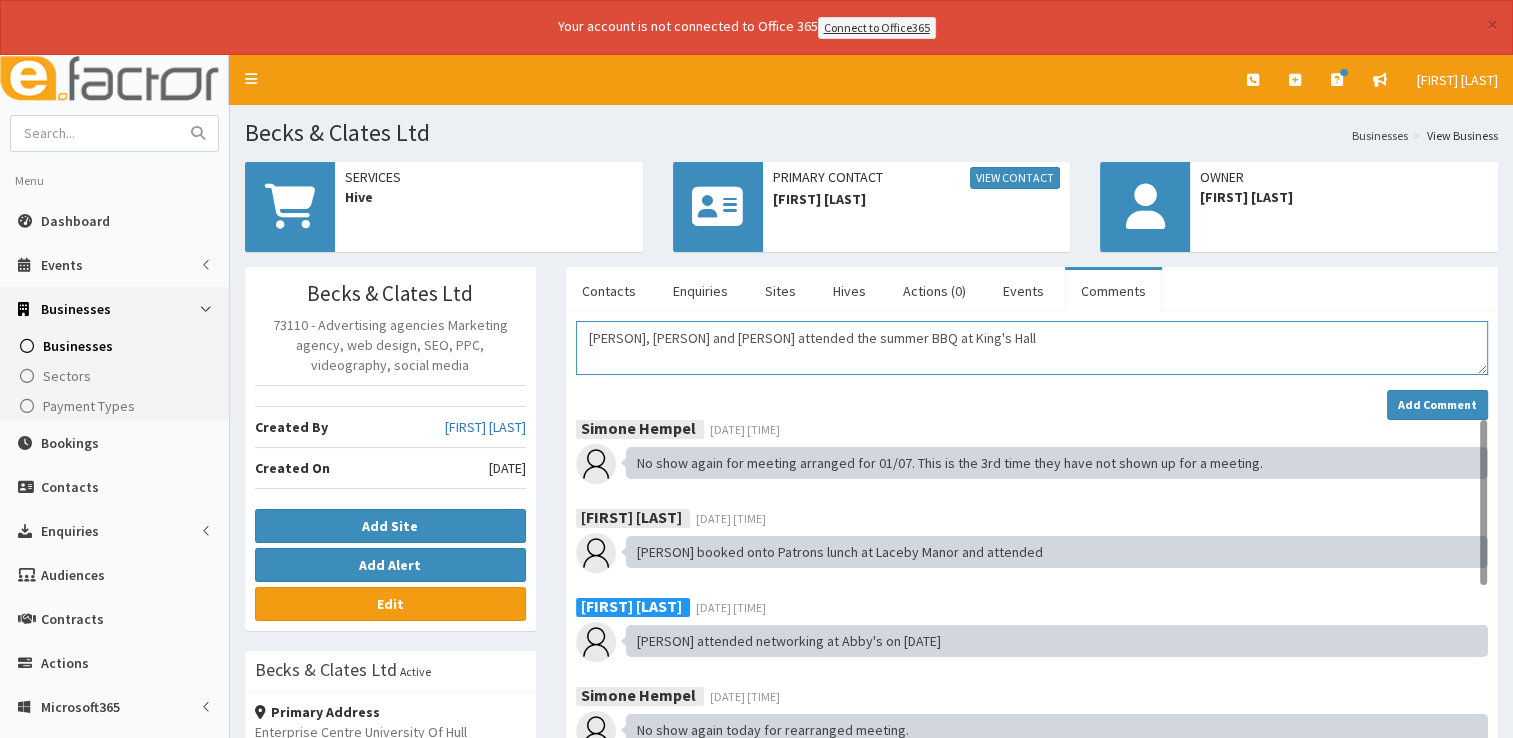click on "Owen, Ppap and Taylor attended the summer BBQ at King's Hall" at bounding box center (1032, 348) 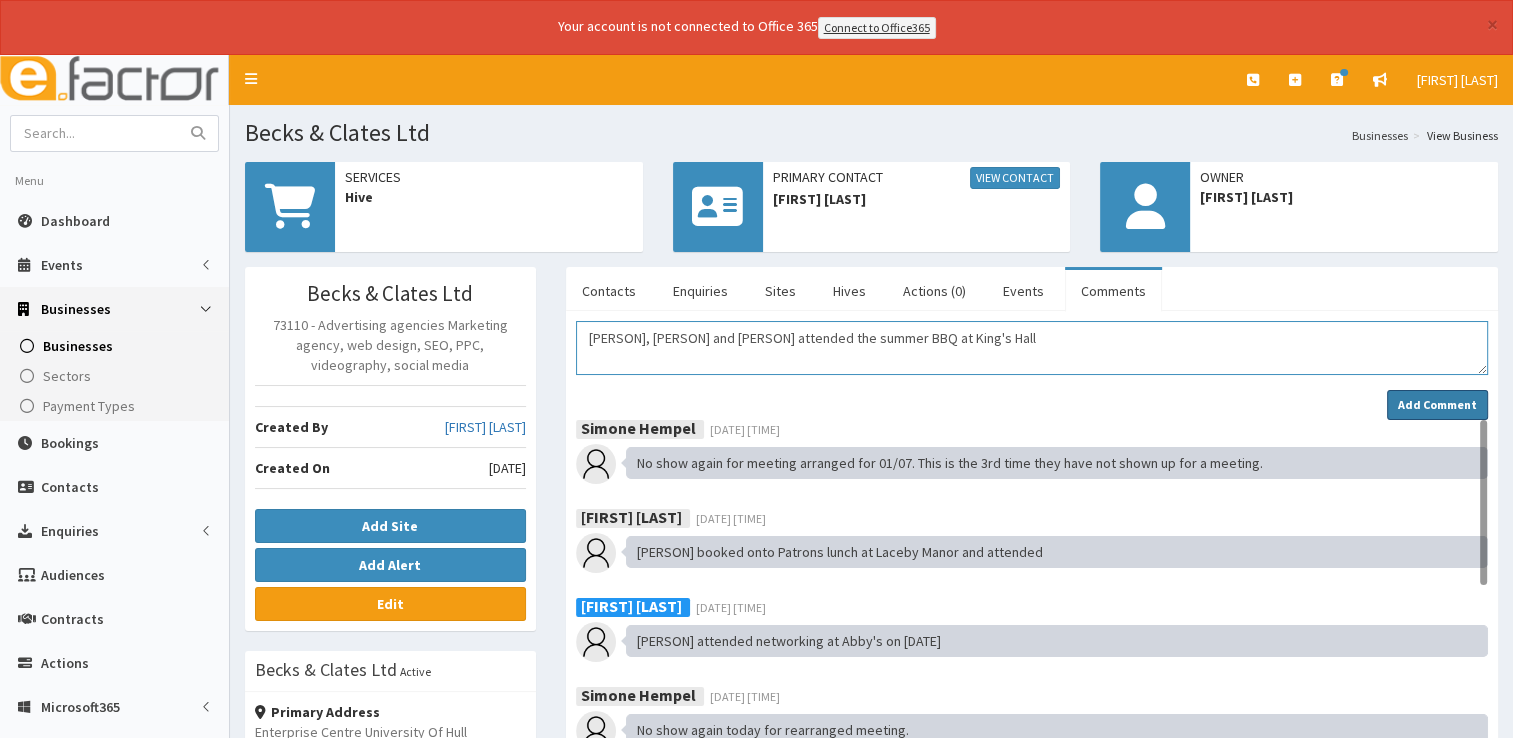 type on "Owen, Papp and Taylor attended the summer BBQ at King's Hall" 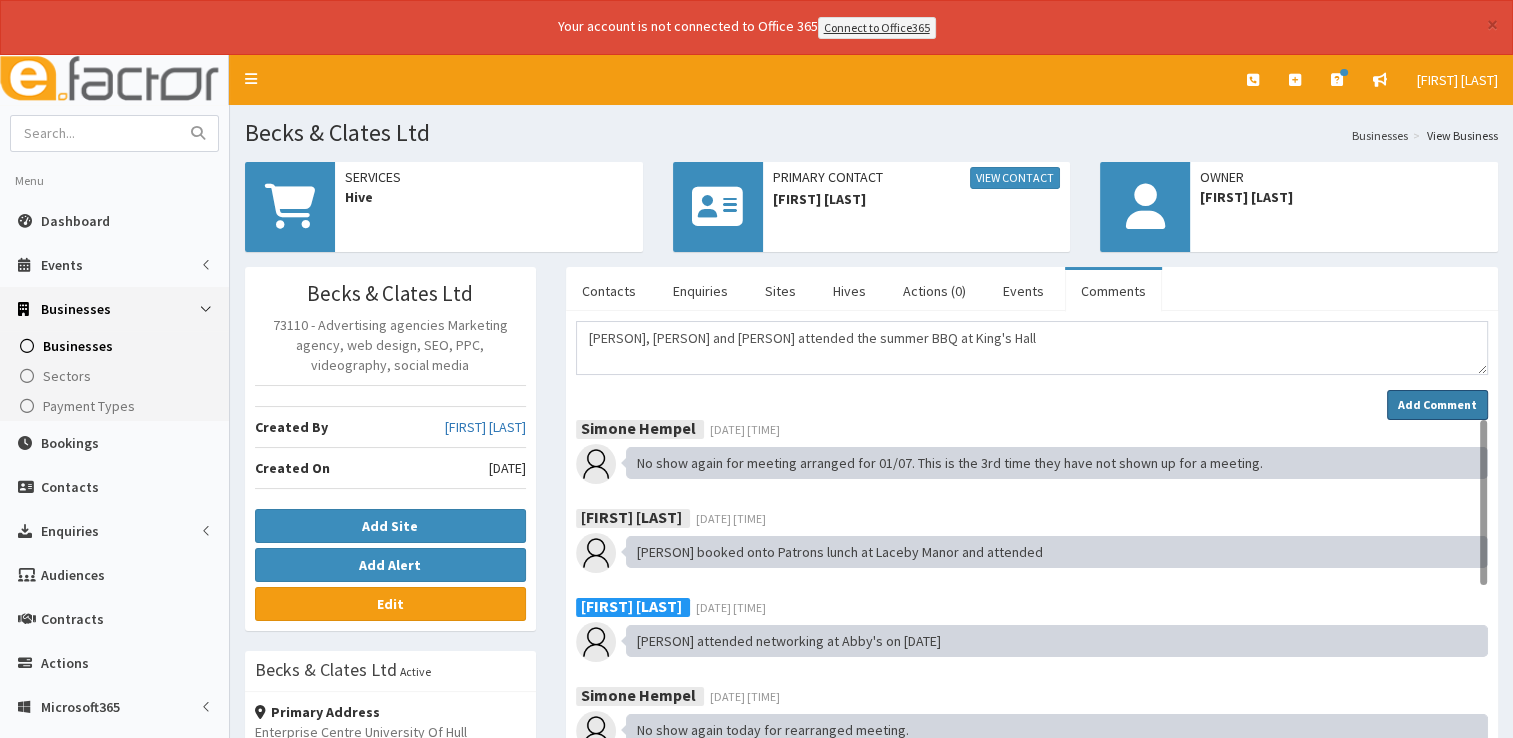 click on "Add Comment" at bounding box center (1437, 404) 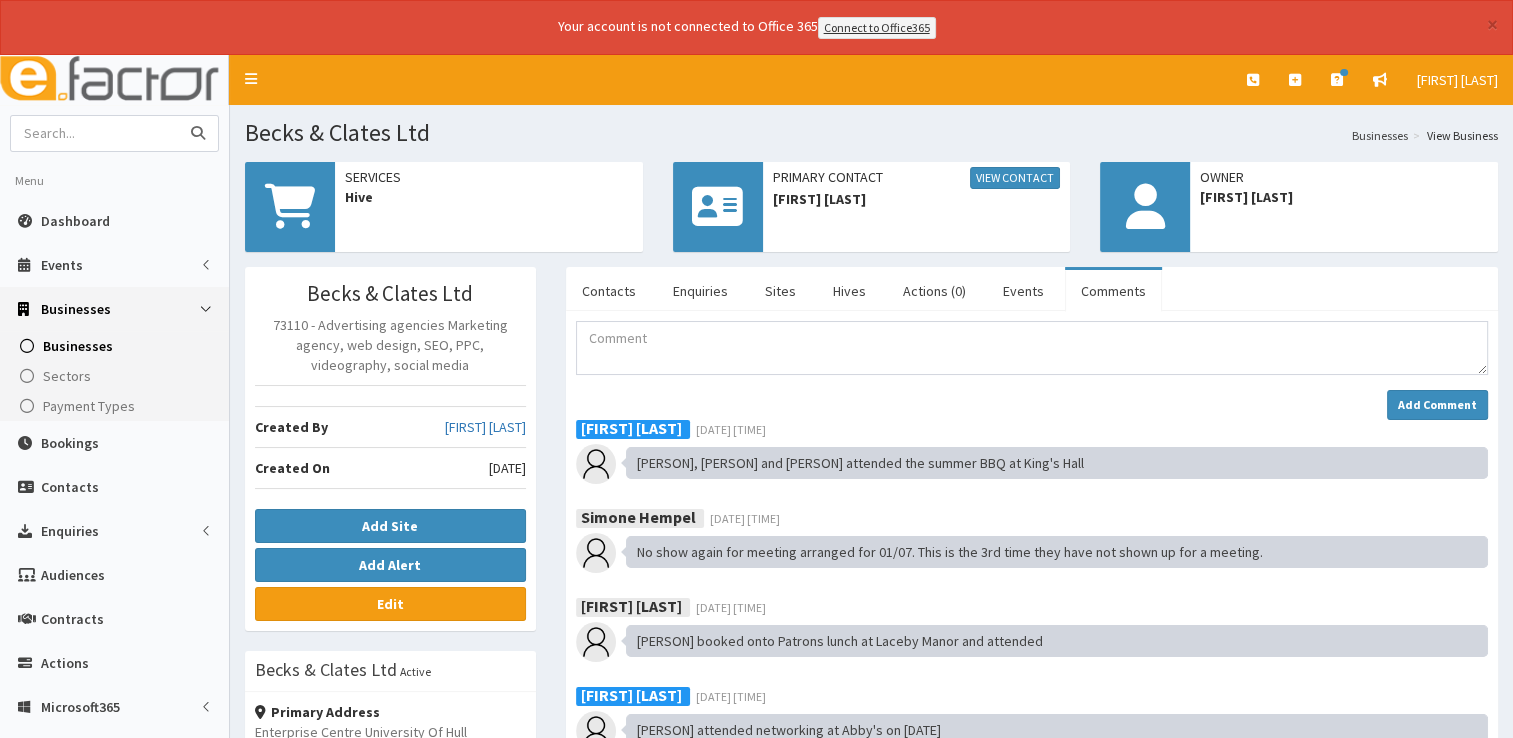 click at bounding box center [95, 133] 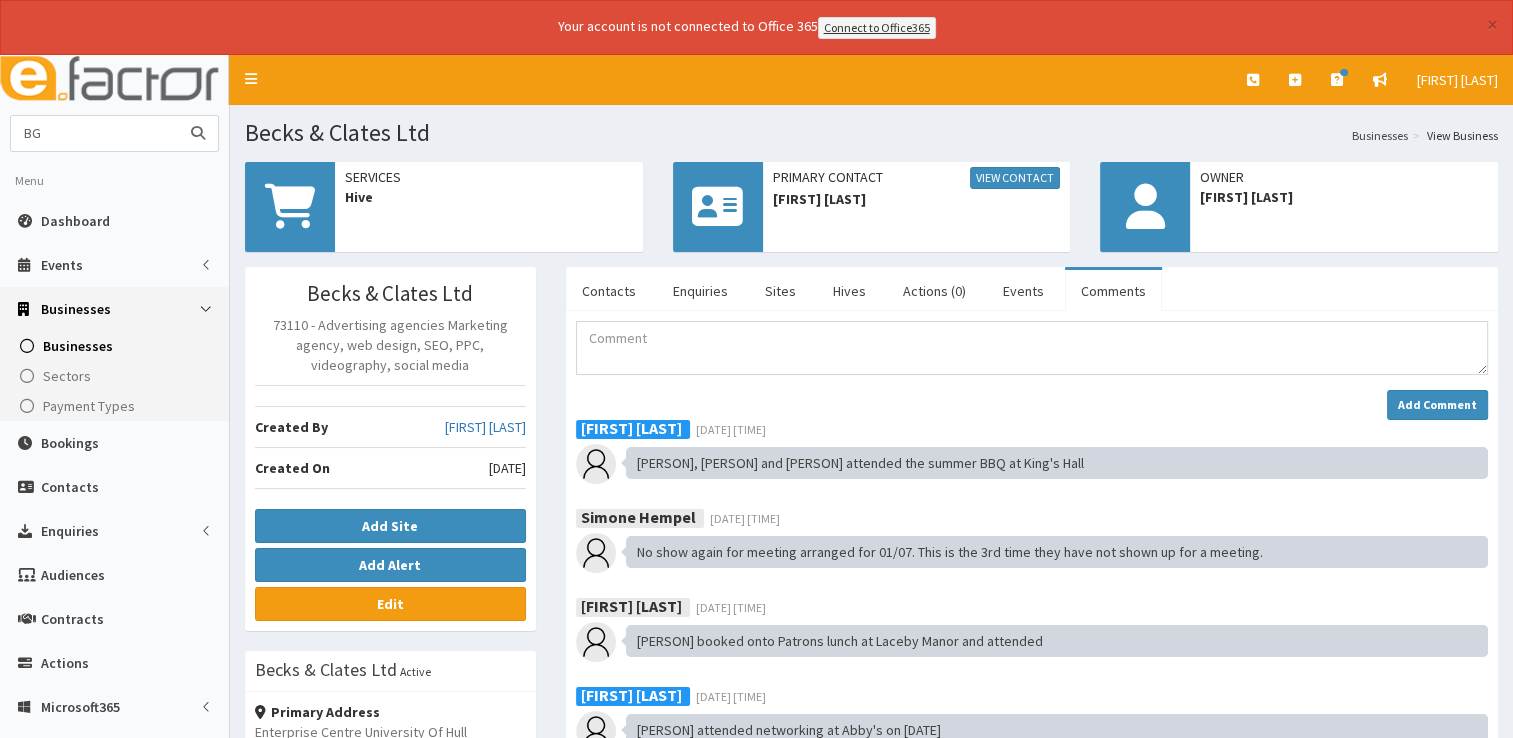 type on "BG" 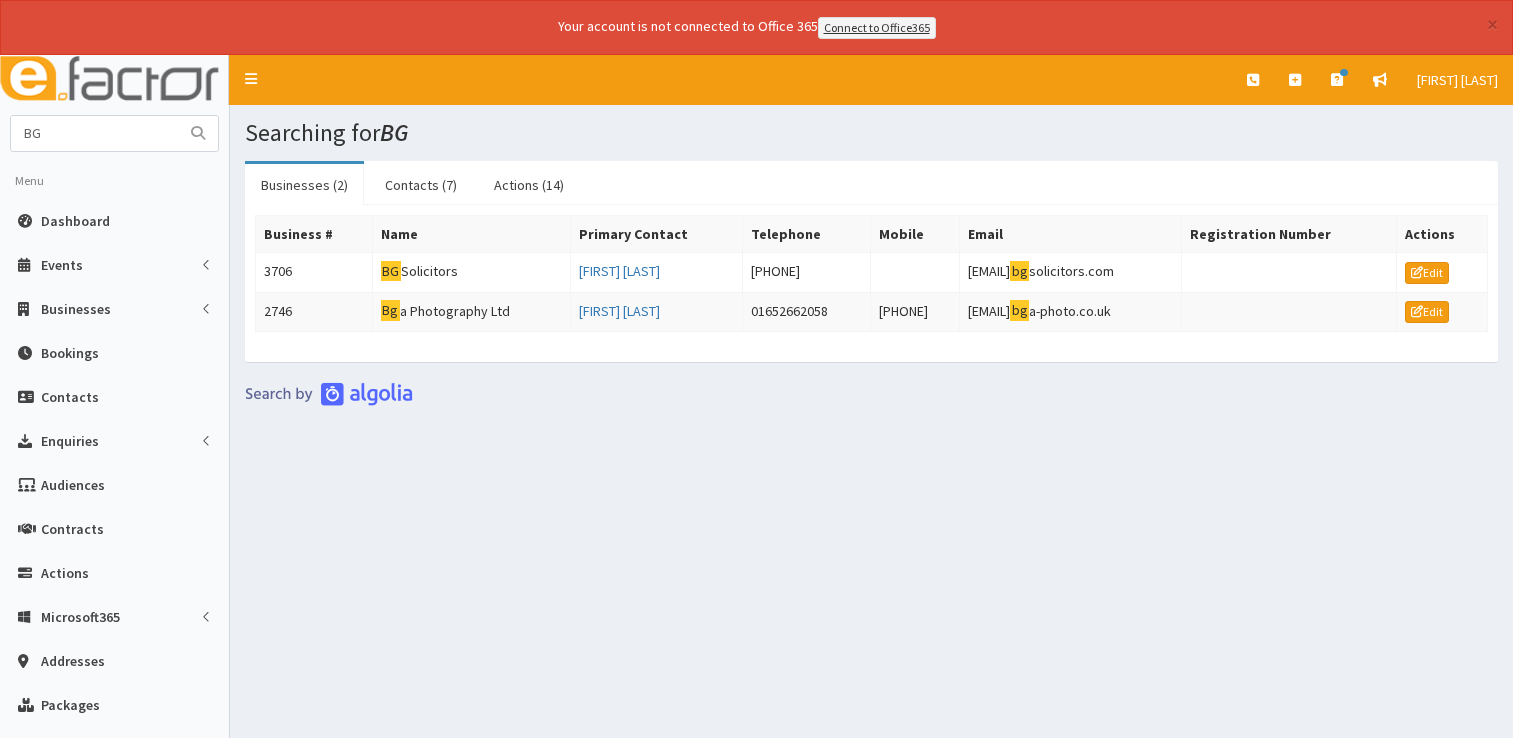 scroll, scrollTop: 0, scrollLeft: 0, axis: both 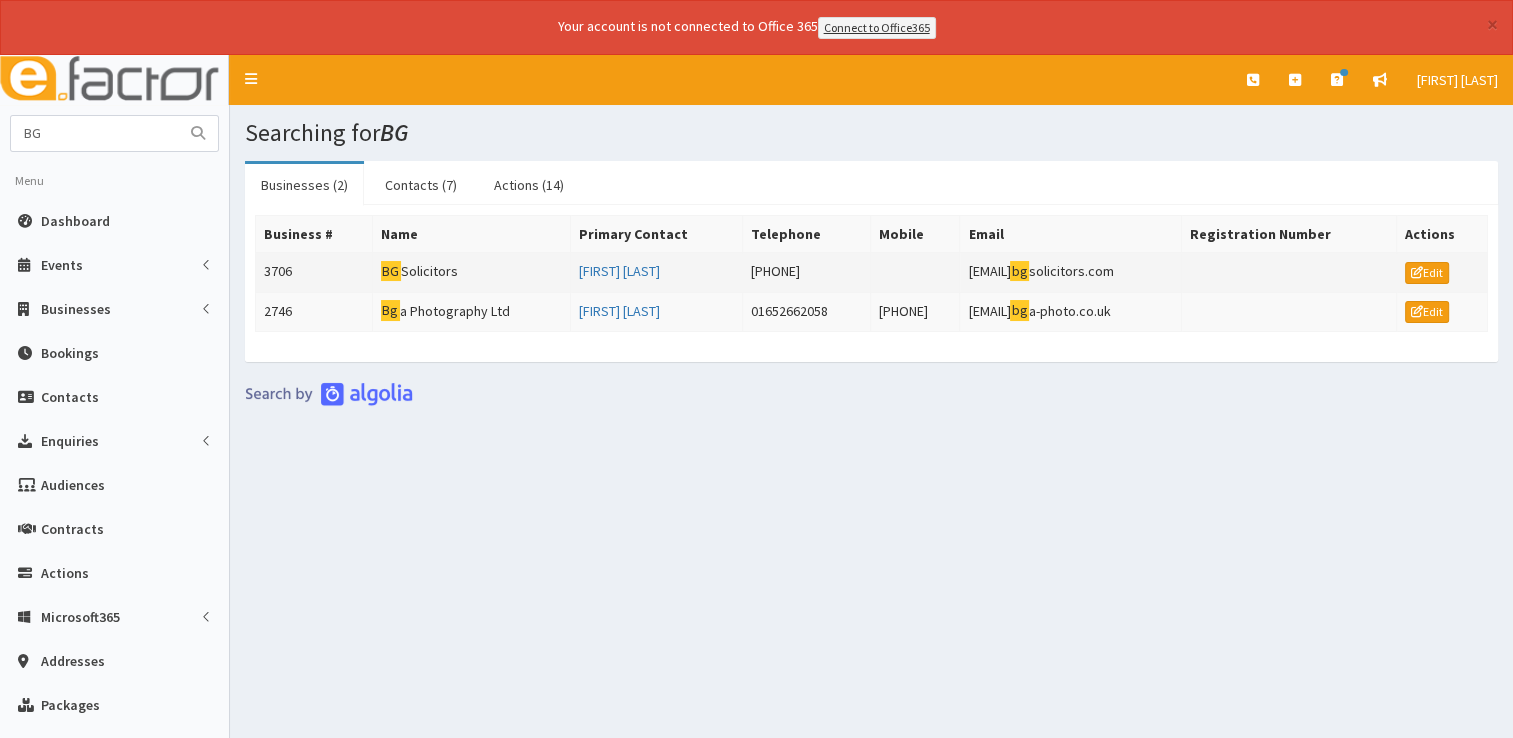 click on "BG  Solicitors" at bounding box center [472, 272] 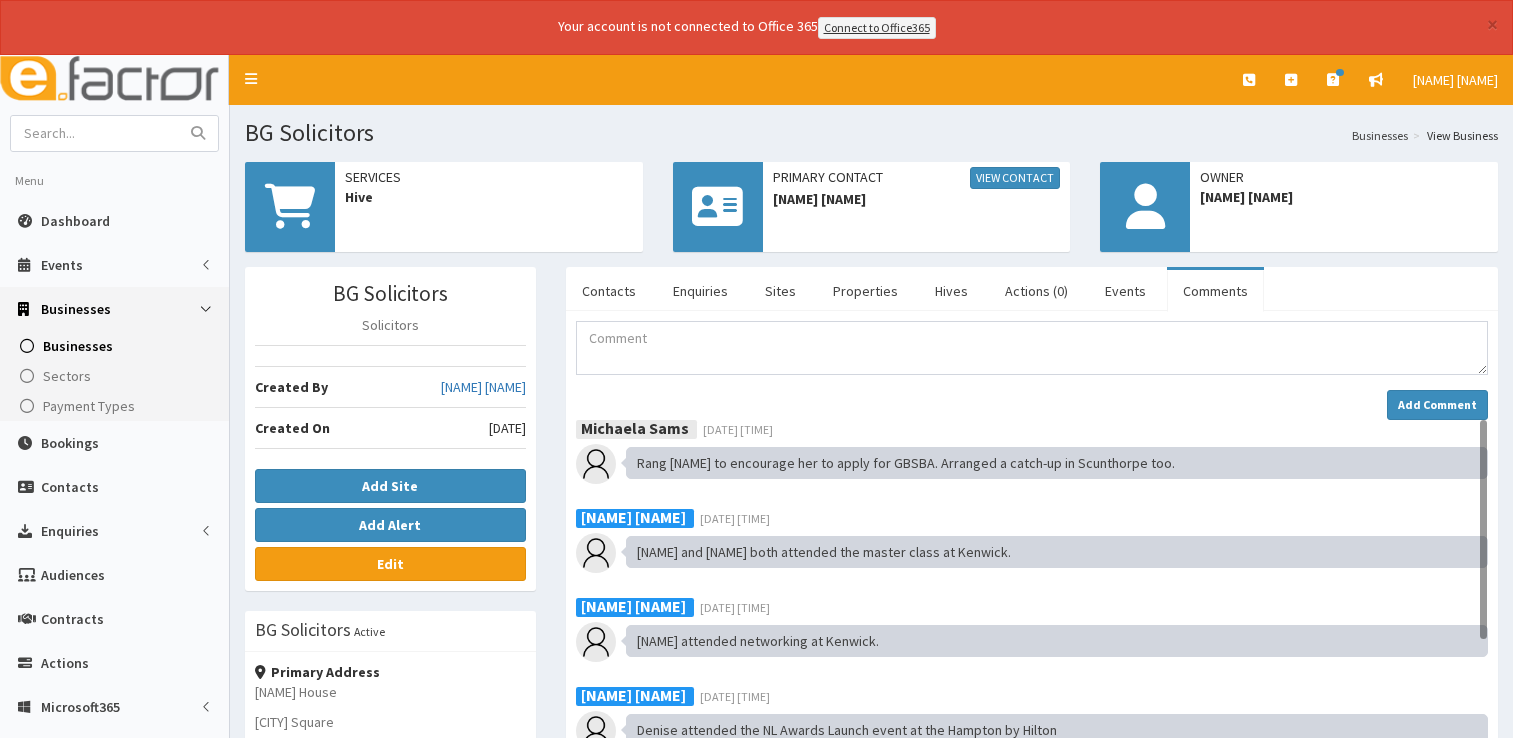 scroll, scrollTop: 0, scrollLeft: 0, axis: both 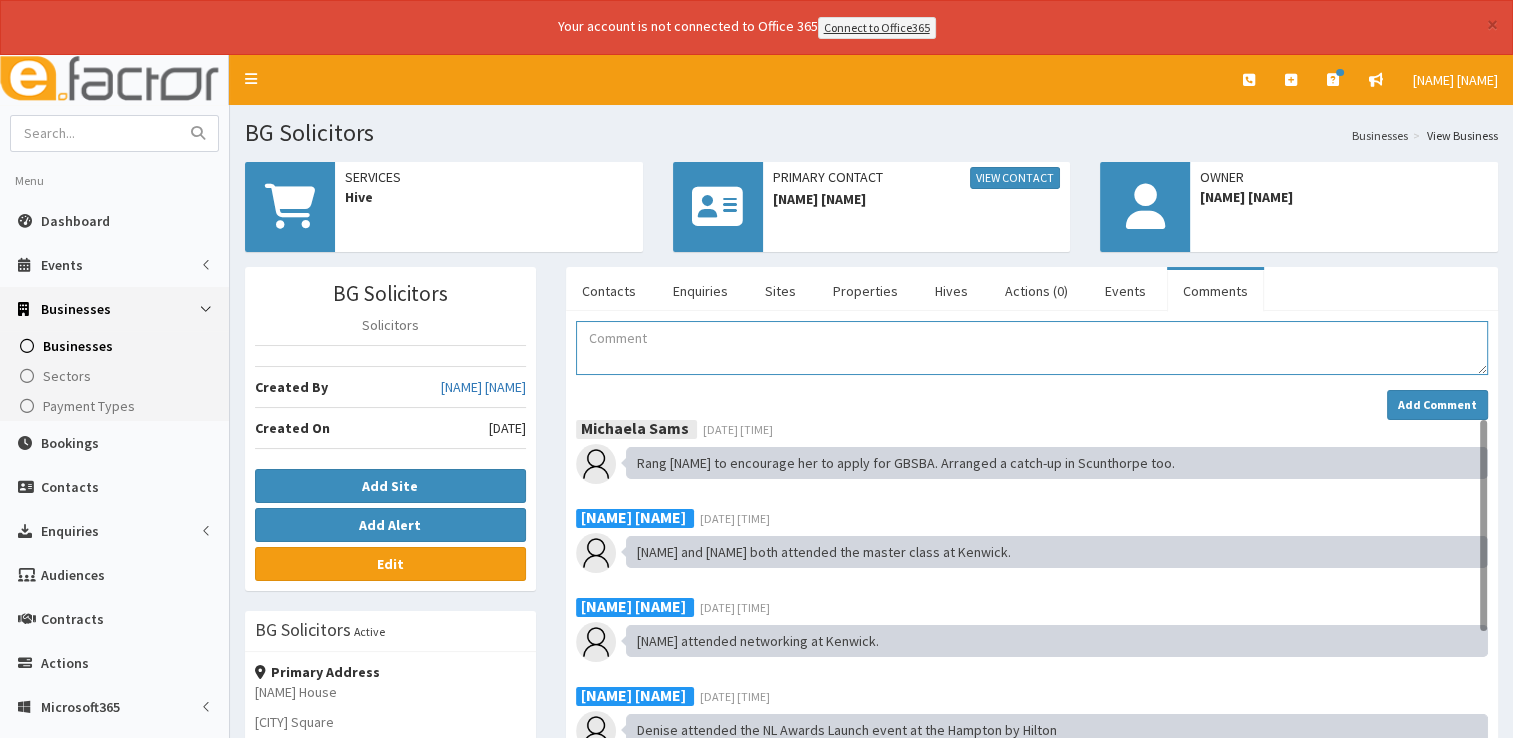 click at bounding box center (1032, 348) 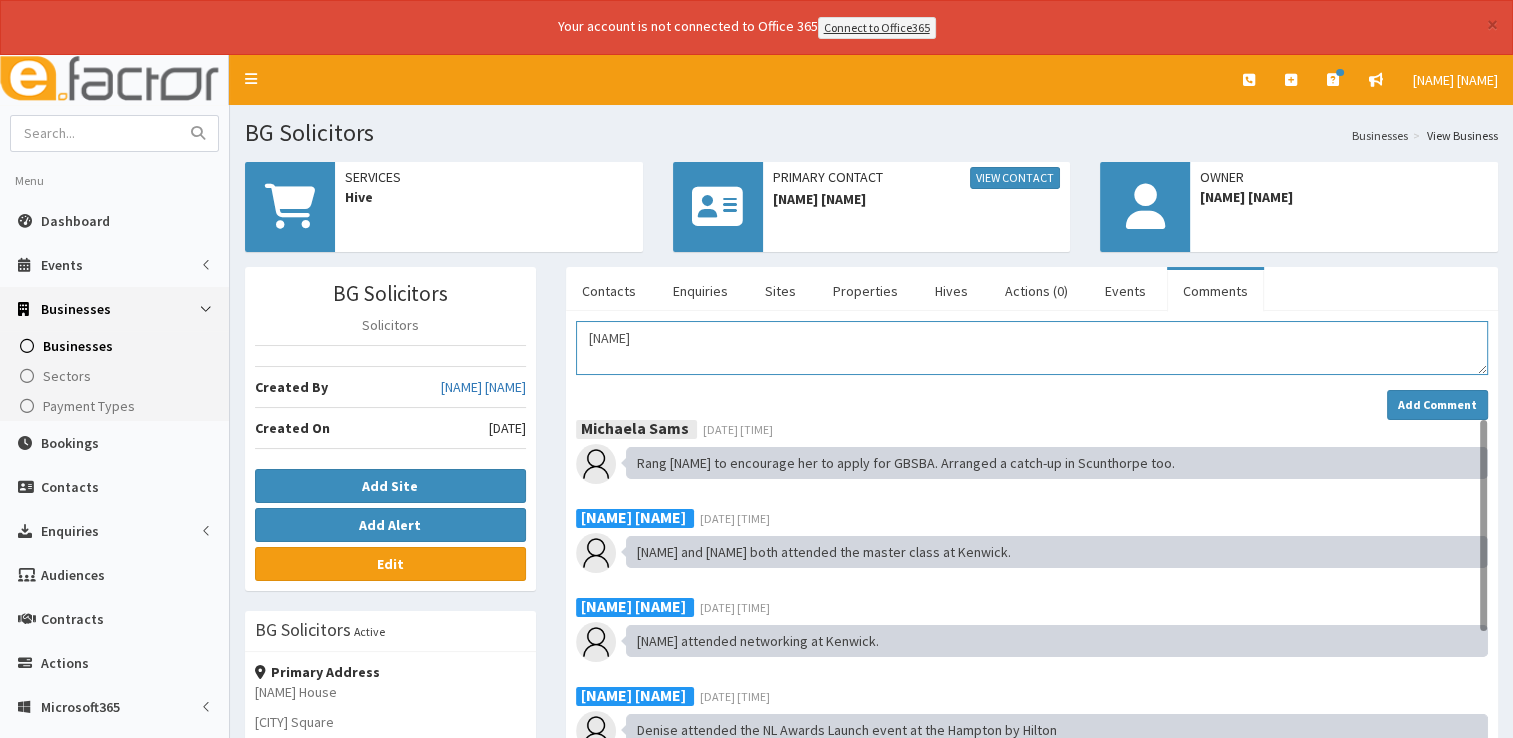 paste on "attended the summer BBQ at King's Hall" 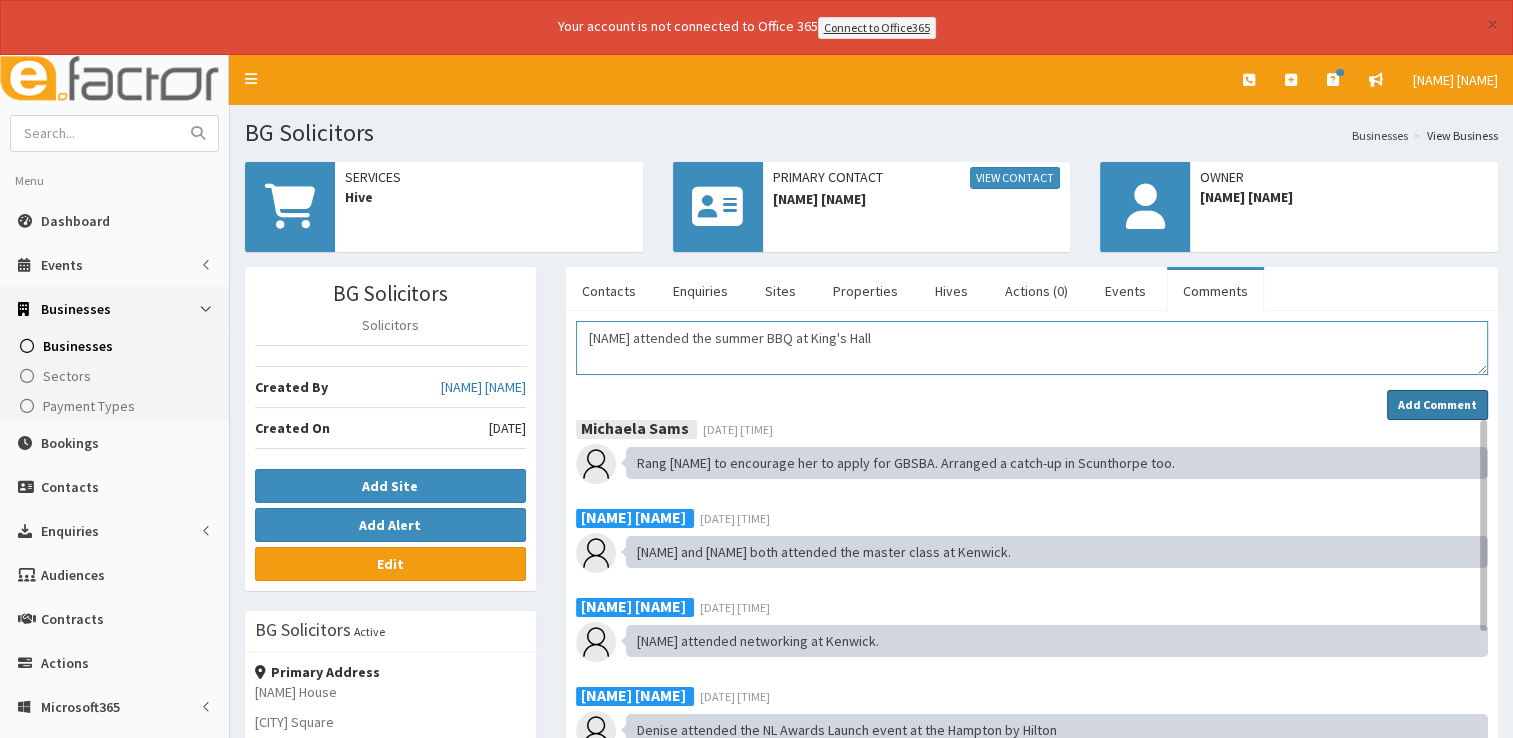type on "Denise attended the summer BBQ at King's Hall" 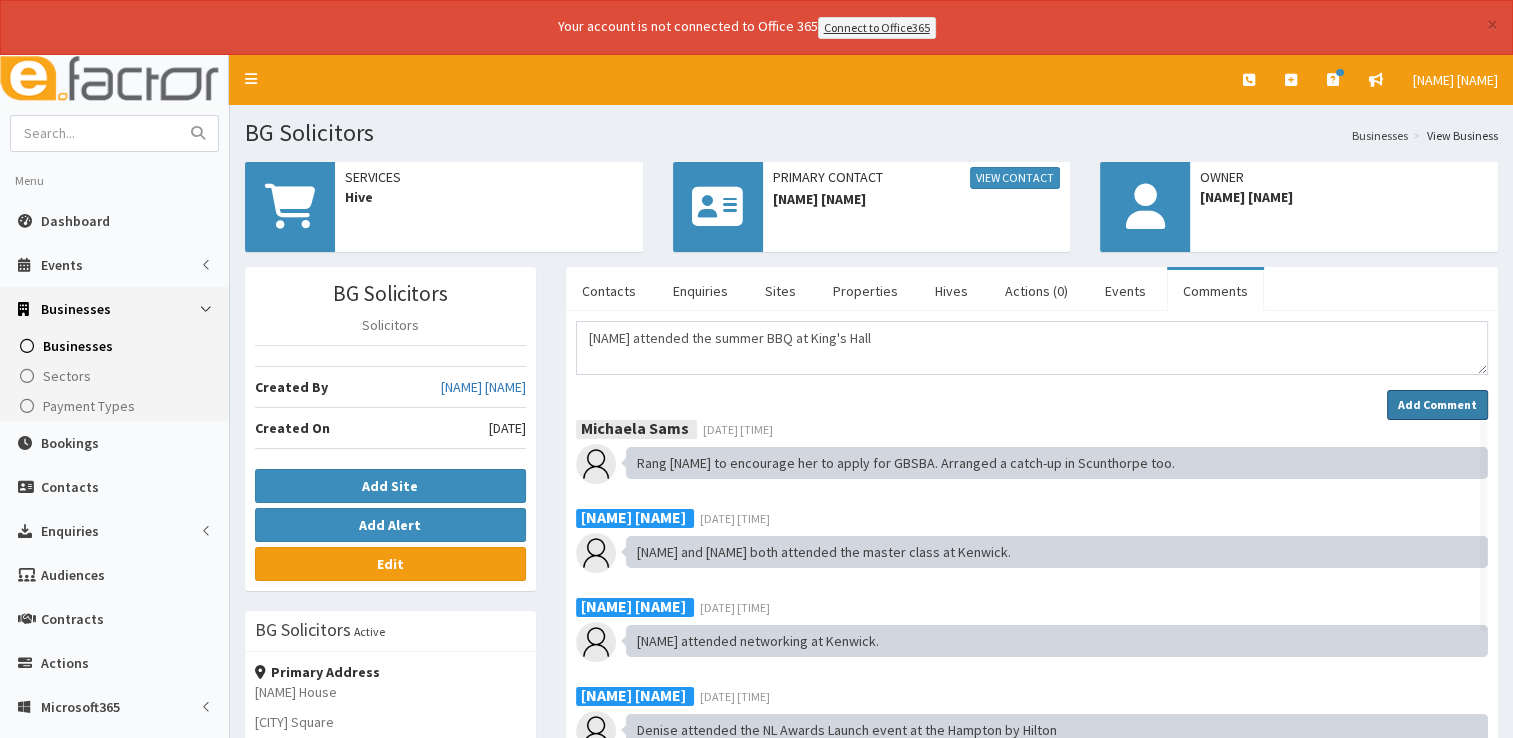 click on "Add Comment" at bounding box center (1437, 404) 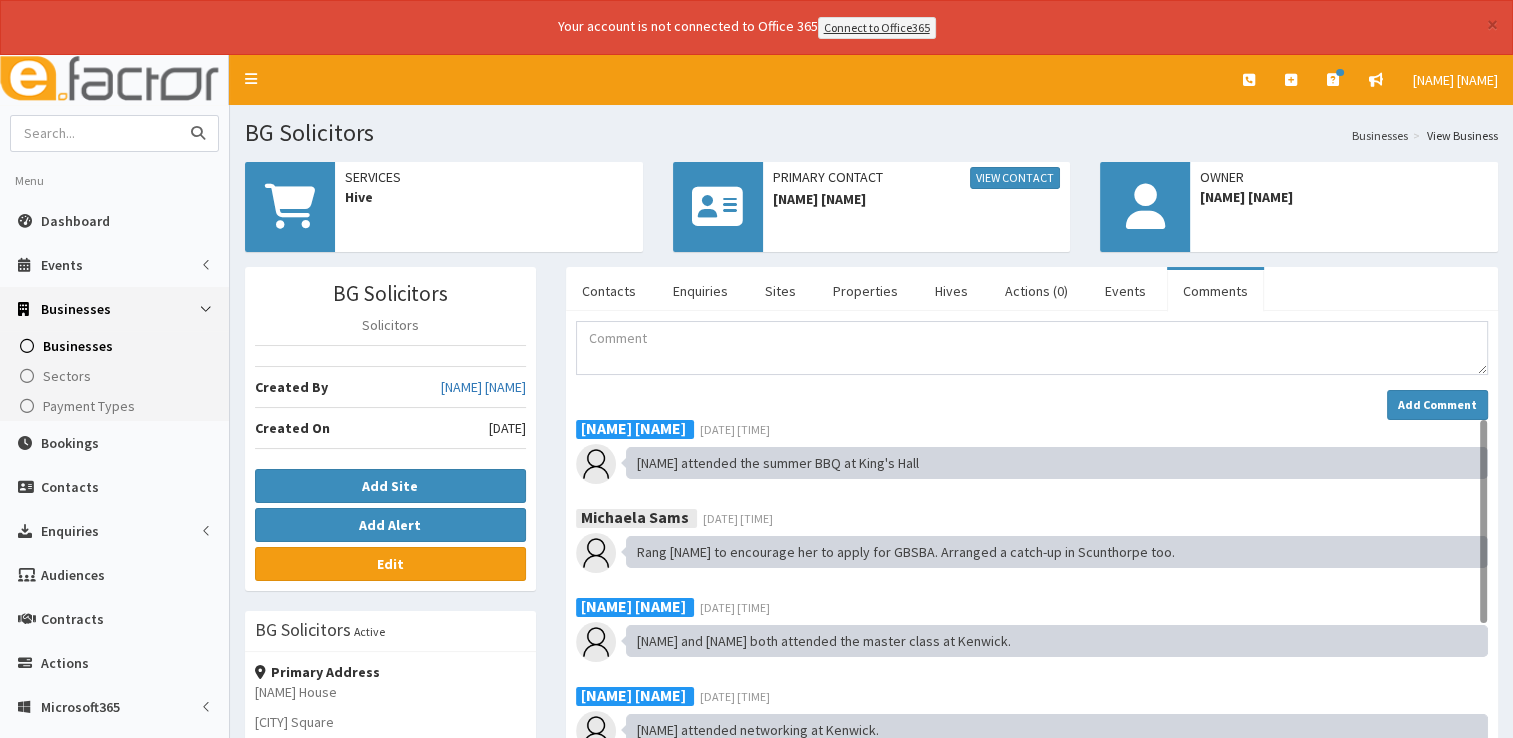 click at bounding box center [95, 133] 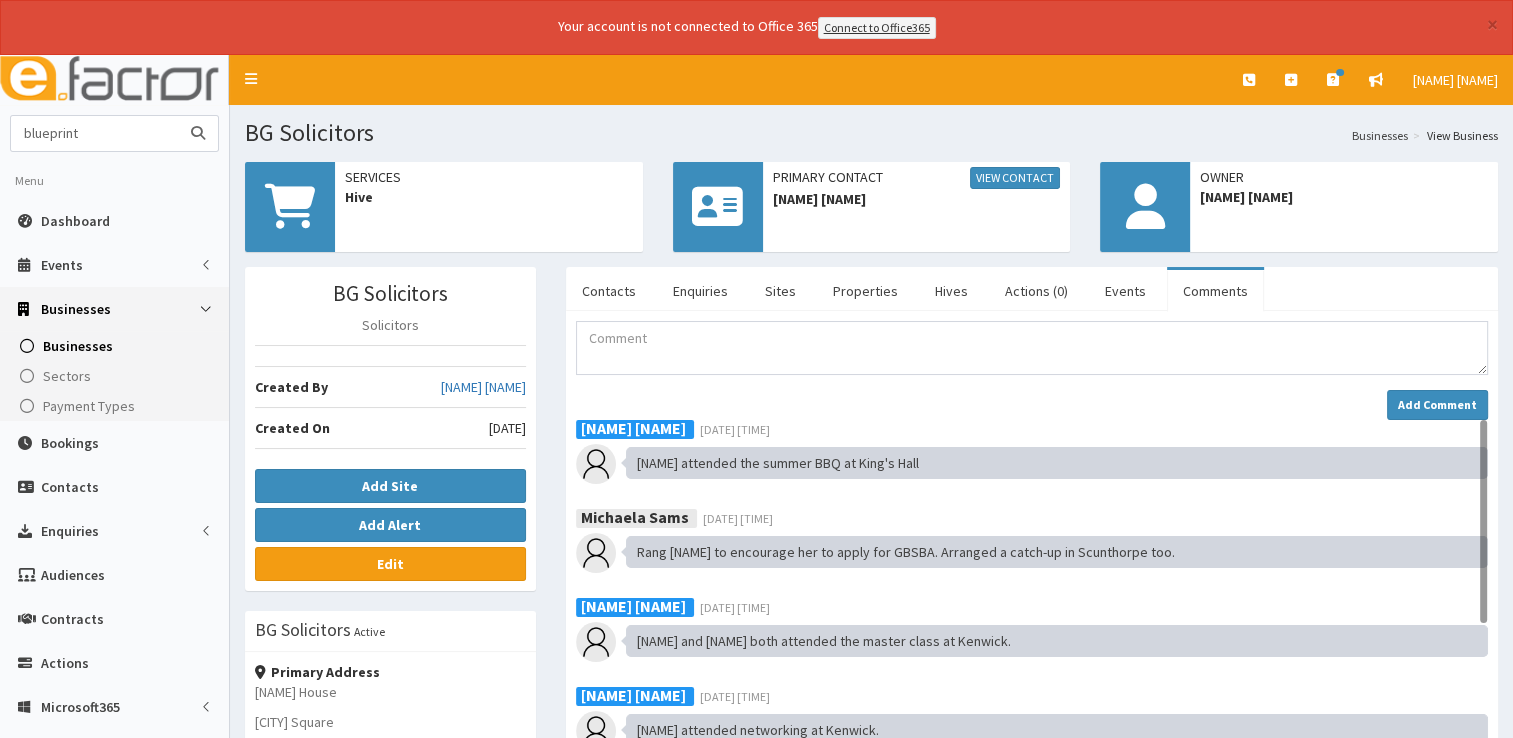 type on "blueprint" 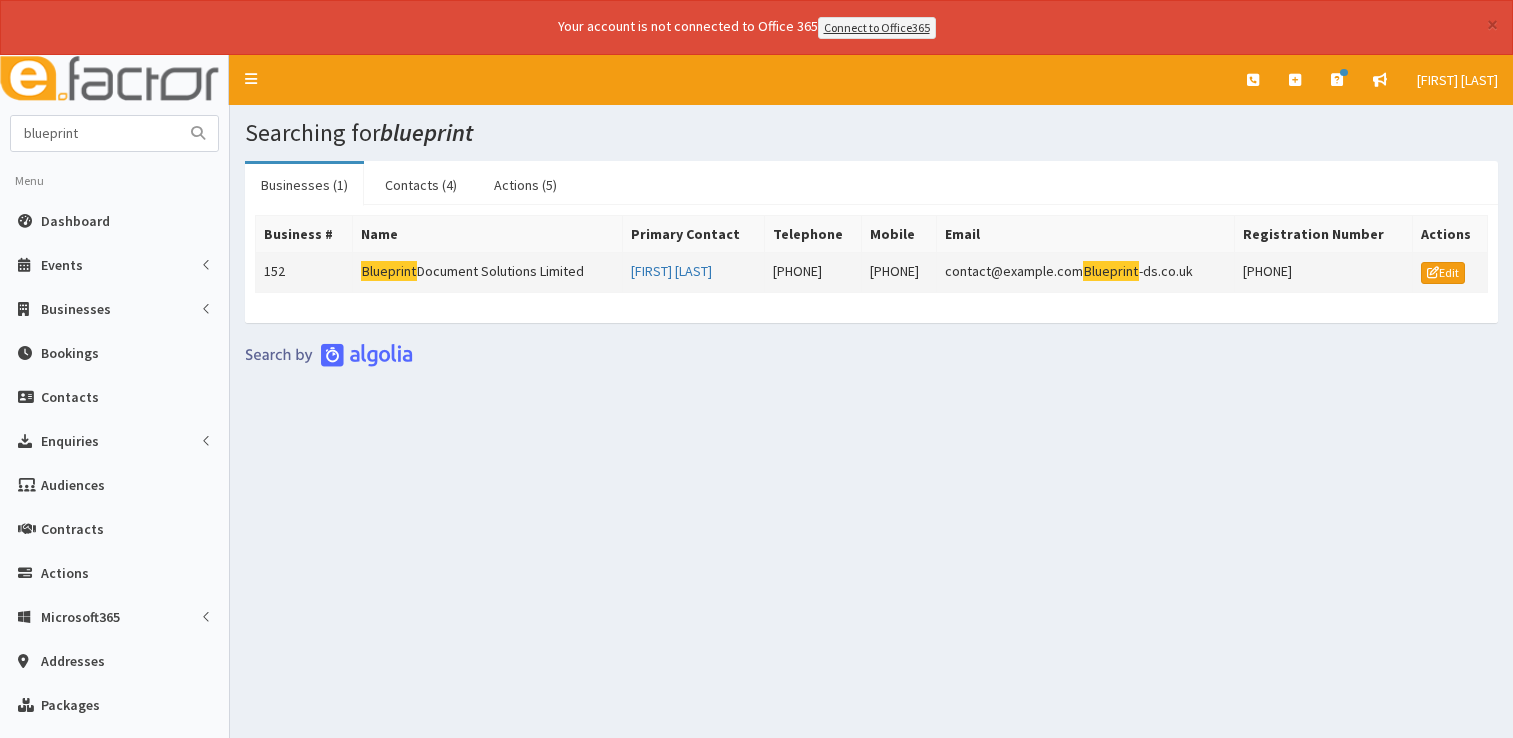 scroll, scrollTop: 0, scrollLeft: 0, axis: both 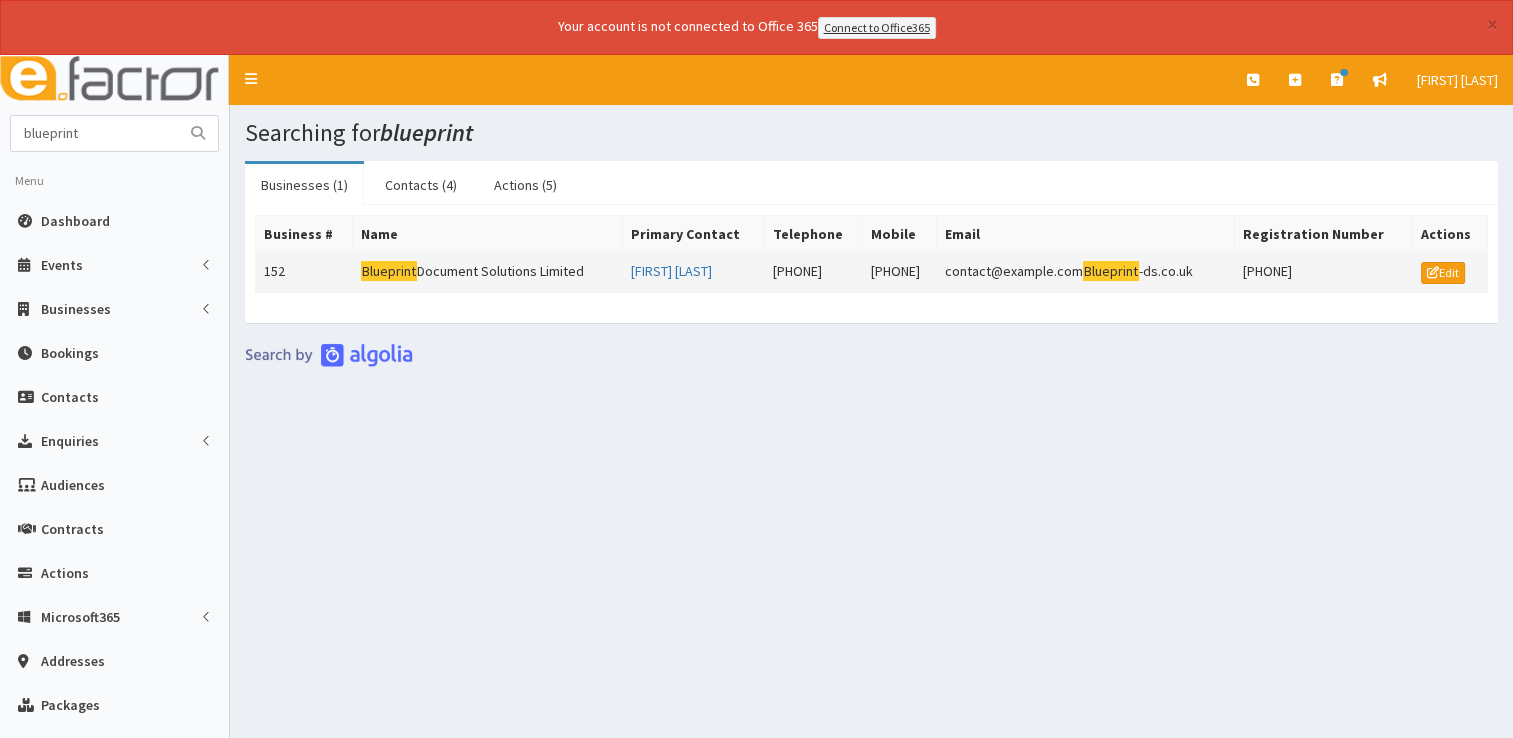 click on "Blueprint  Document Solutions  Limited" at bounding box center [487, 272] 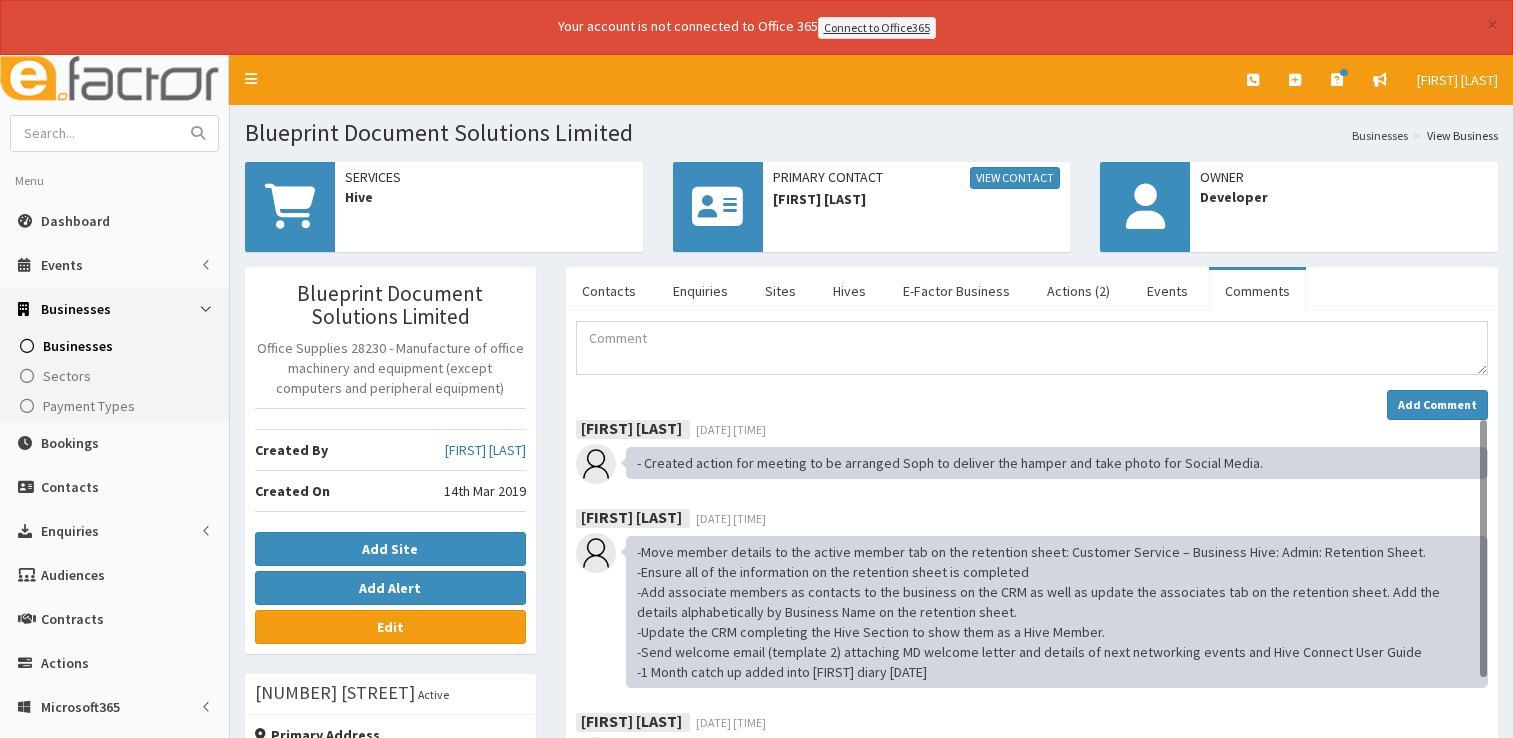 scroll, scrollTop: 0, scrollLeft: 0, axis: both 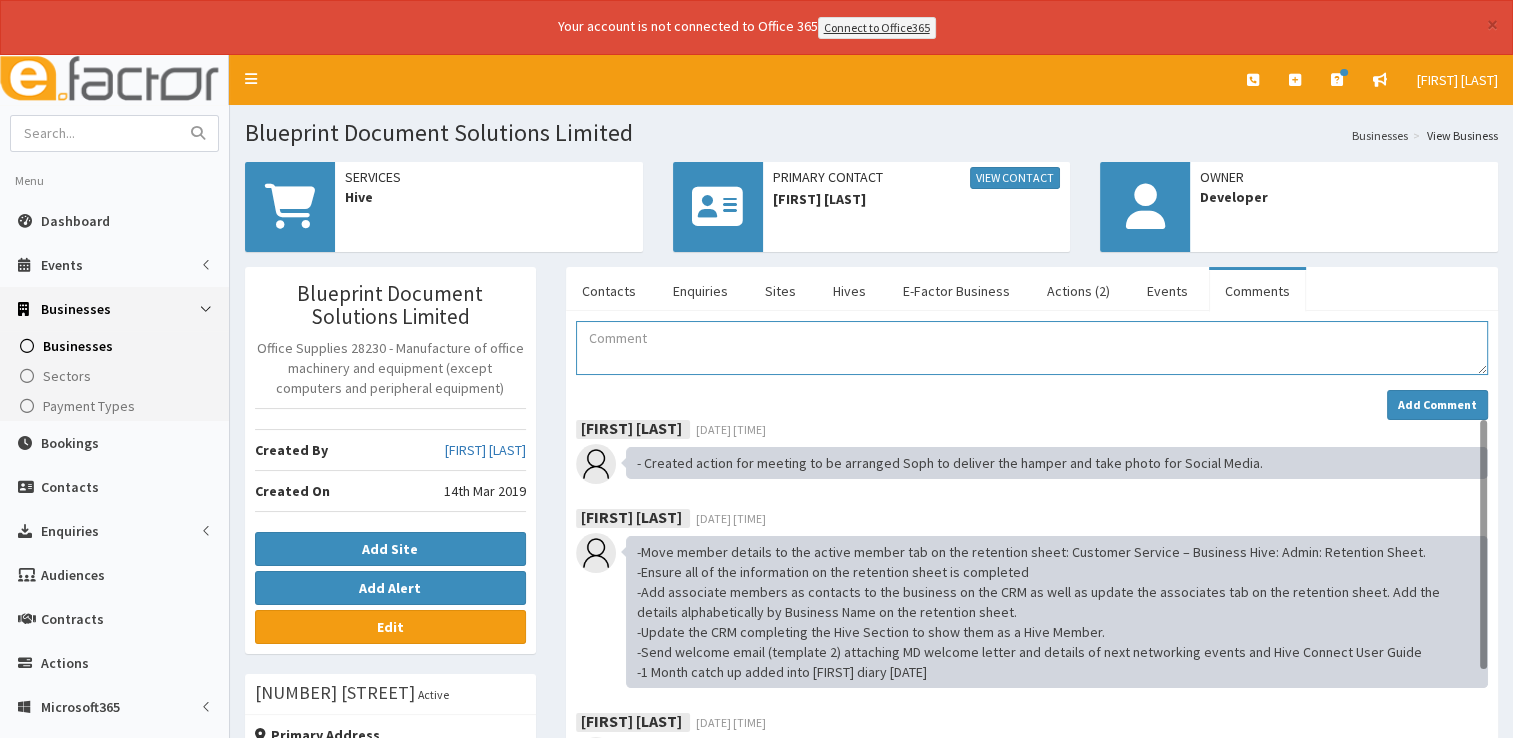 click at bounding box center (1032, 348) 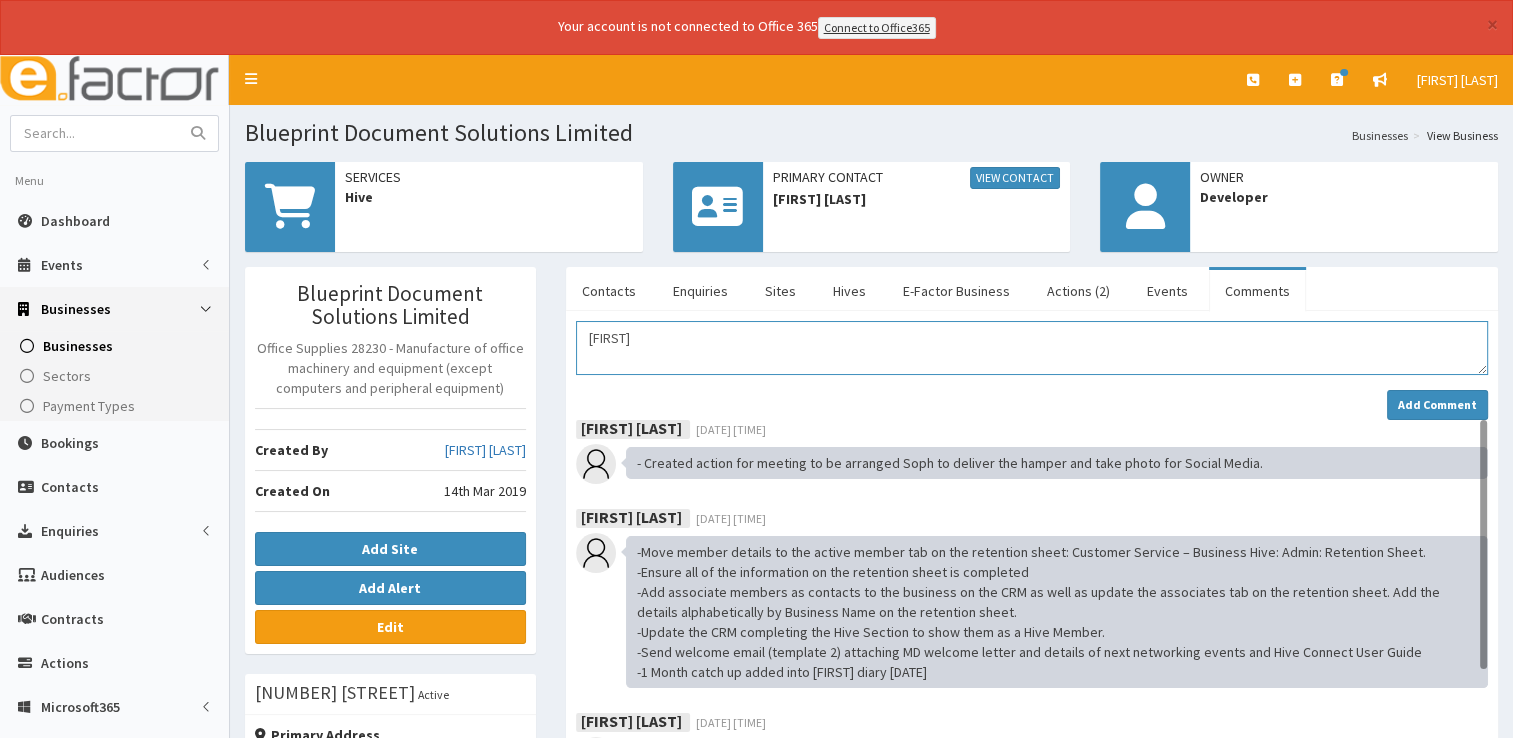 paste on "attended the summer BBQ at King's Hall" 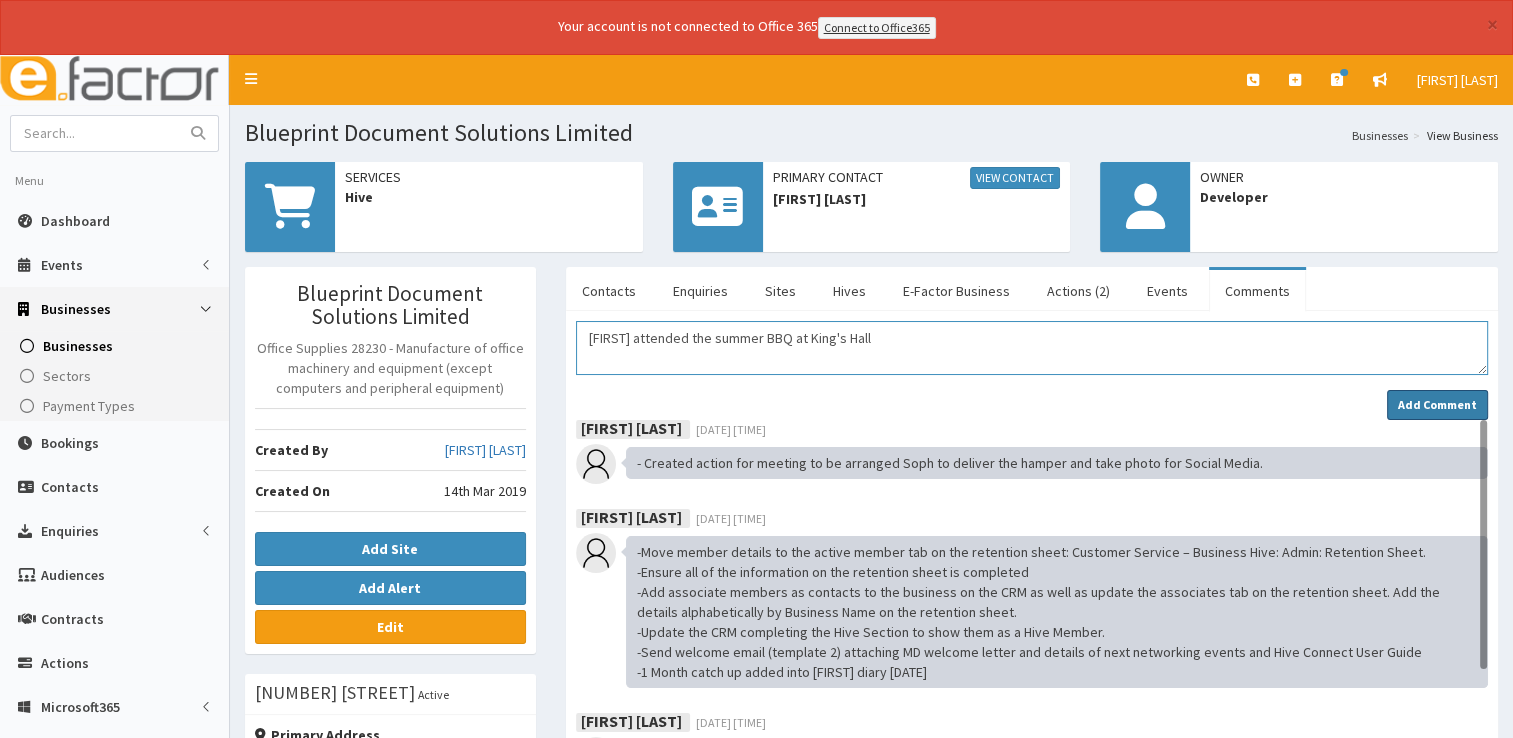 type on "Joseph attended the summer BBQ at King's Hall" 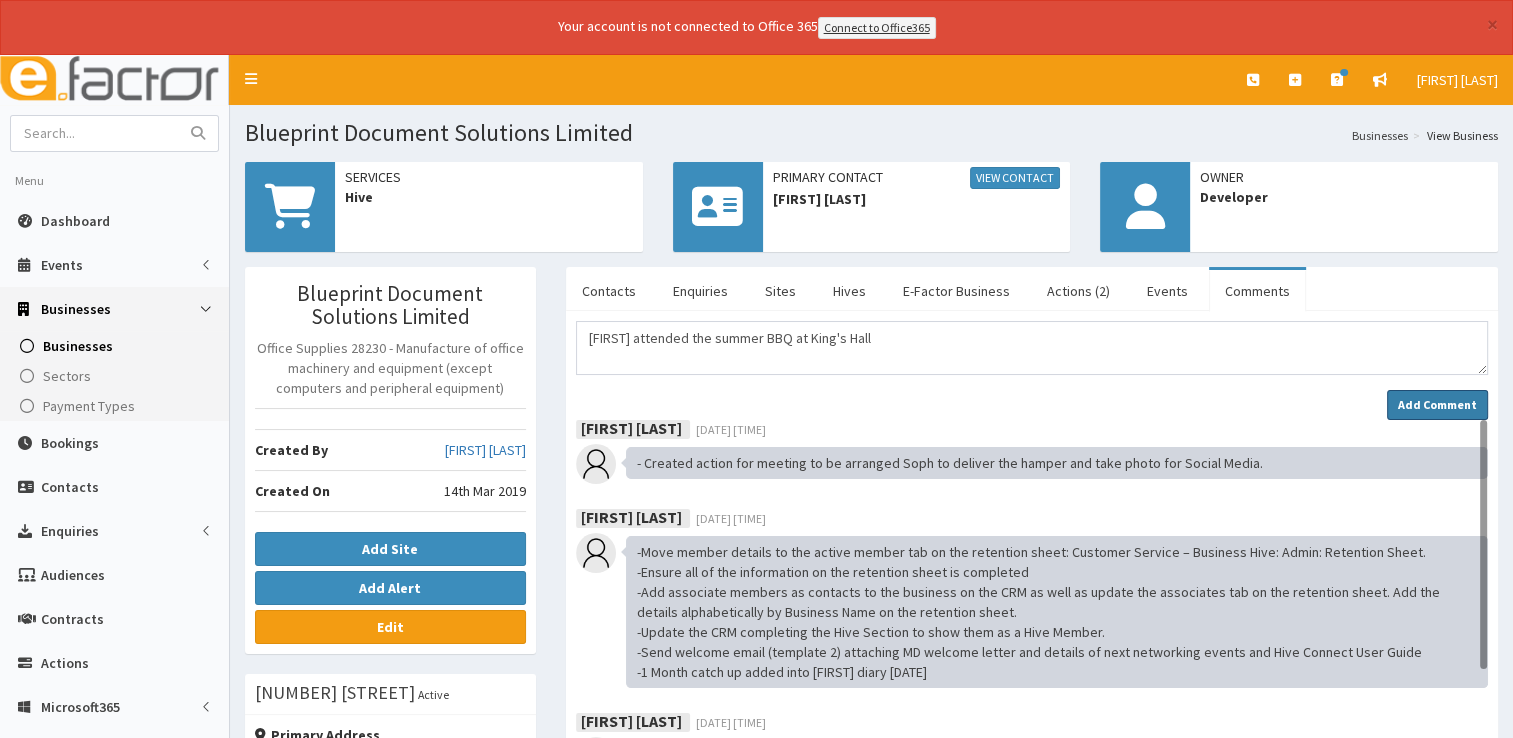 click on "Add Comment" at bounding box center (1437, 404) 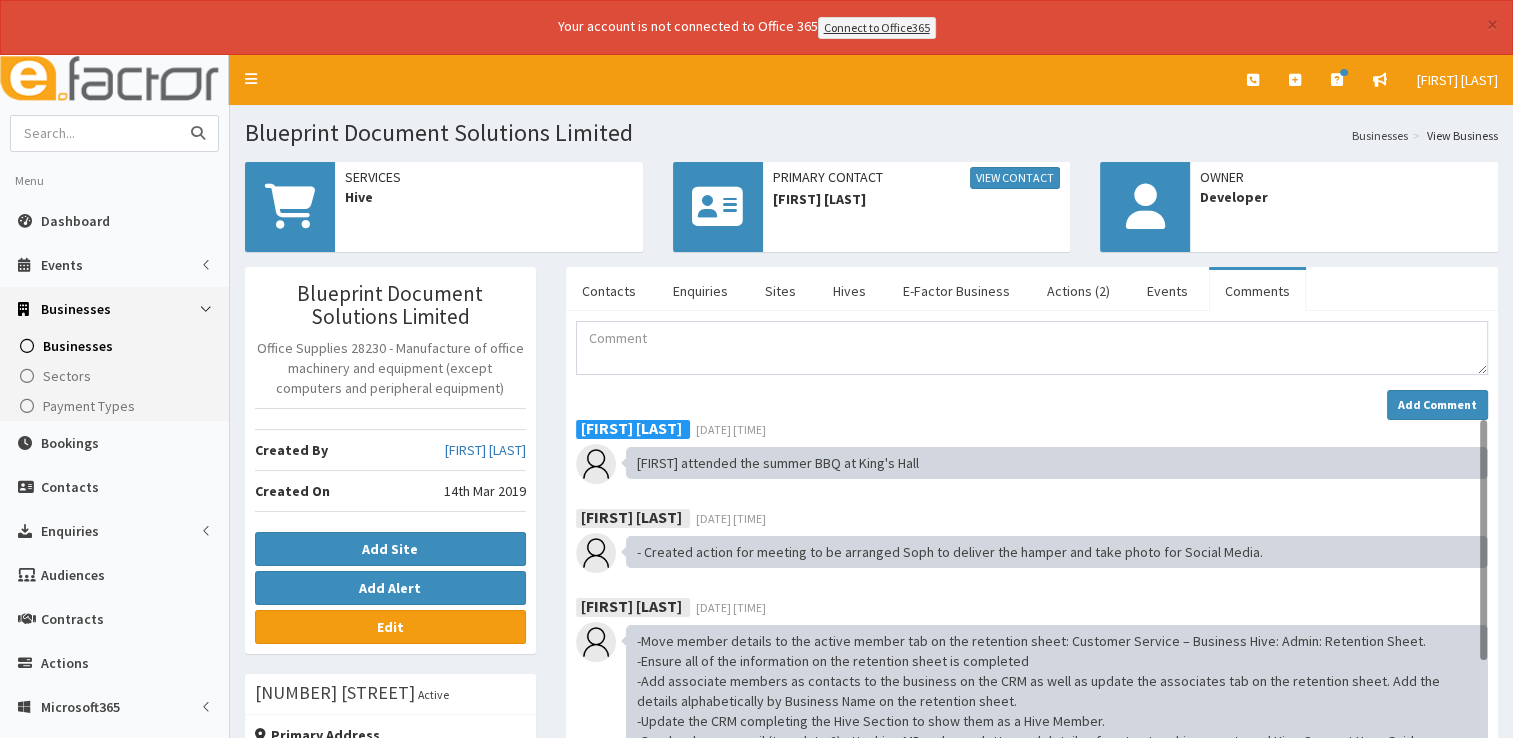 click at bounding box center (95, 133) 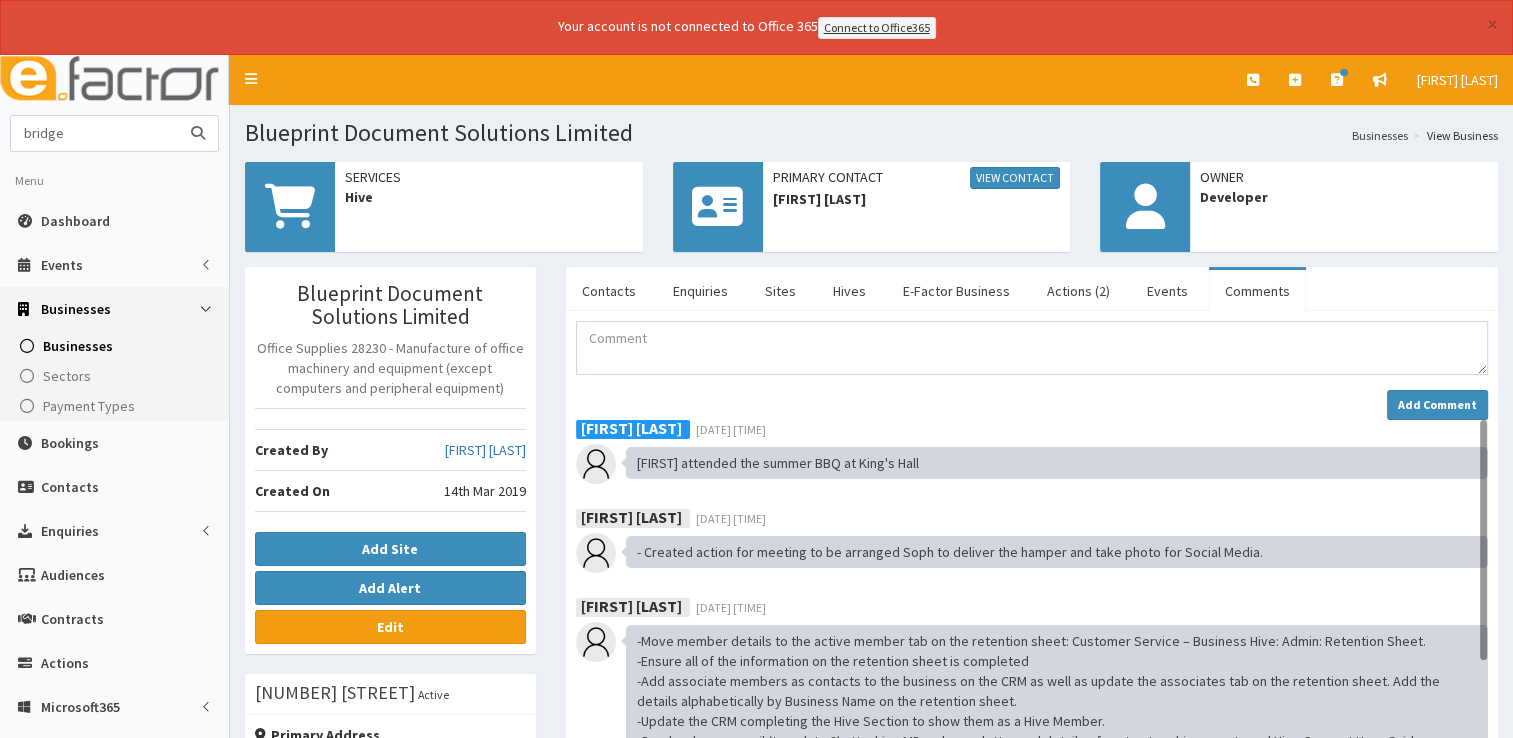 type on "bridge" 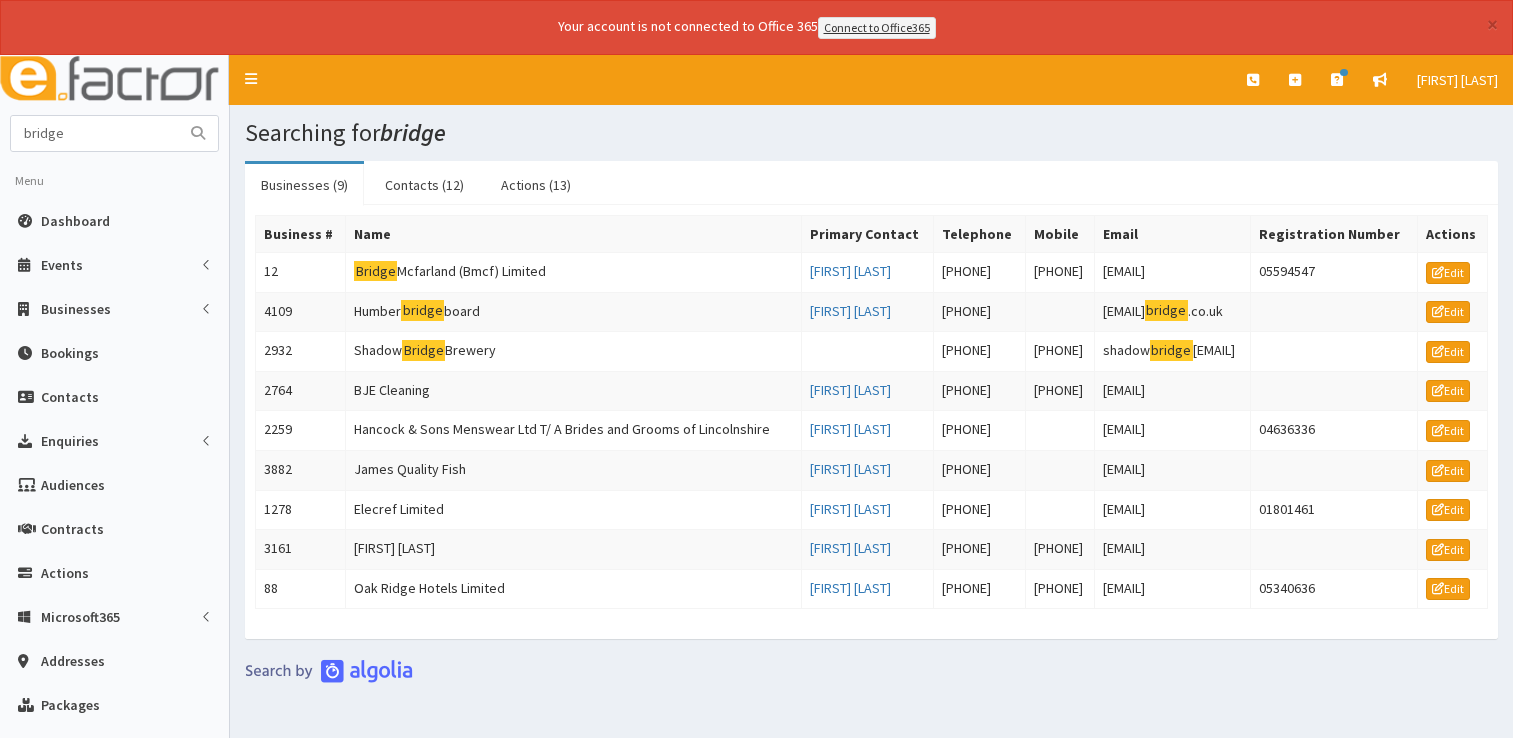 scroll, scrollTop: 0, scrollLeft: 0, axis: both 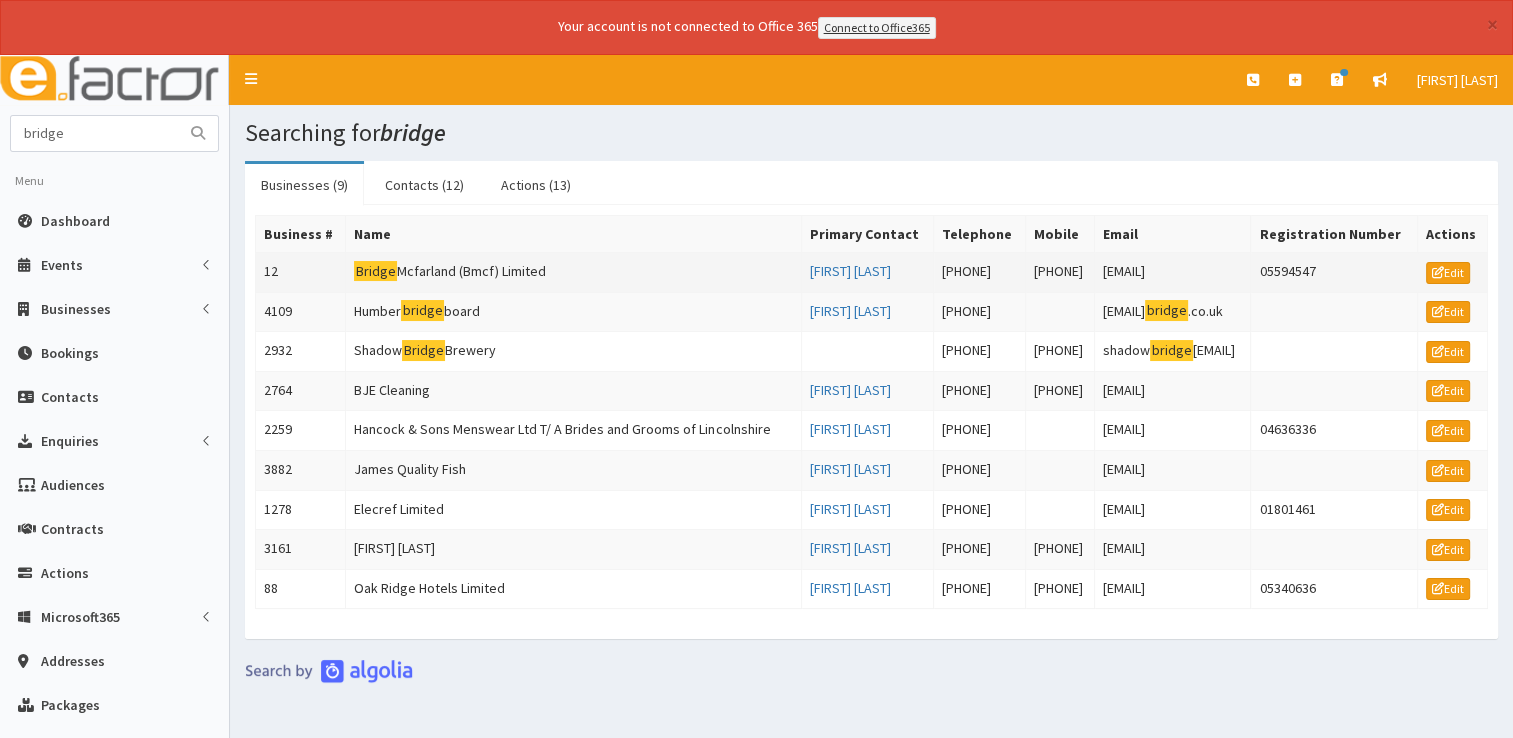 click on "Bridge  Mcfarland (Bmcf)  Limited" at bounding box center (573, 272) 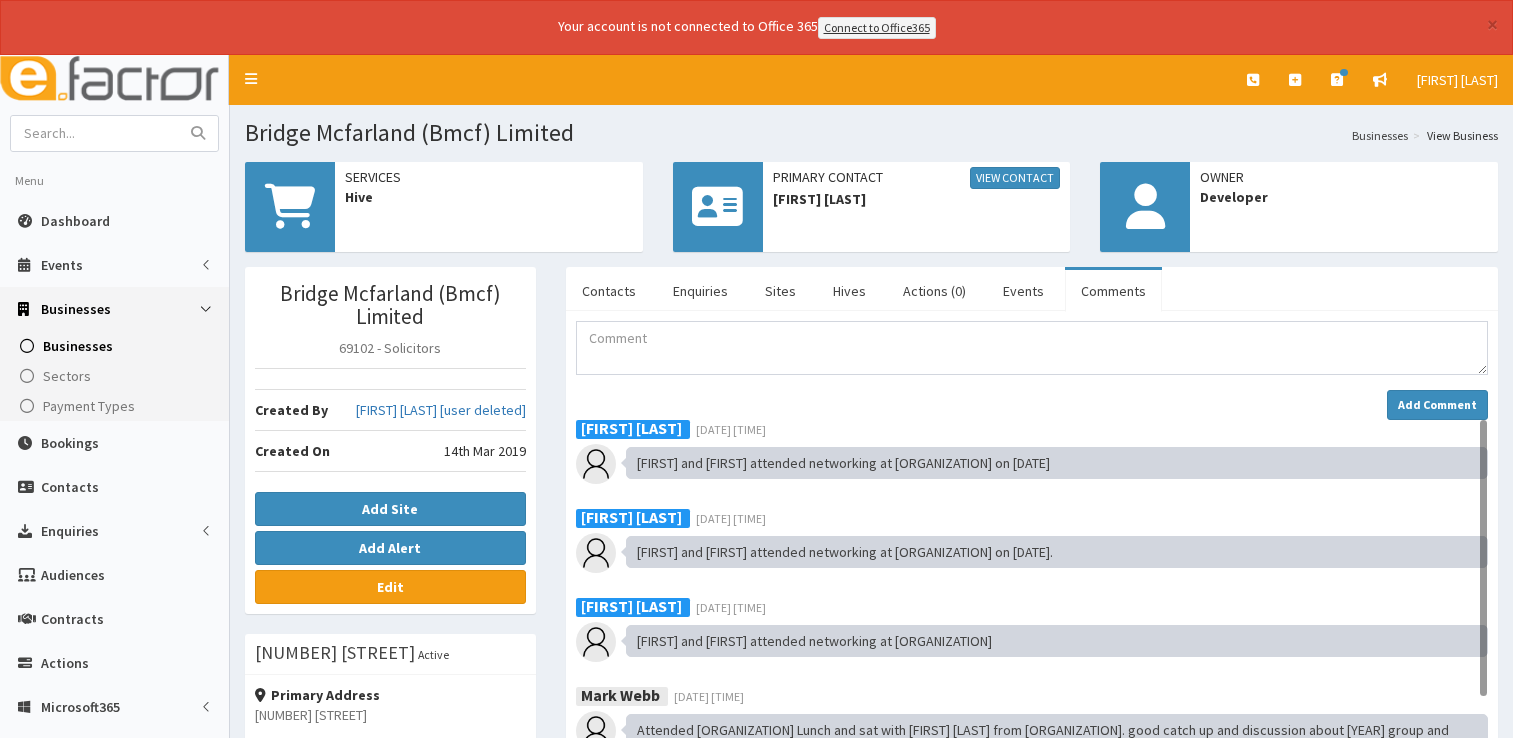 scroll, scrollTop: 0, scrollLeft: 0, axis: both 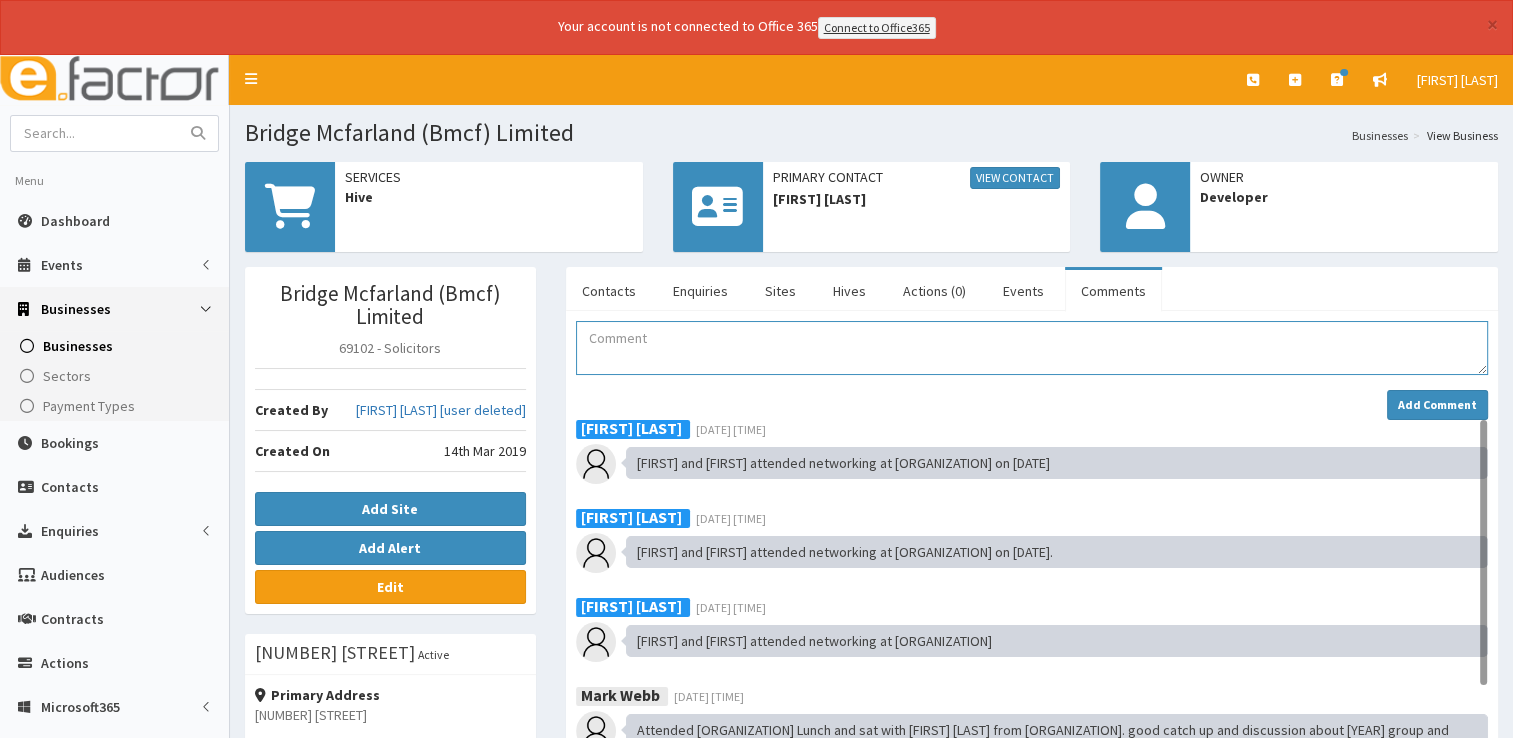 click at bounding box center (1032, 348) 